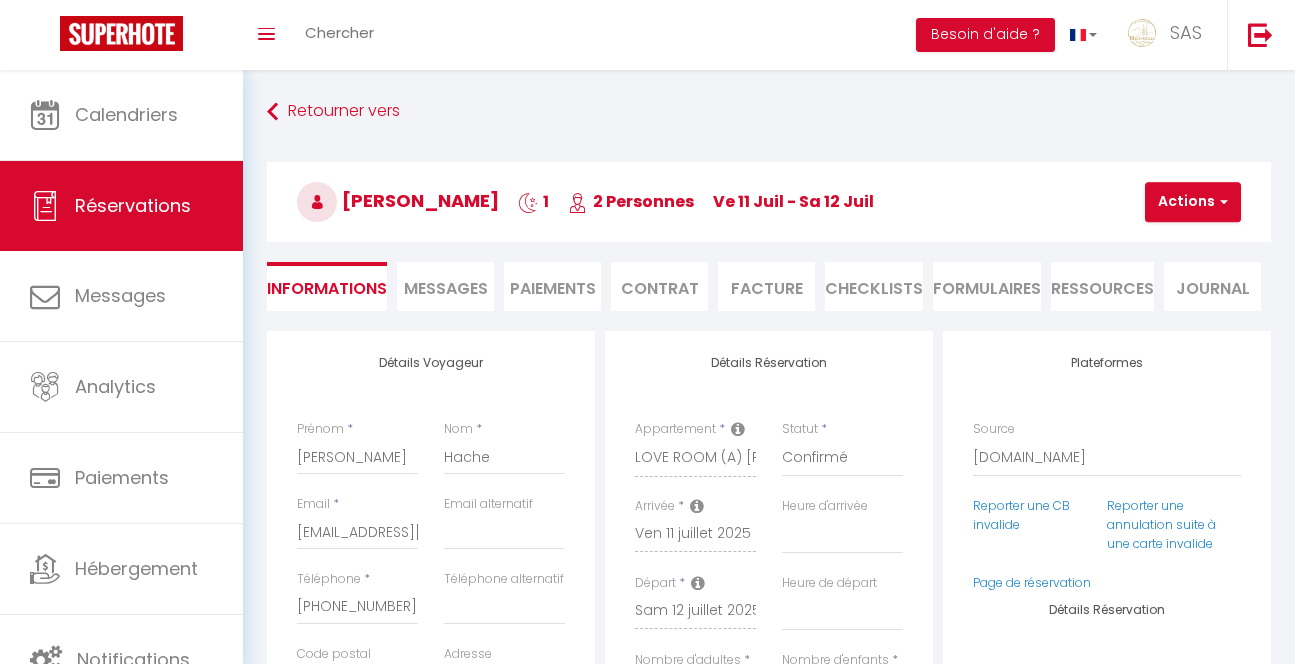 select on "19126" 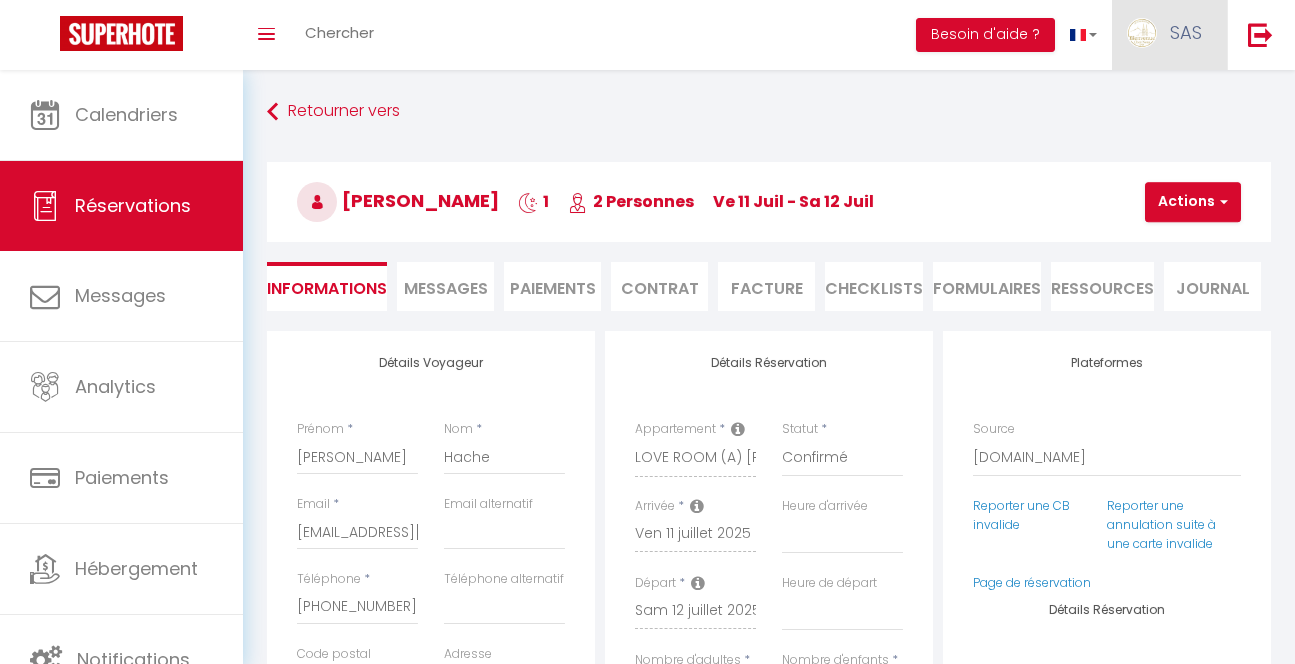 scroll, scrollTop: 174, scrollLeft: 0, axis: vertical 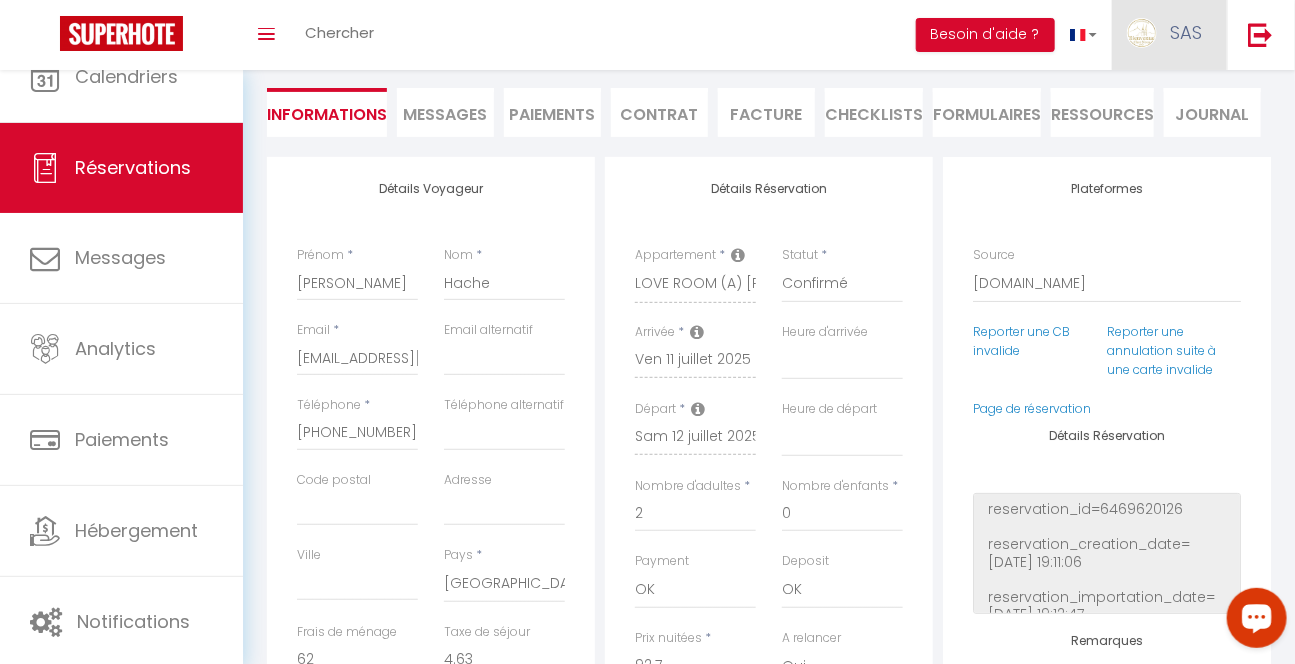 select 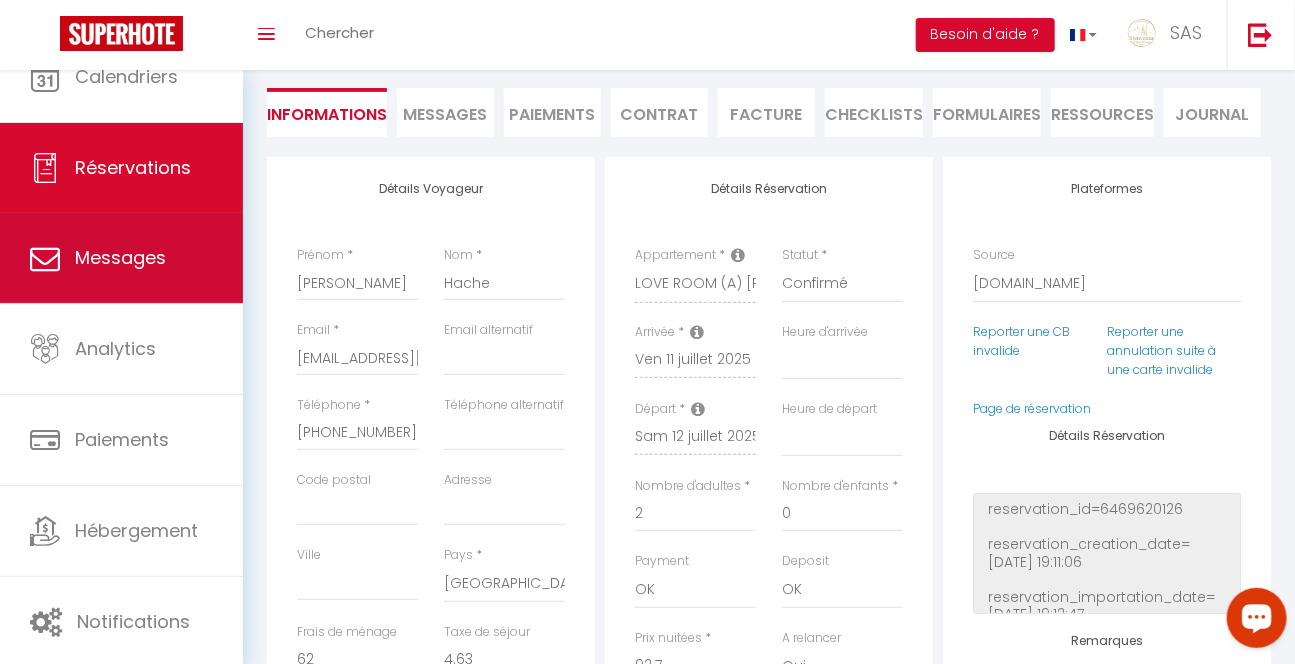 select 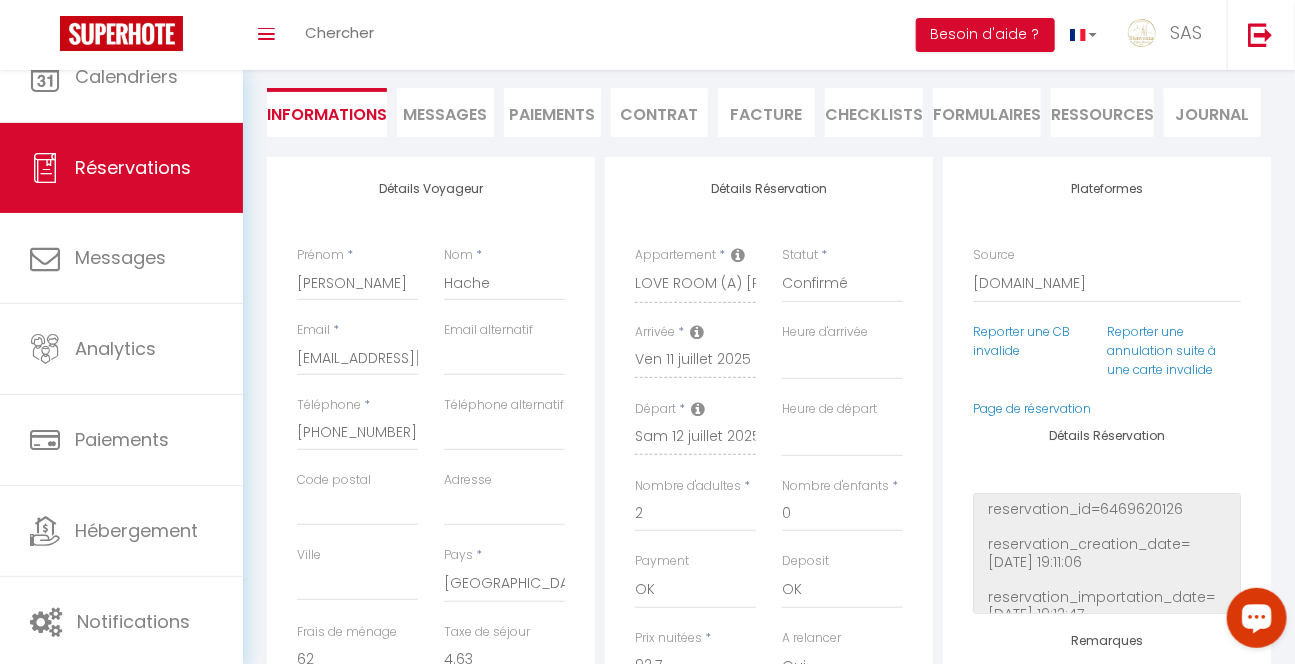 select 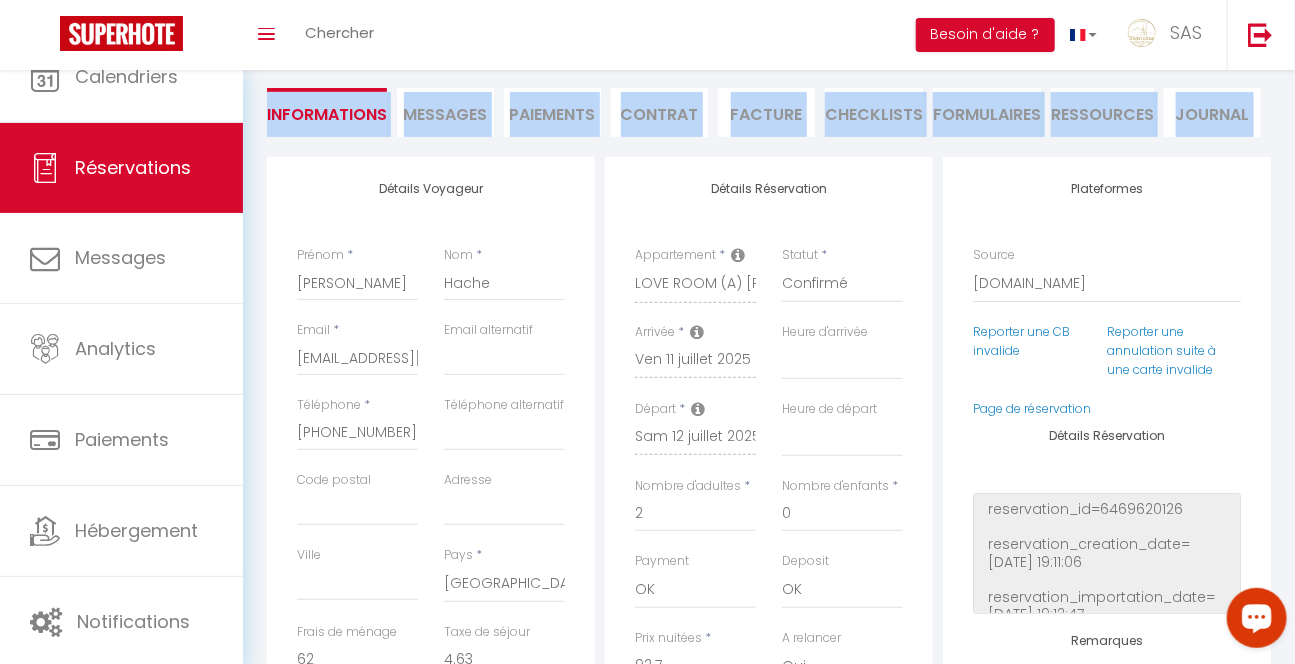 drag, startPoint x: 243, startPoint y: 189, endPoint x: 243, endPoint y: 101, distance: 88 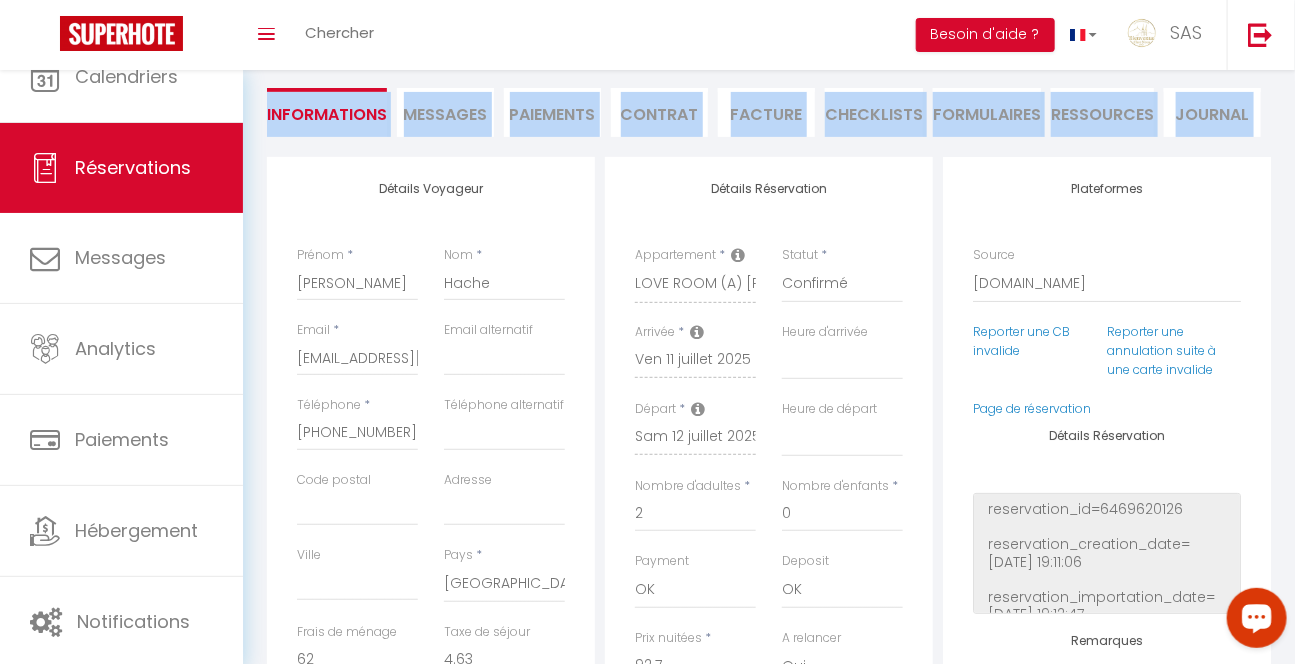 select 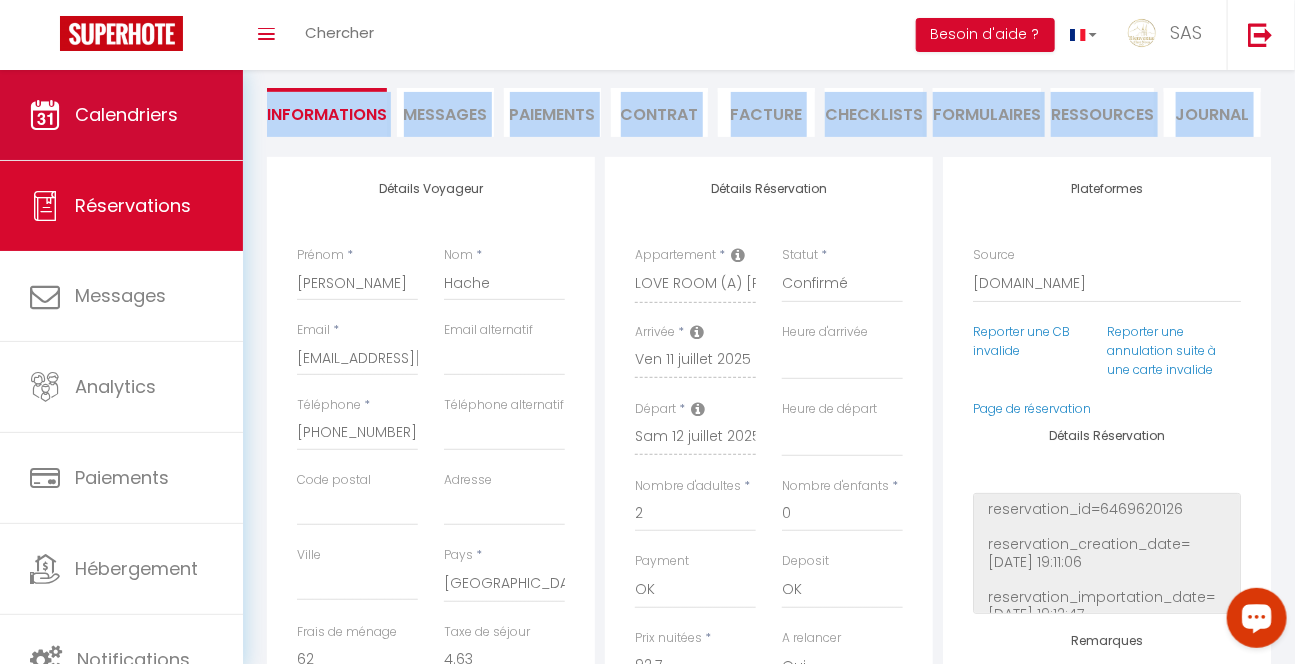 select 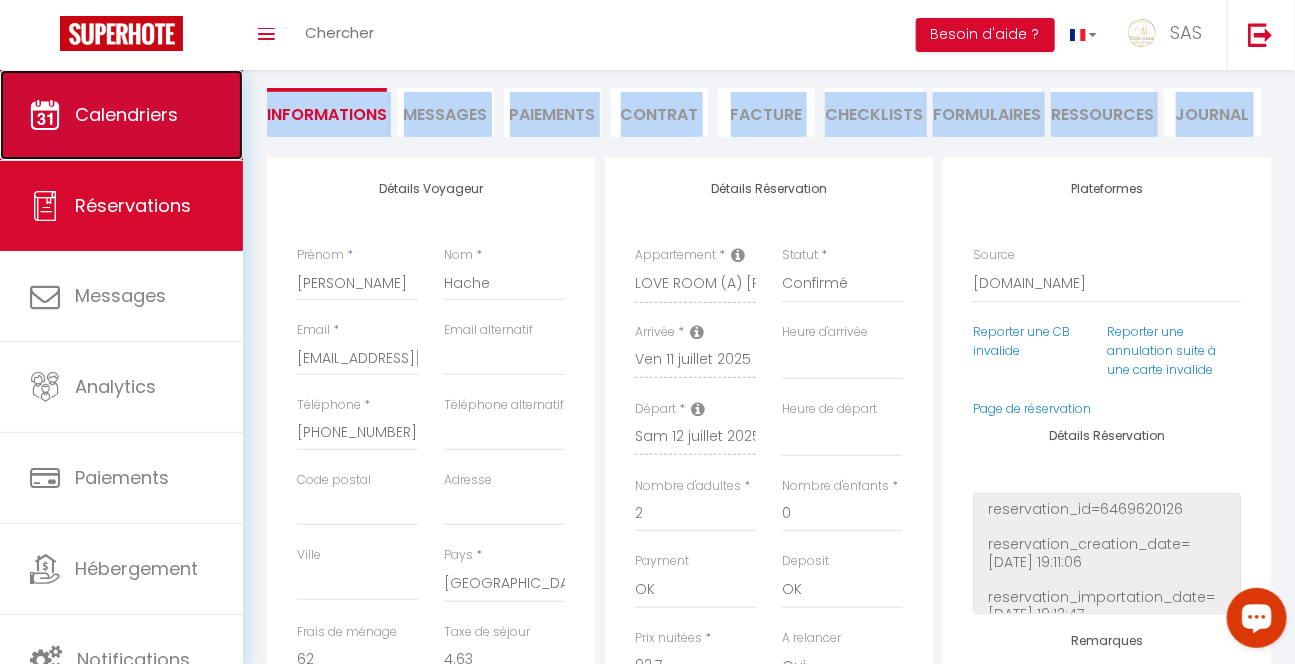 click on "Calendriers" at bounding box center [121, 115] 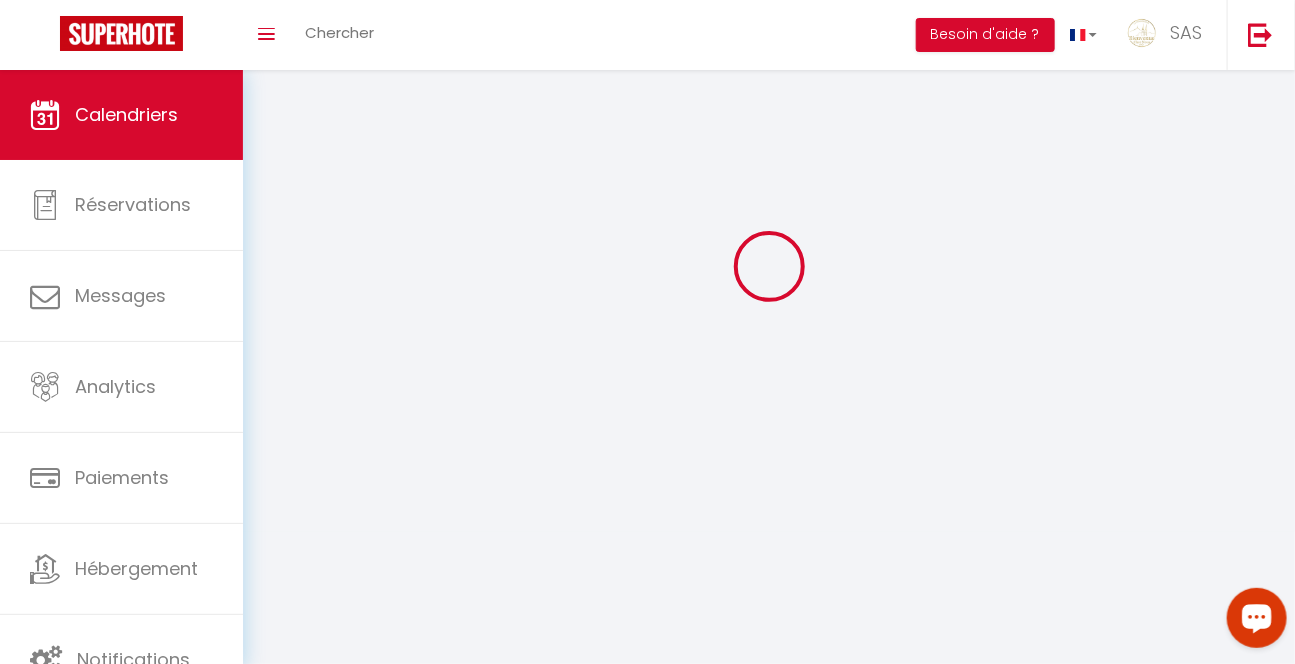 scroll, scrollTop: 0, scrollLeft: 0, axis: both 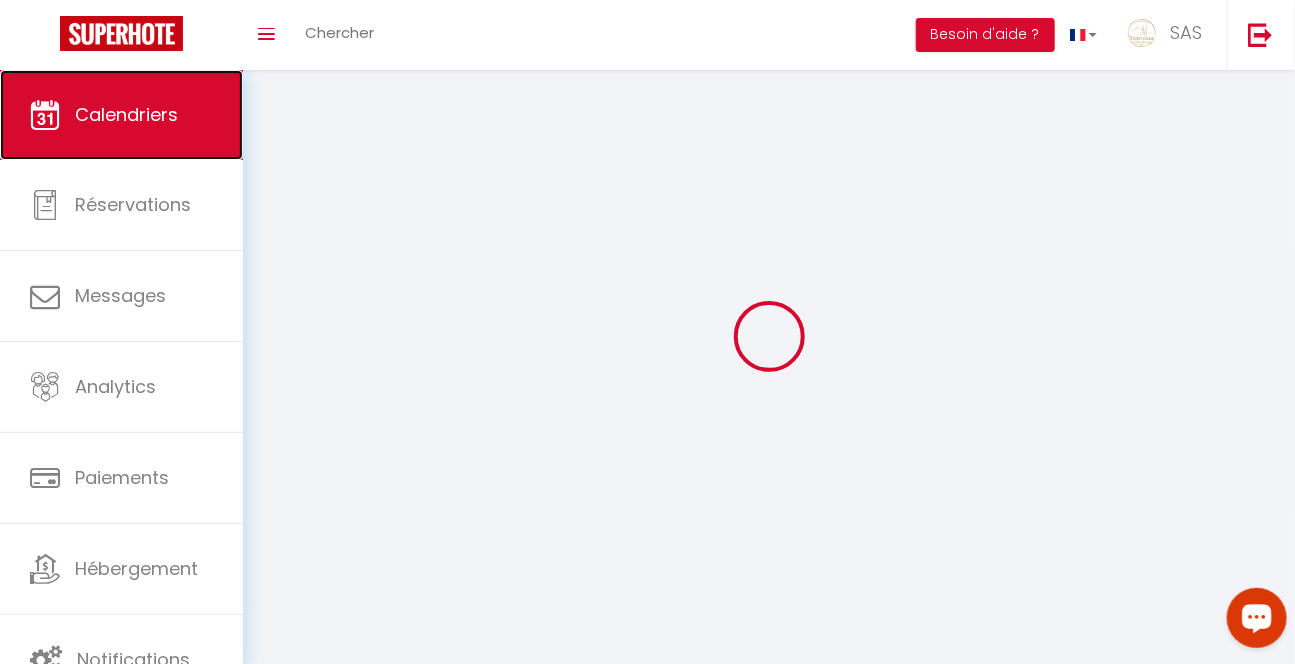 click on "Calendriers" at bounding box center [121, 115] 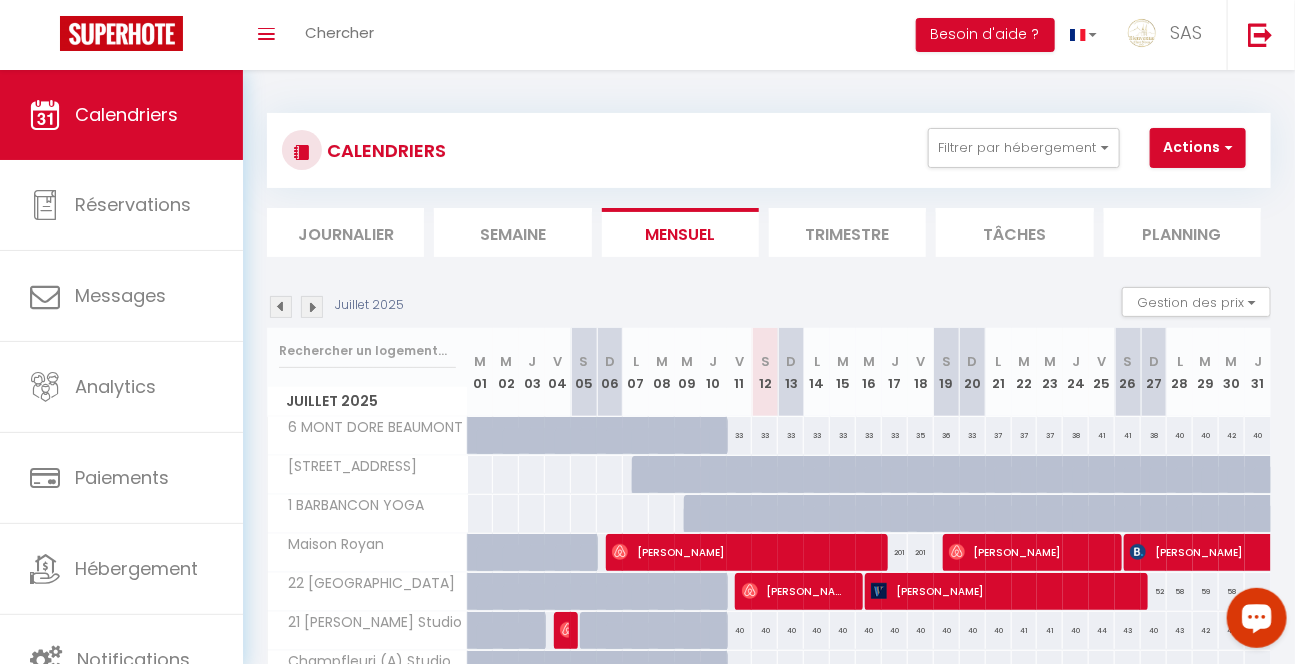 click on "Planning" at bounding box center [1182, 232] 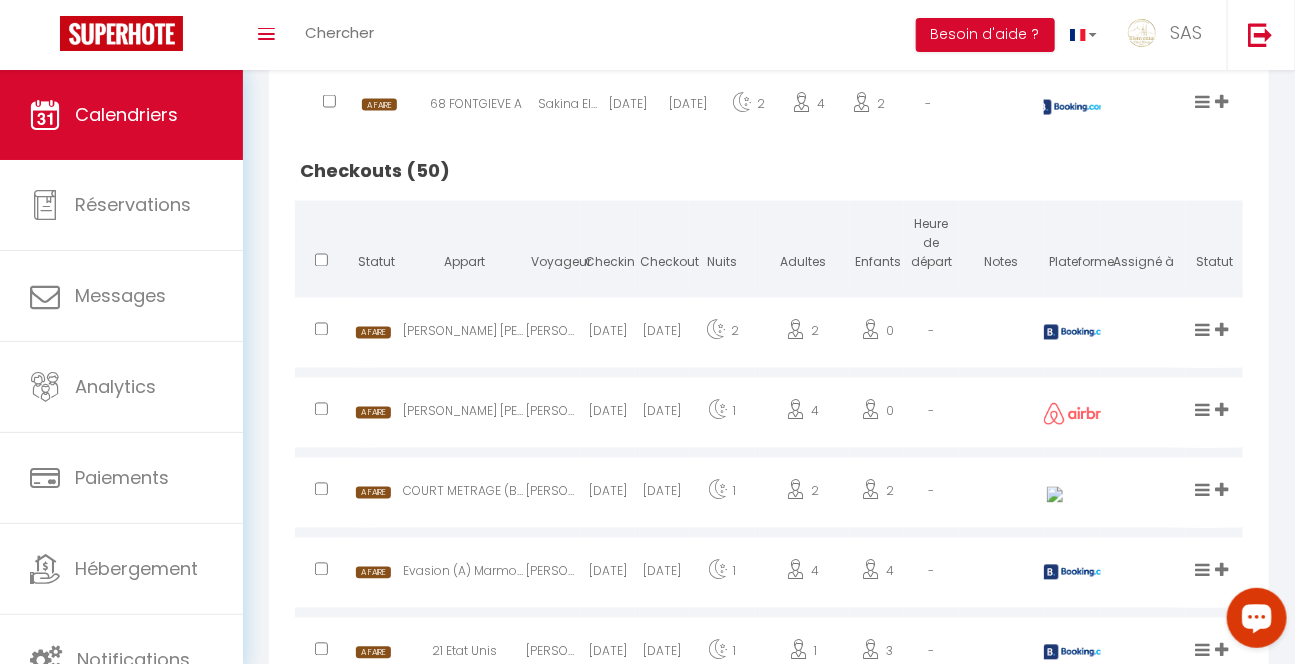 scroll, scrollTop: 4070, scrollLeft: 0, axis: vertical 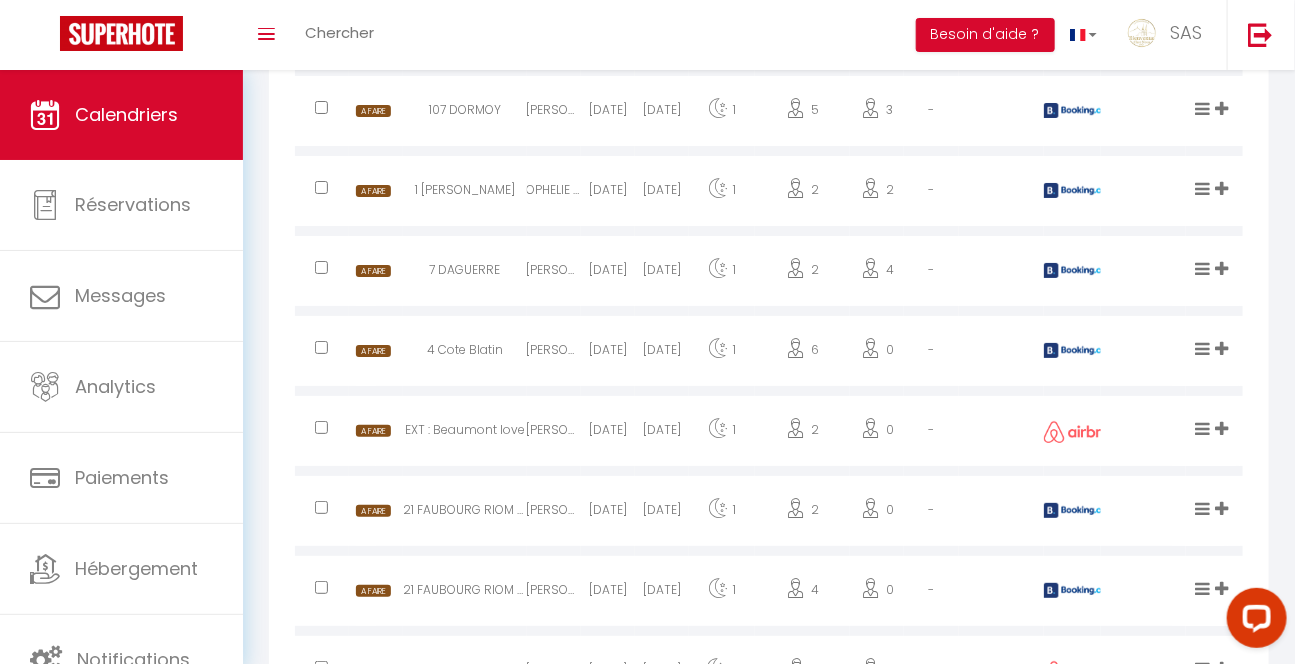 click on "21 FAUBOURG RIOM N°4" at bounding box center [464, 513] 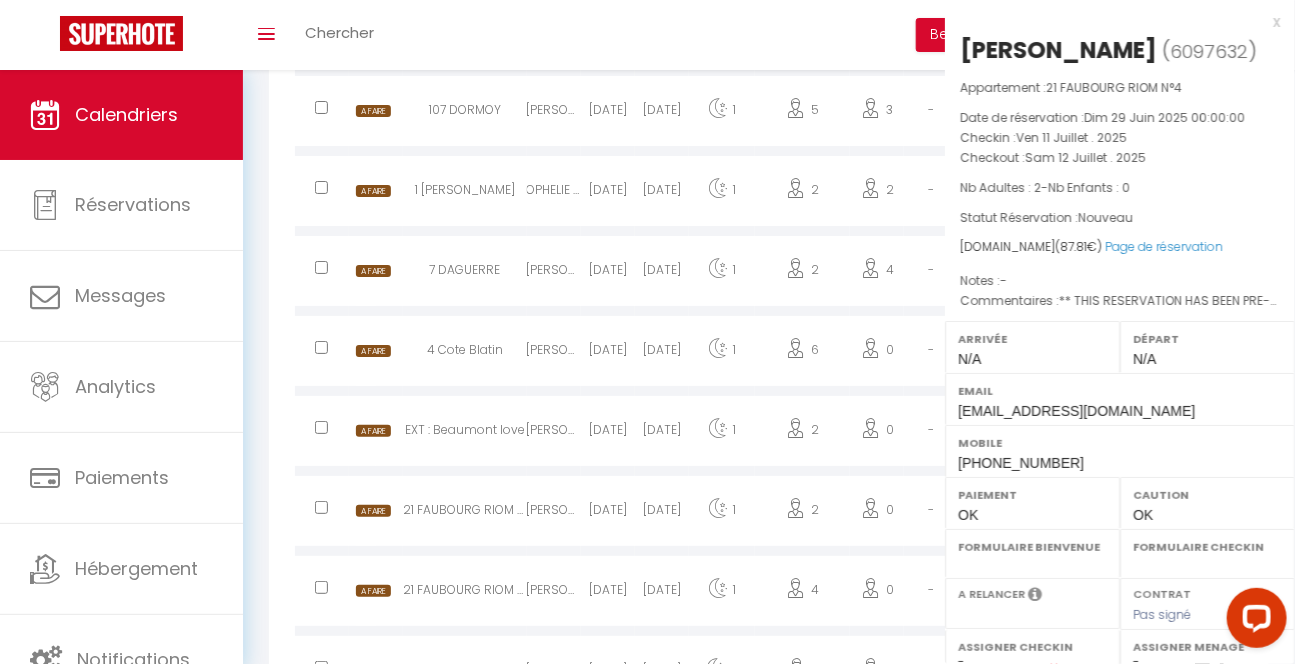 select on "0" 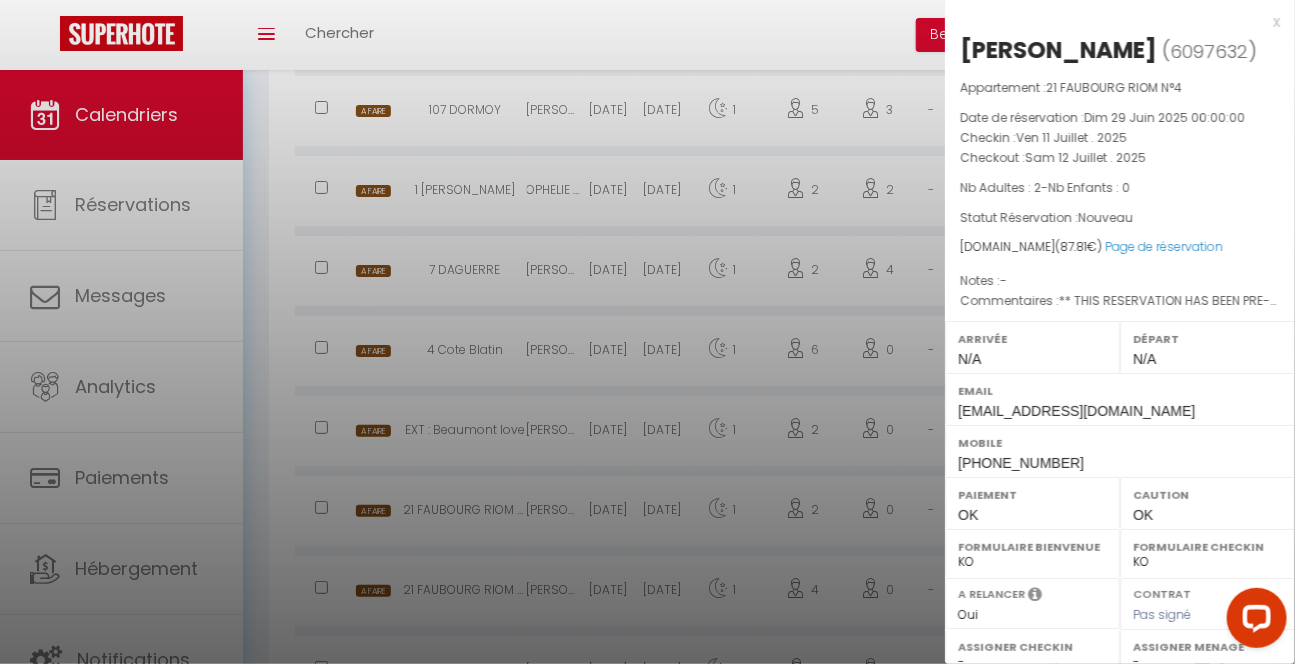 click at bounding box center (647, 332) 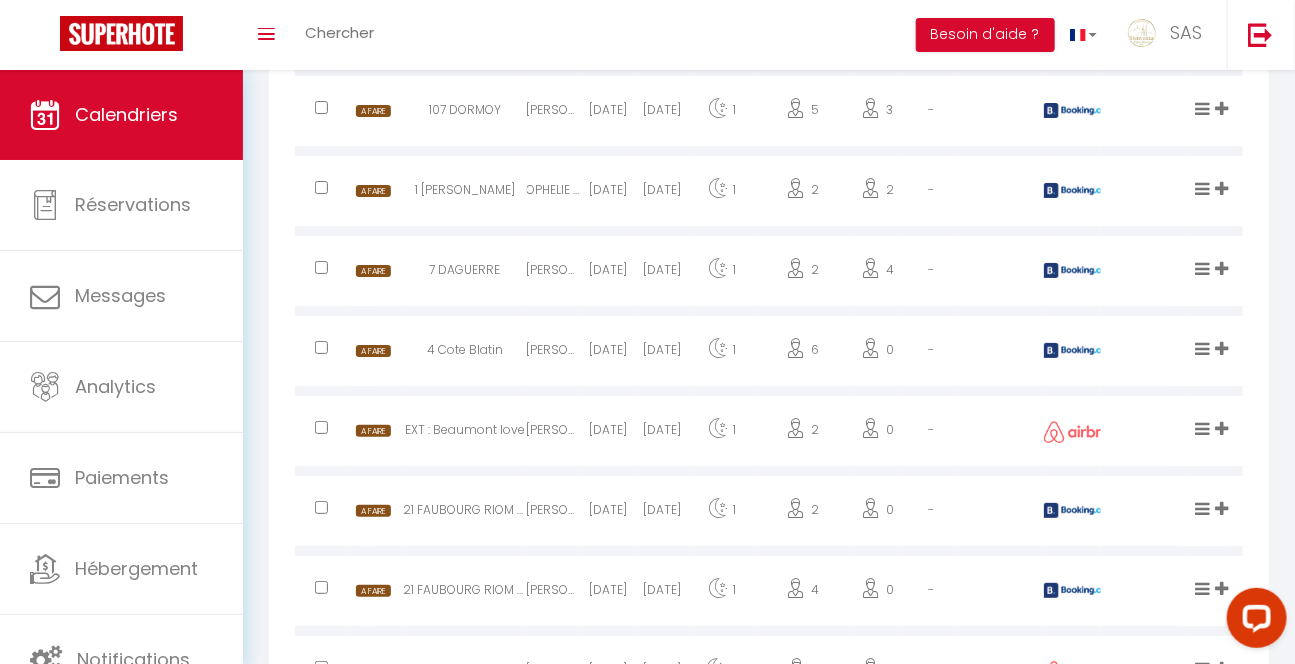 click on "21 FAUBOURG RIOM N°6" at bounding box center (464, 593) 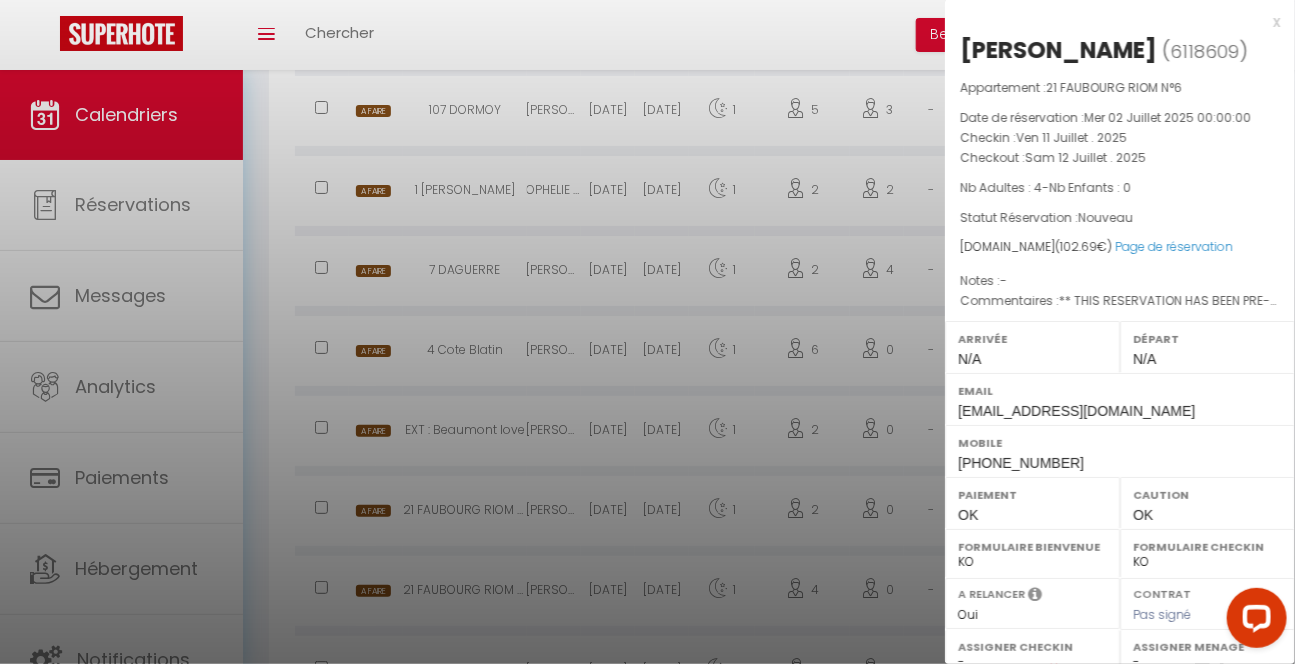 click at bounding box center (647, 332) 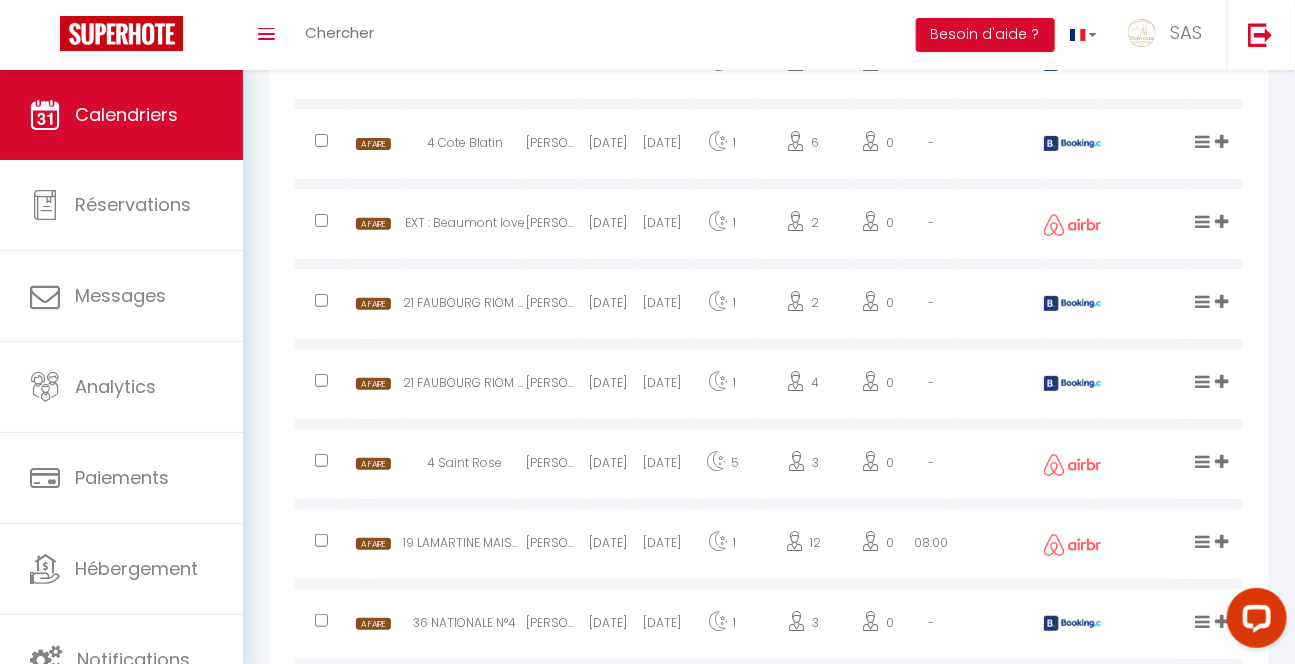 scroll, scrollTop: 5877, scrollLeft: 0, axis: vertical 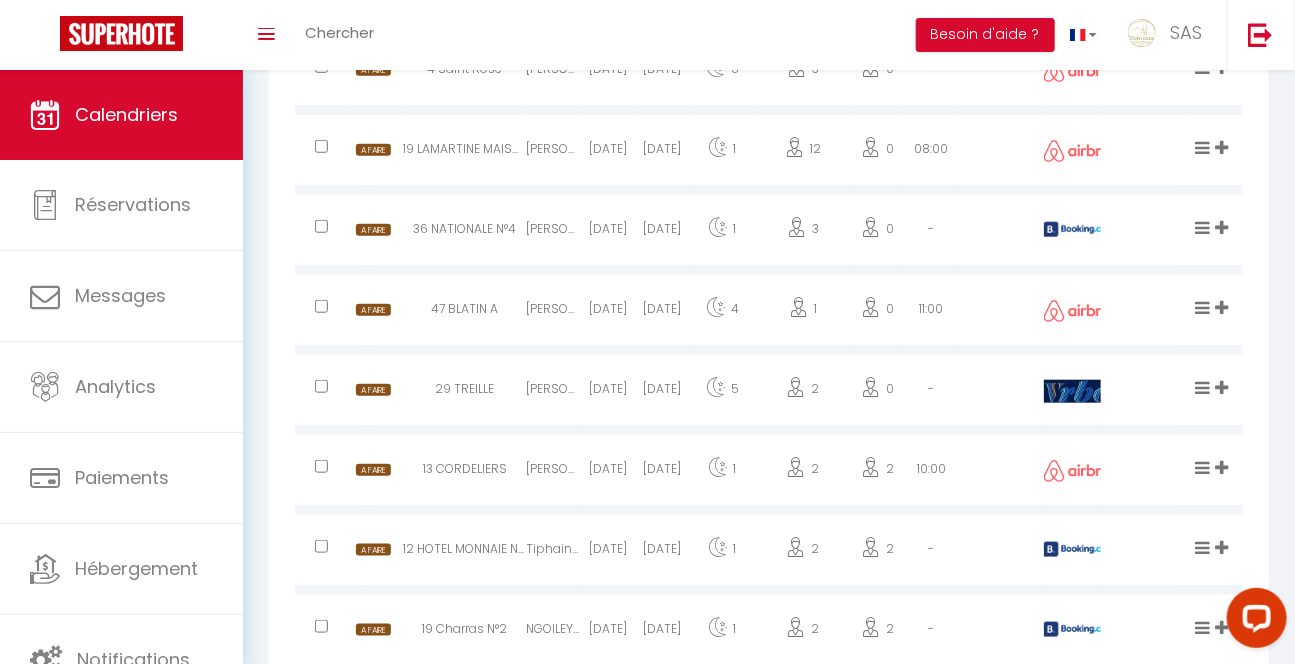 click on "12 HOTEL MONNAIE N°2" at bounding box center [464, 552] 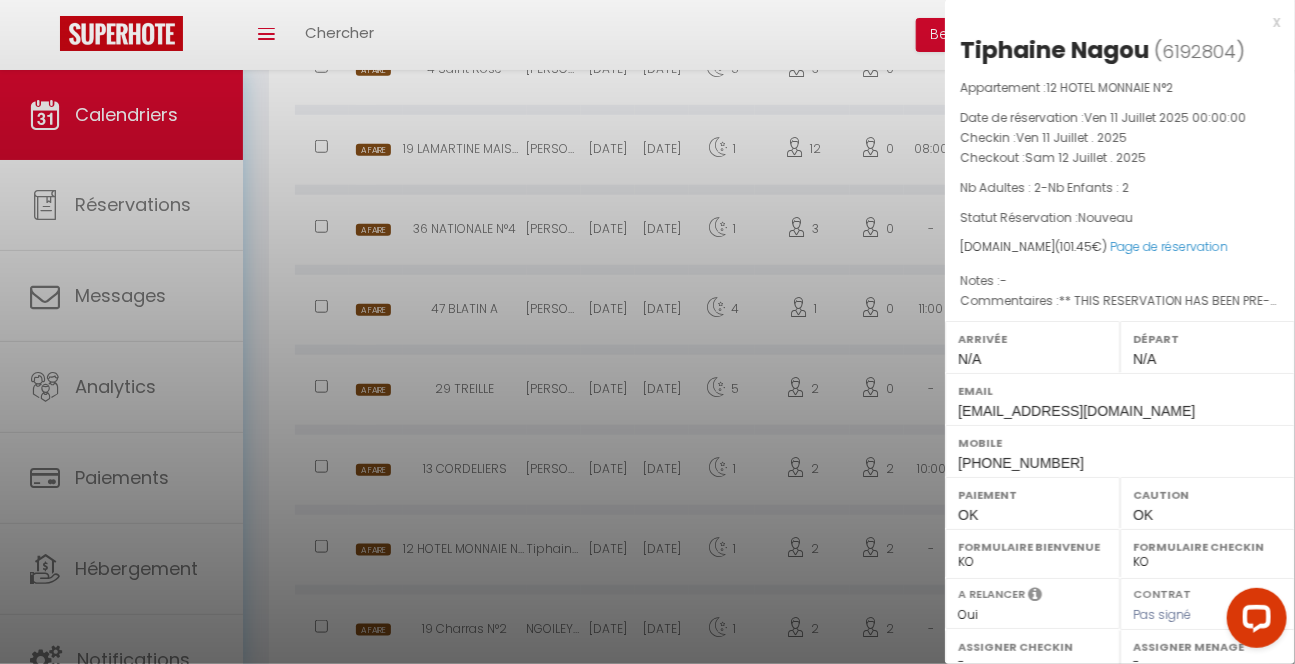 click at bounding box center [647, 332] 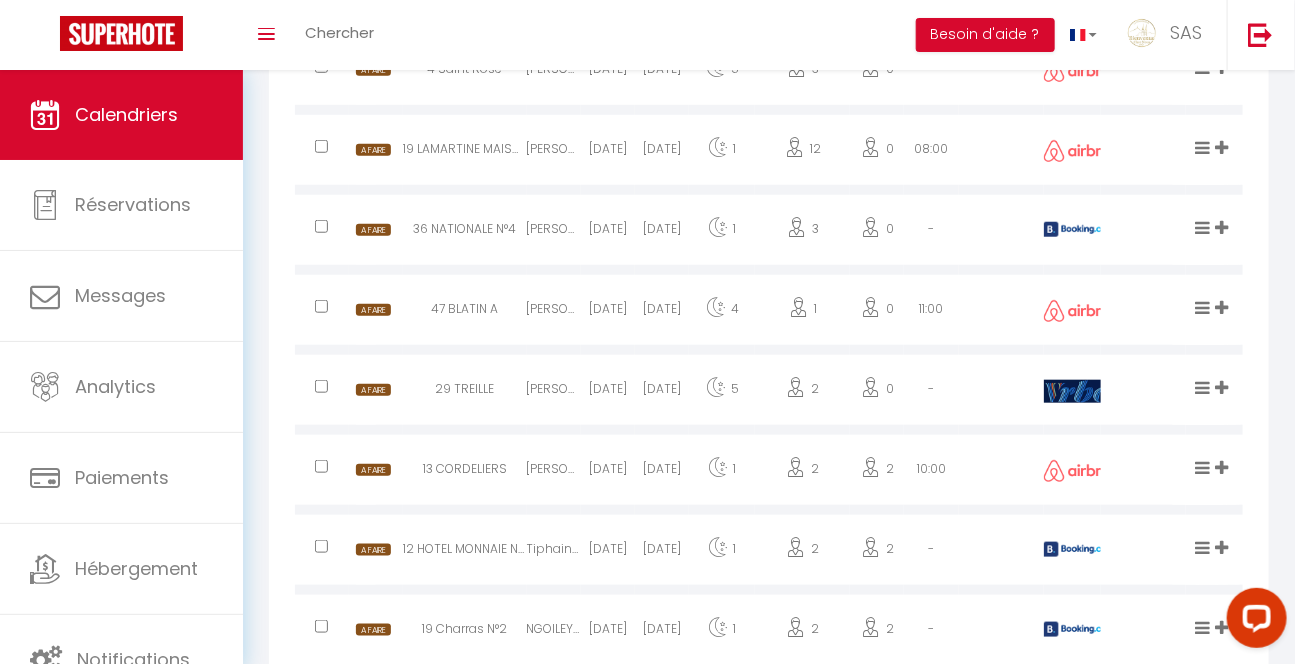 click on "12 HOTEL MONNAIE N°2" at bounding box center (464, 552) 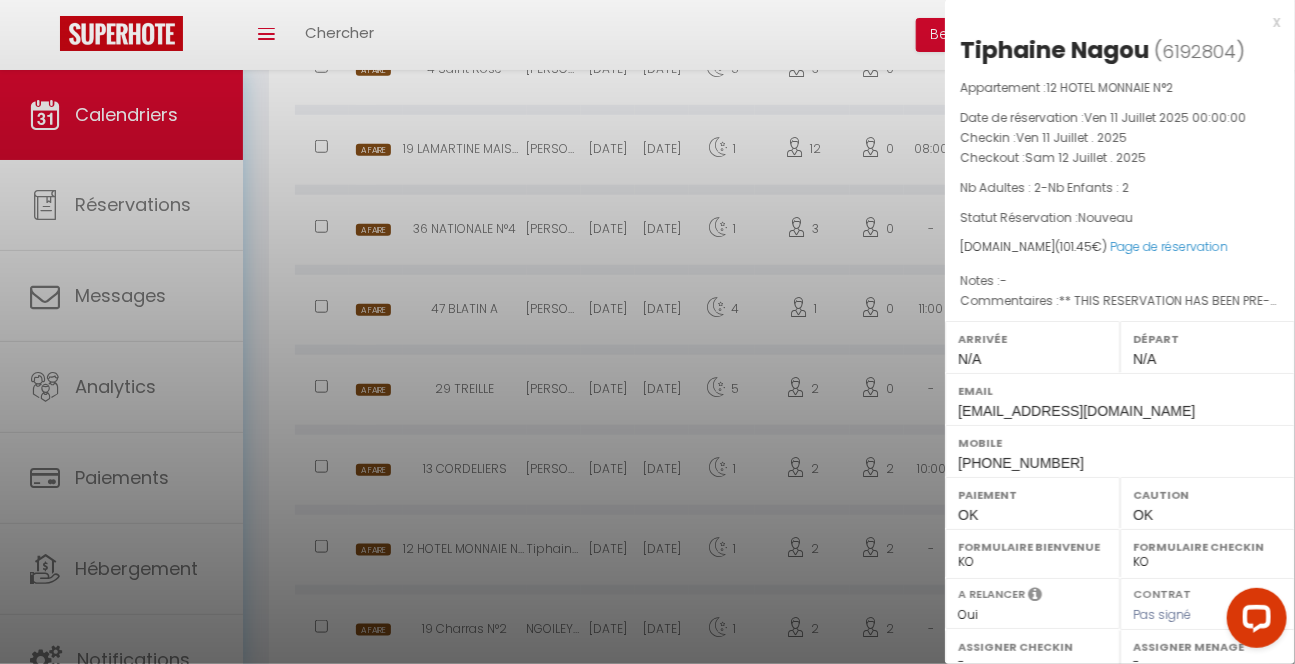 click at bounding box center [647, 332] 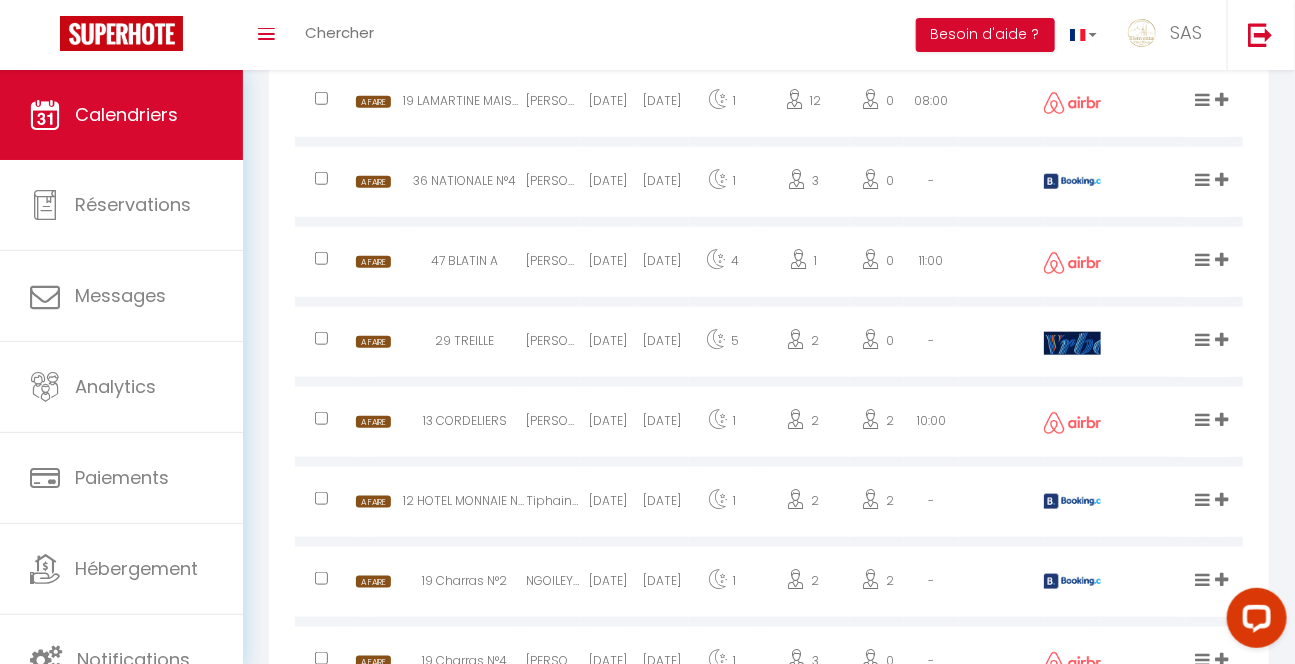 scroll, scrollTop: 6435, scrollLeft: 0, axis: vertical 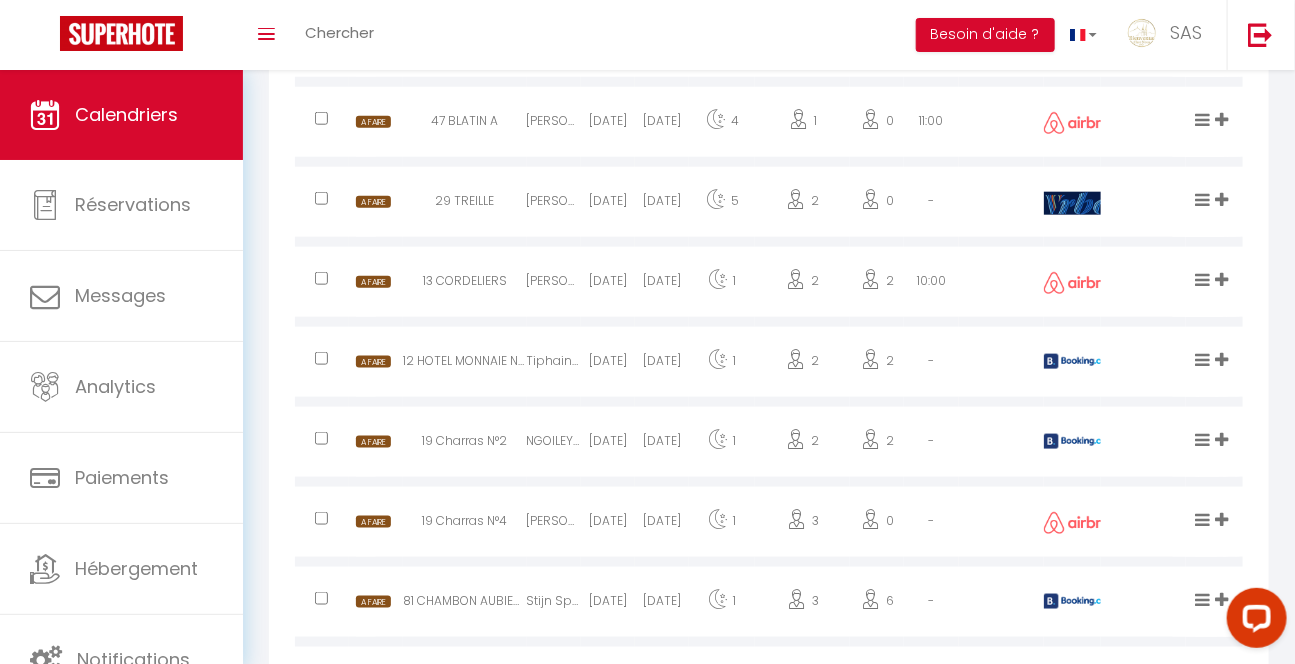 click on "81 CHAMBON AUBIERE A" at bounding box center [464, 604] 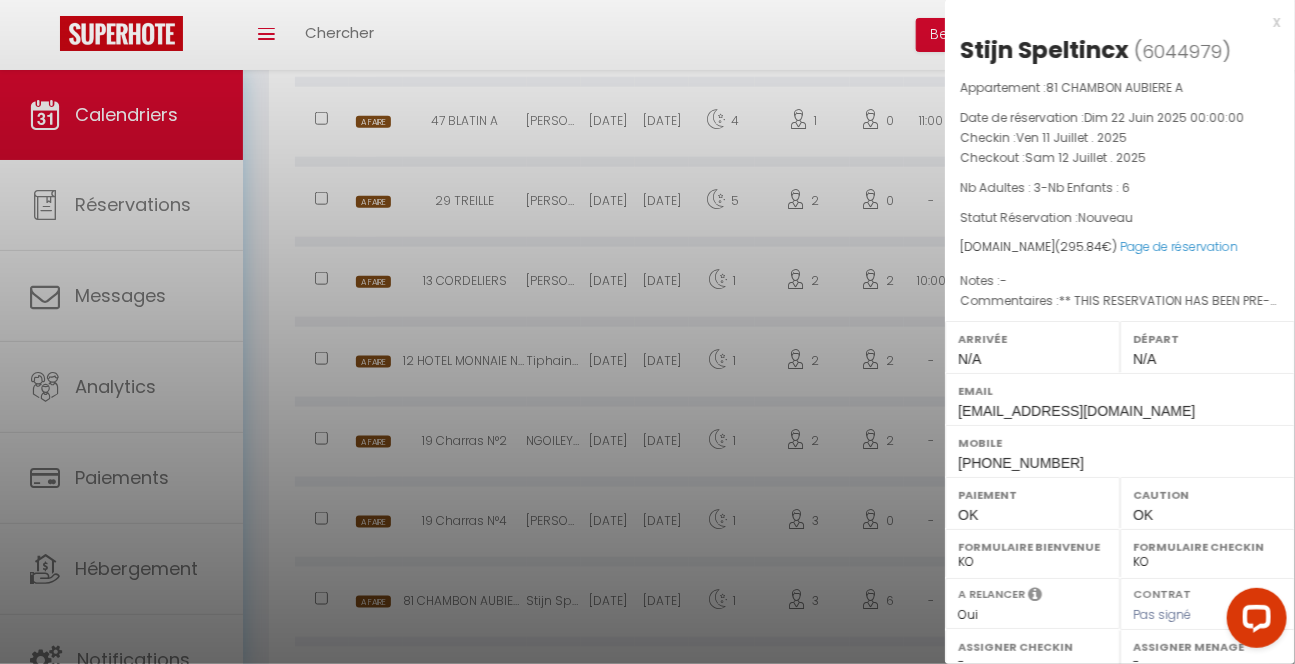 click at bounding box center (647, 332) 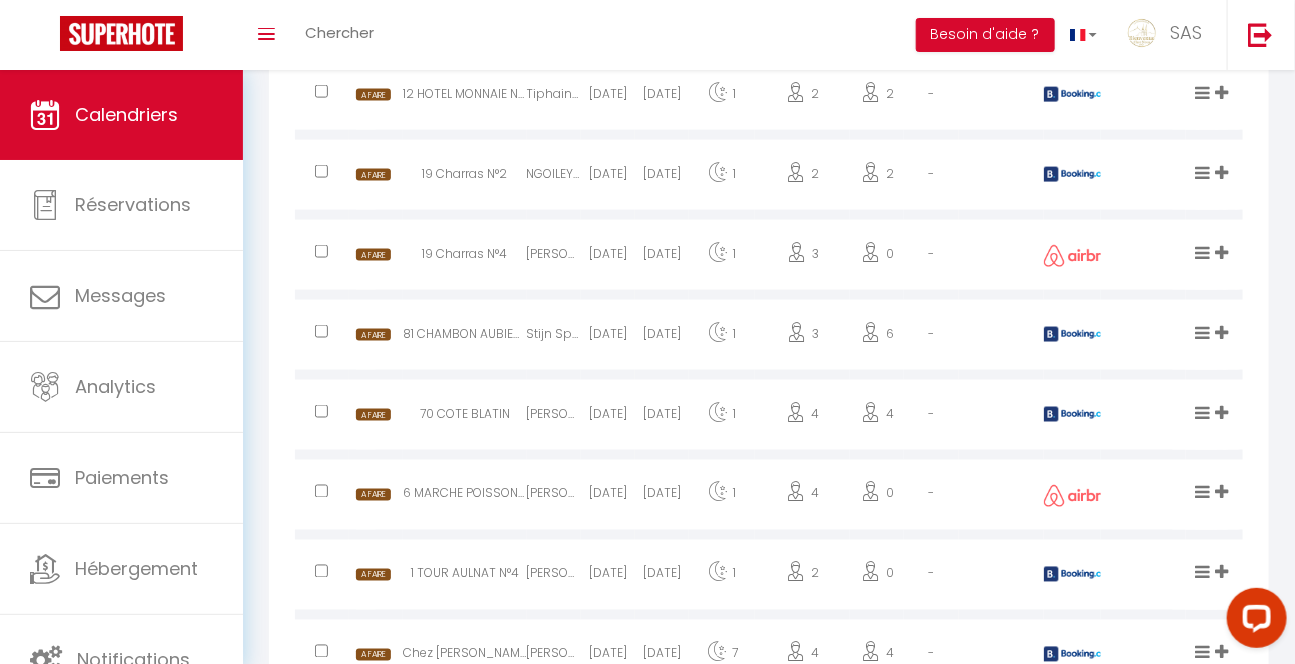 scroll, scrollTop: 6714, scrollLeft: 0, axis: vertical 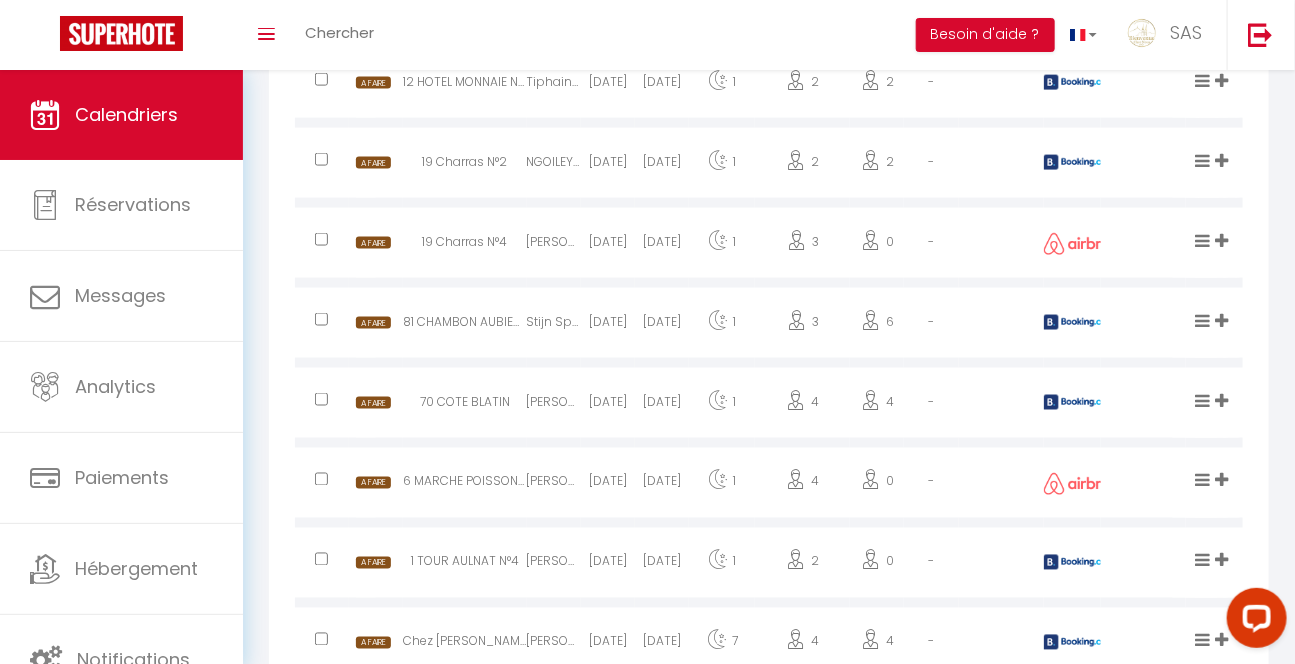 click on "6 MARCHE POISSONS B" at bounding box center [464, 485] 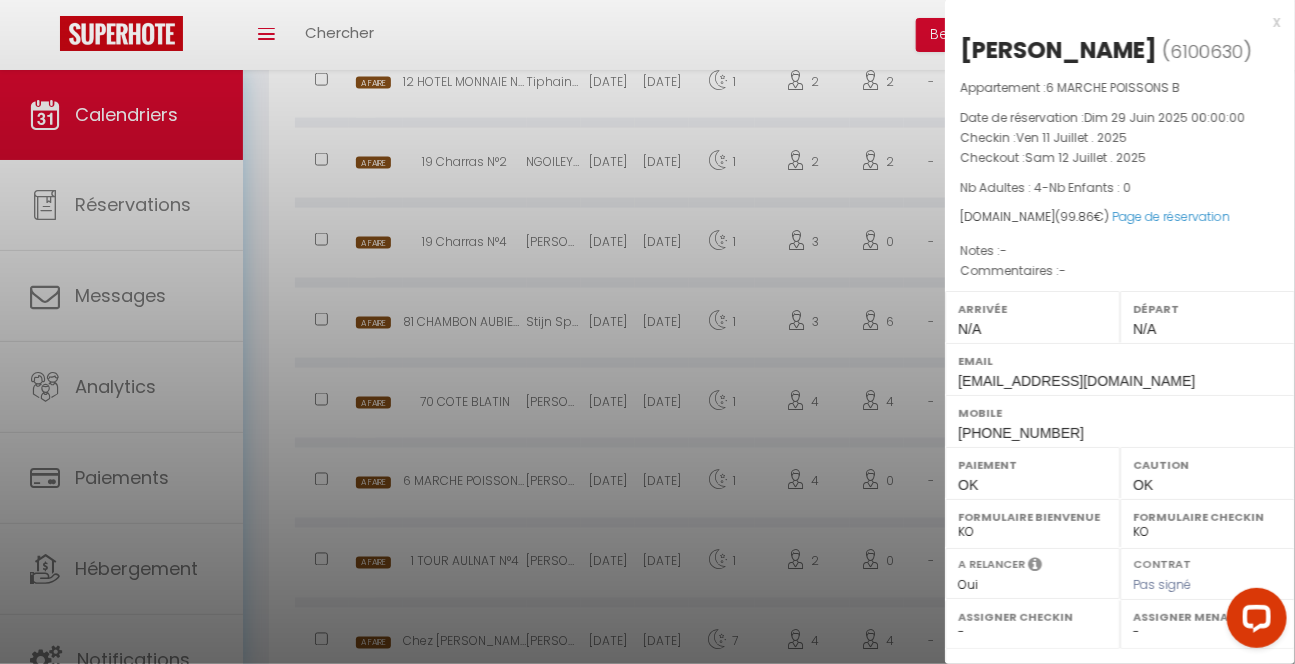 click at bounding box center [647, 332] 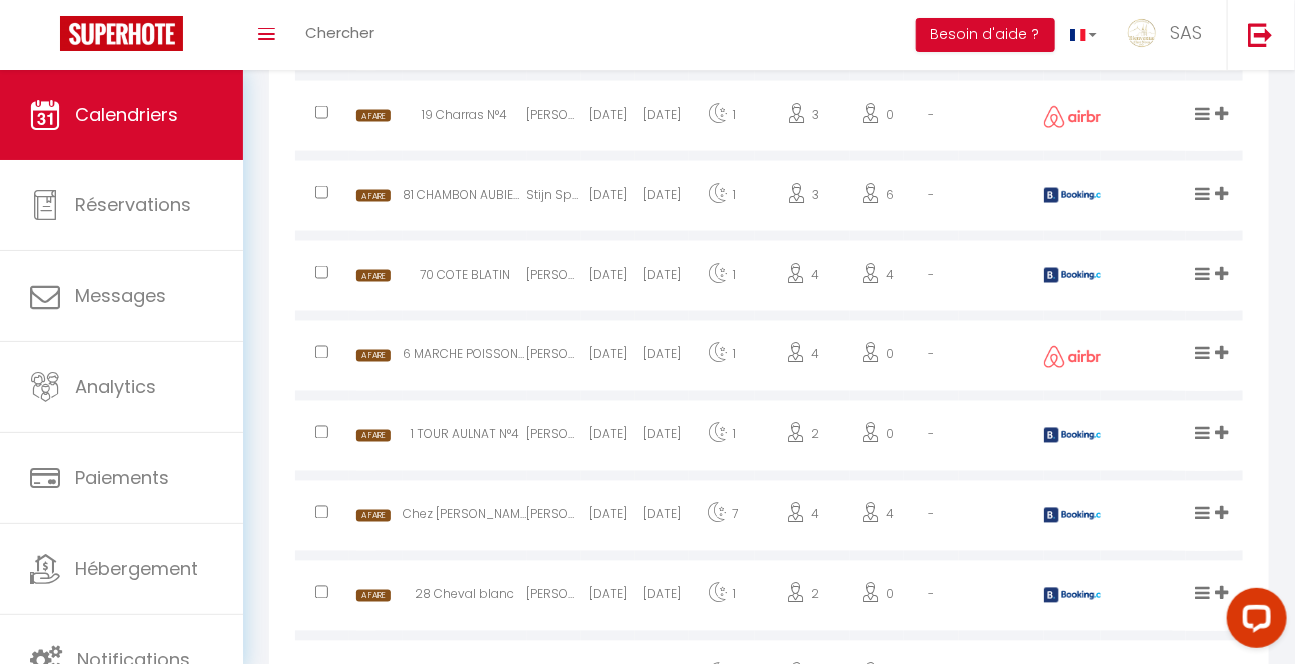 scroll, scrollTop: 6830, scrollLeft: 0, axis: vertical 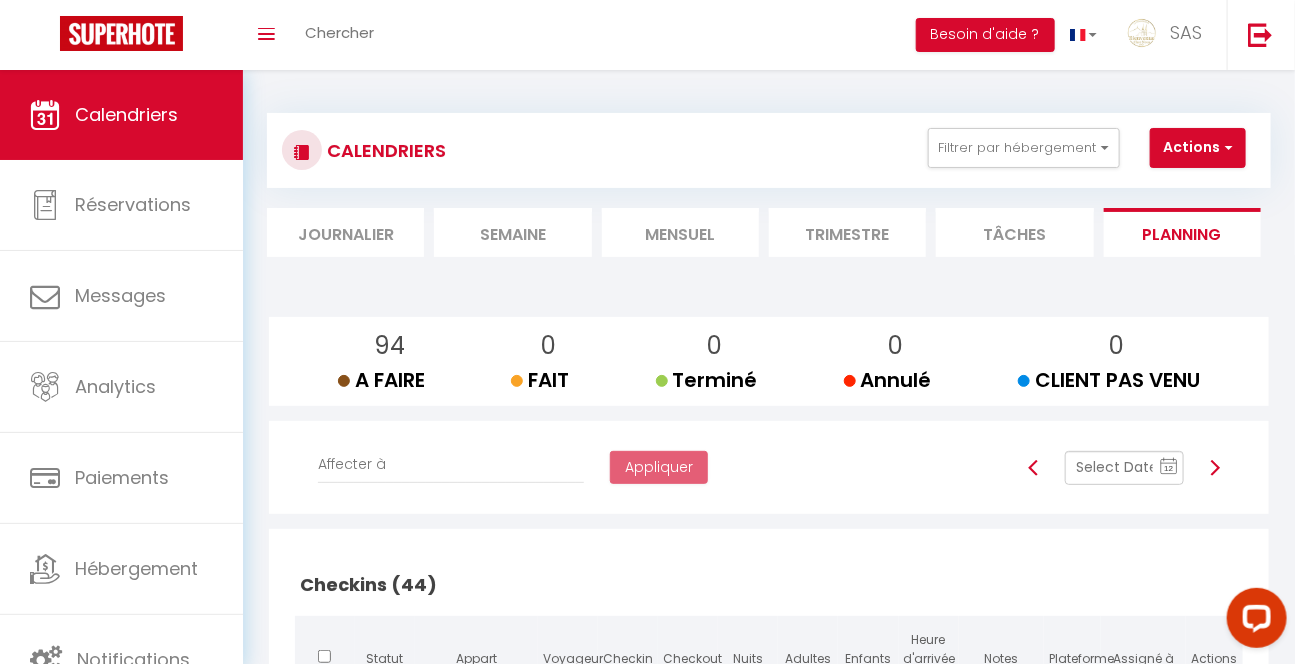 click on "Mensuel" at bounding box center (680, 232) 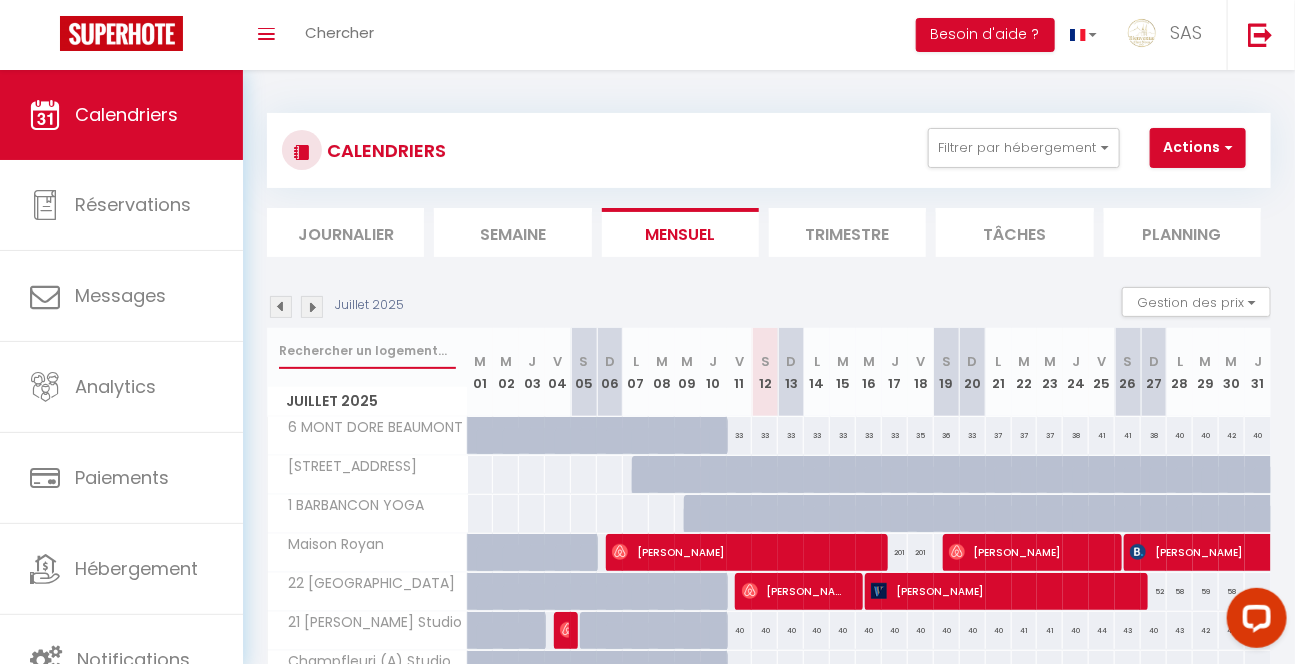 click at bounding box center [367, 351] 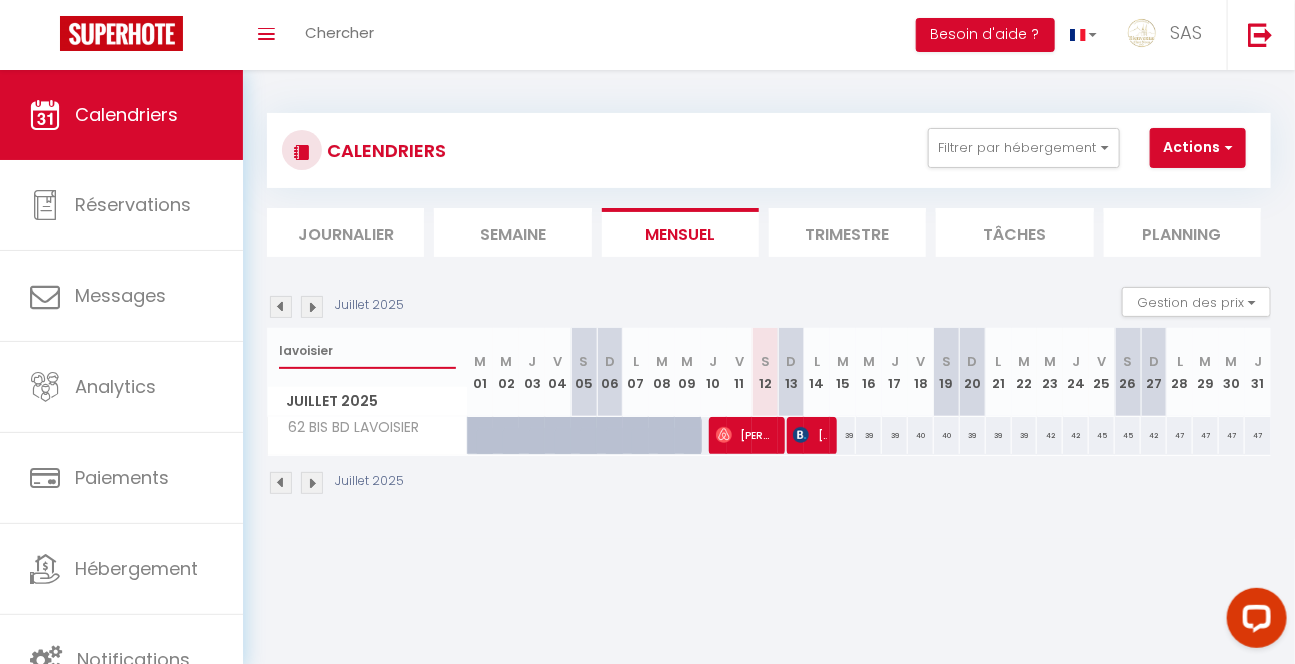 type on "lavoisier" 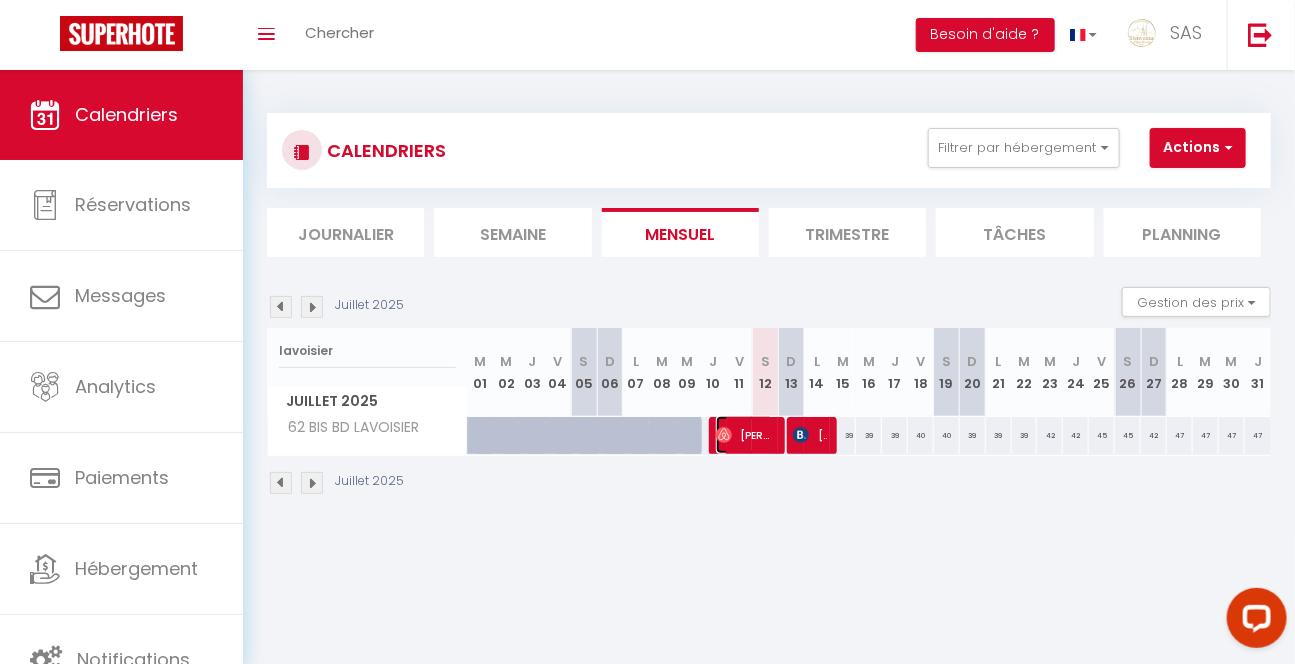 click on "Luisa Obando" at bounding box center (745, 435) 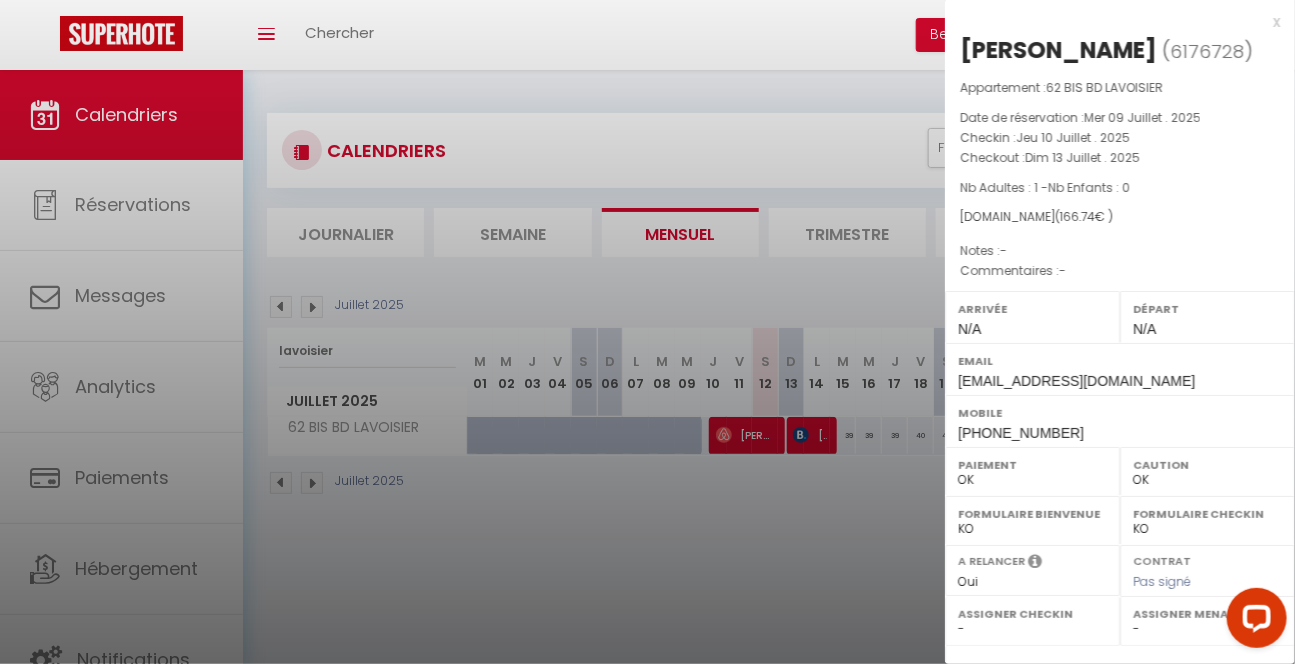 click at bounding box center [647, 332] 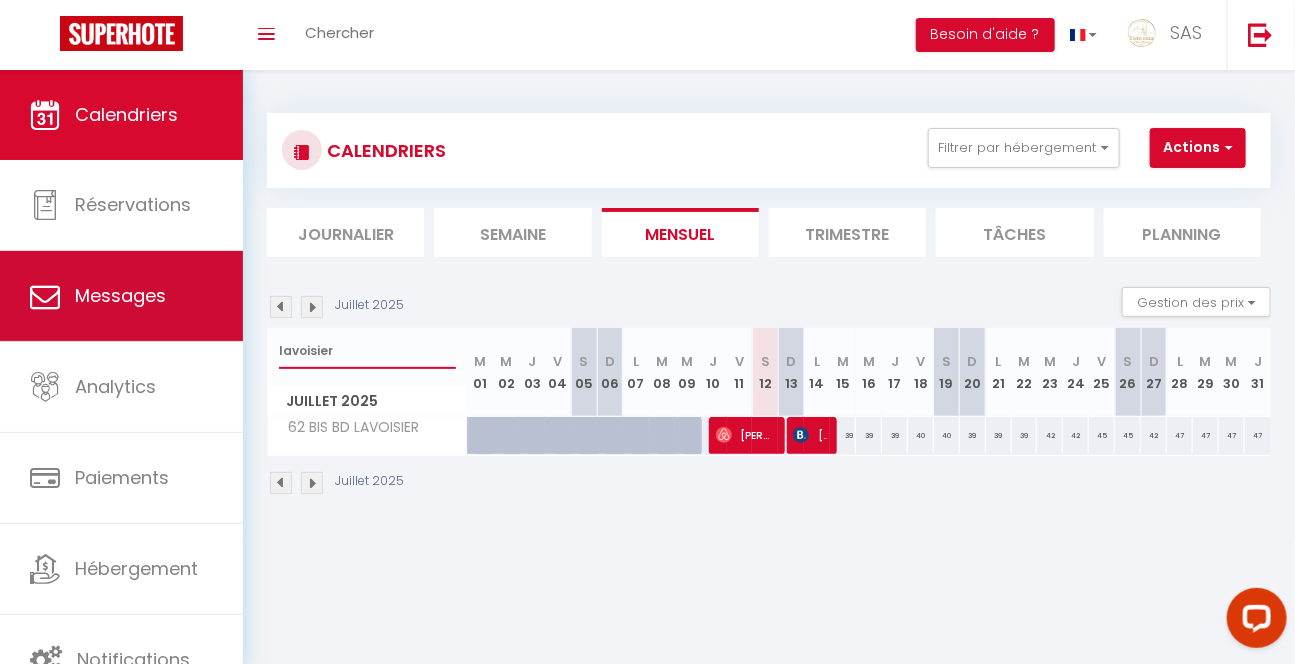 drag, startPoint x: 365, startPoint y: 350, endPoint x: 214, endPoint y: 337, distance: 151.55856 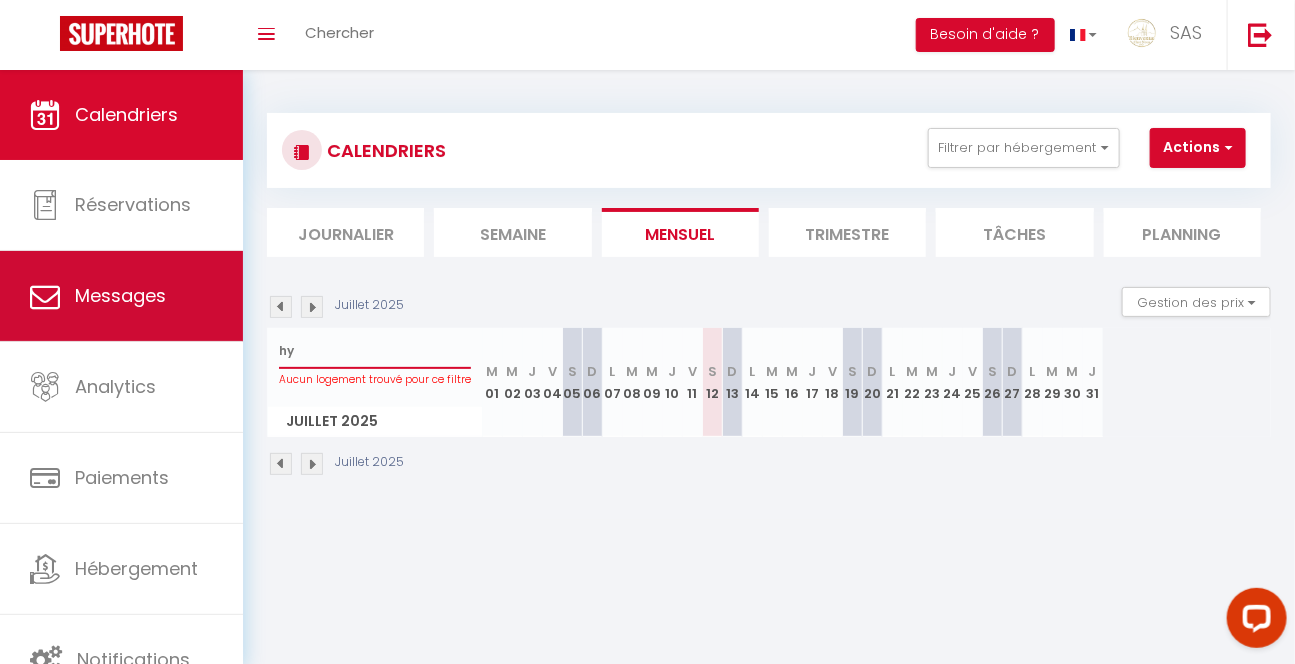 type on "h" 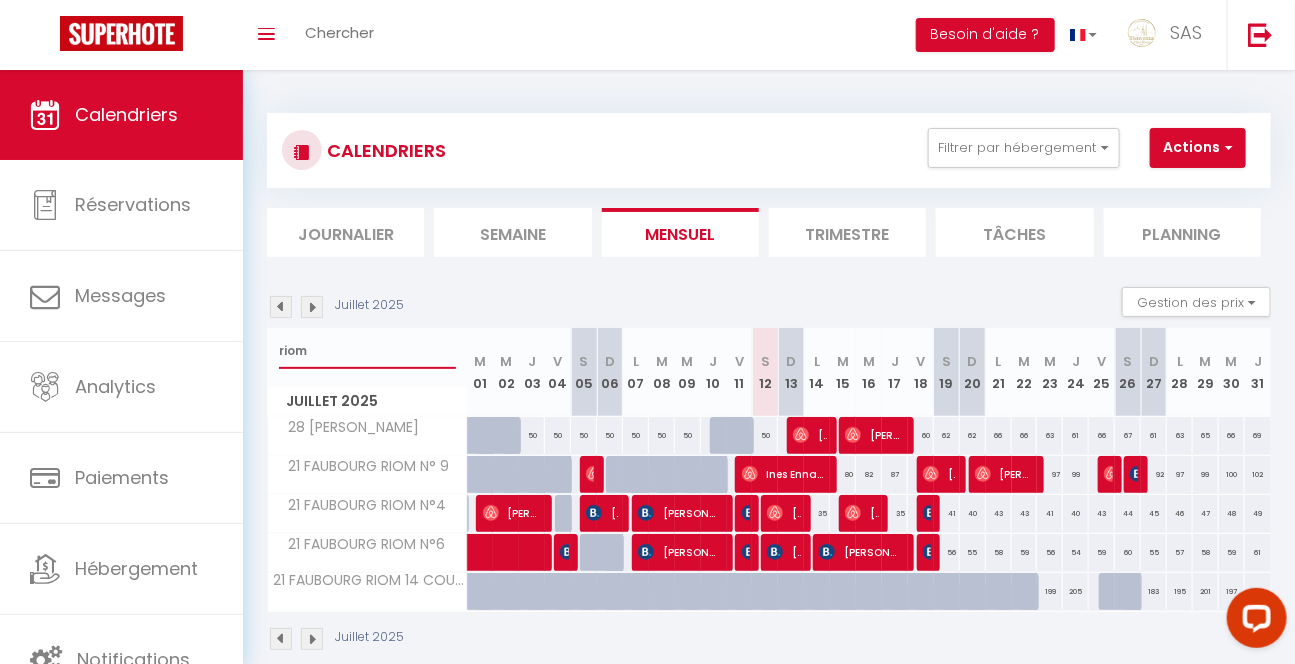 drag, startPoint x: 336, startPoint y: 355, endPoint x: 233, endPoint y: 350, distance: 103.121284 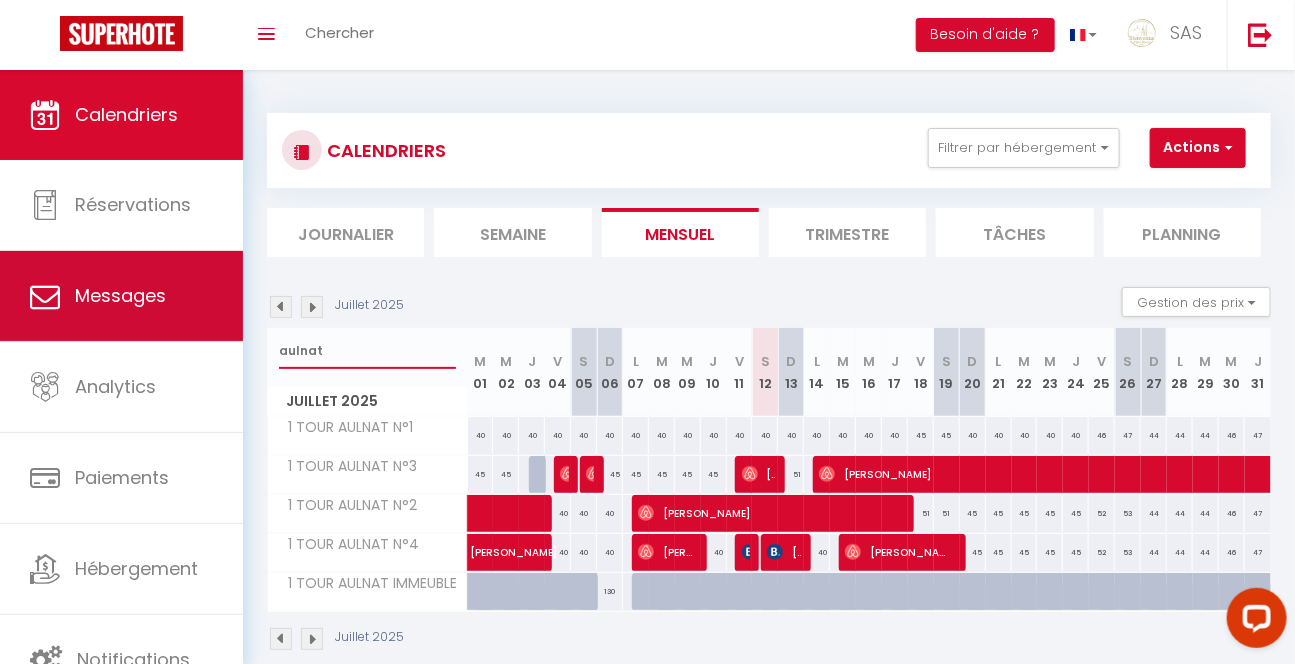 drag, startPoint x: 372, startPoint y: 351, endPoint x: 202, endPoint y: 341, distance: 170.29387 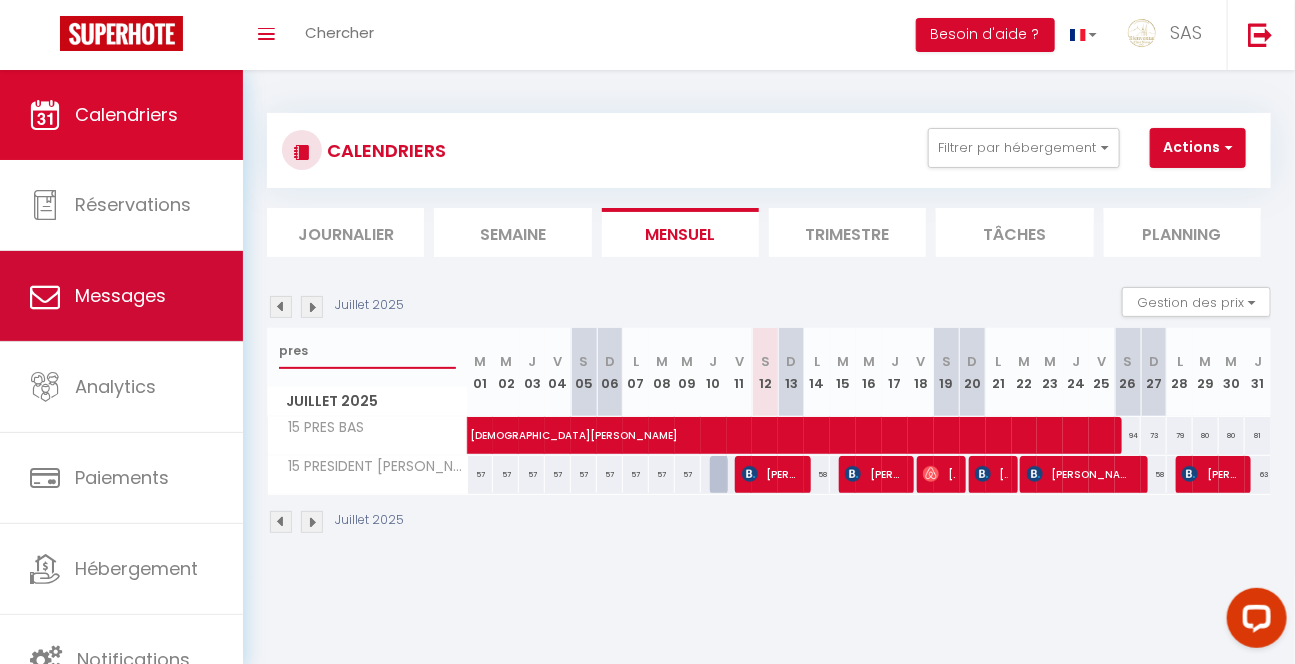 type on "pres" 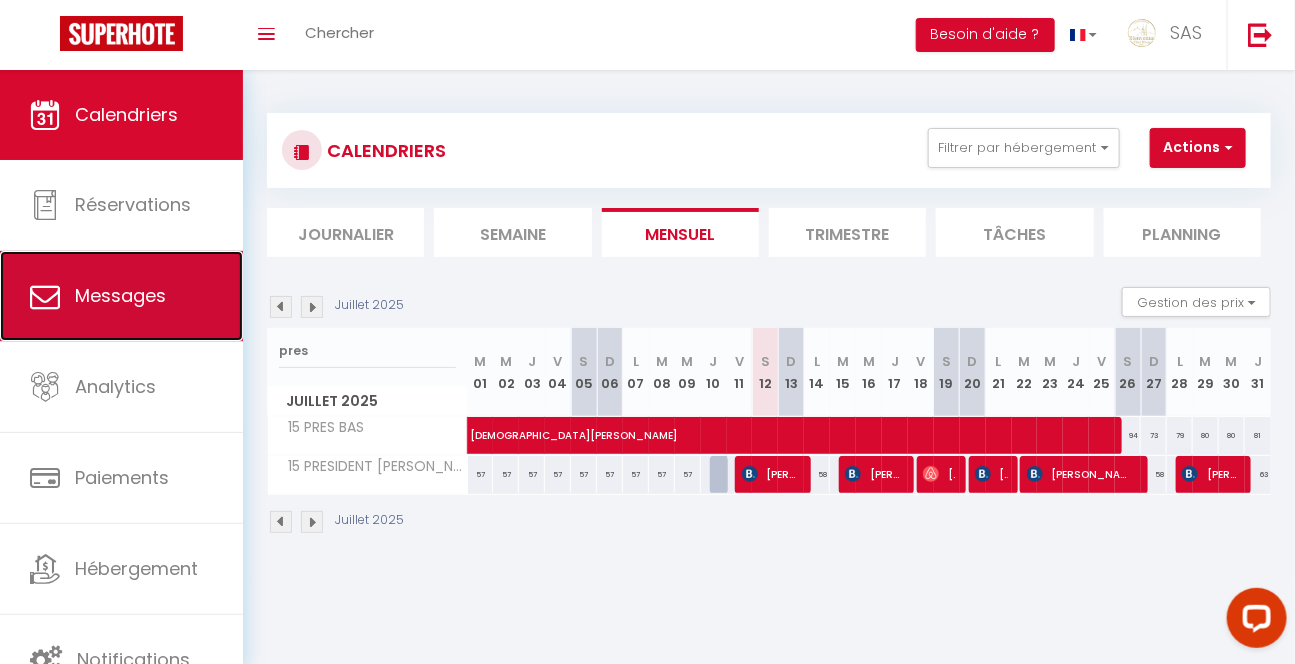click on "Messages" at bounding box center (121, 296) 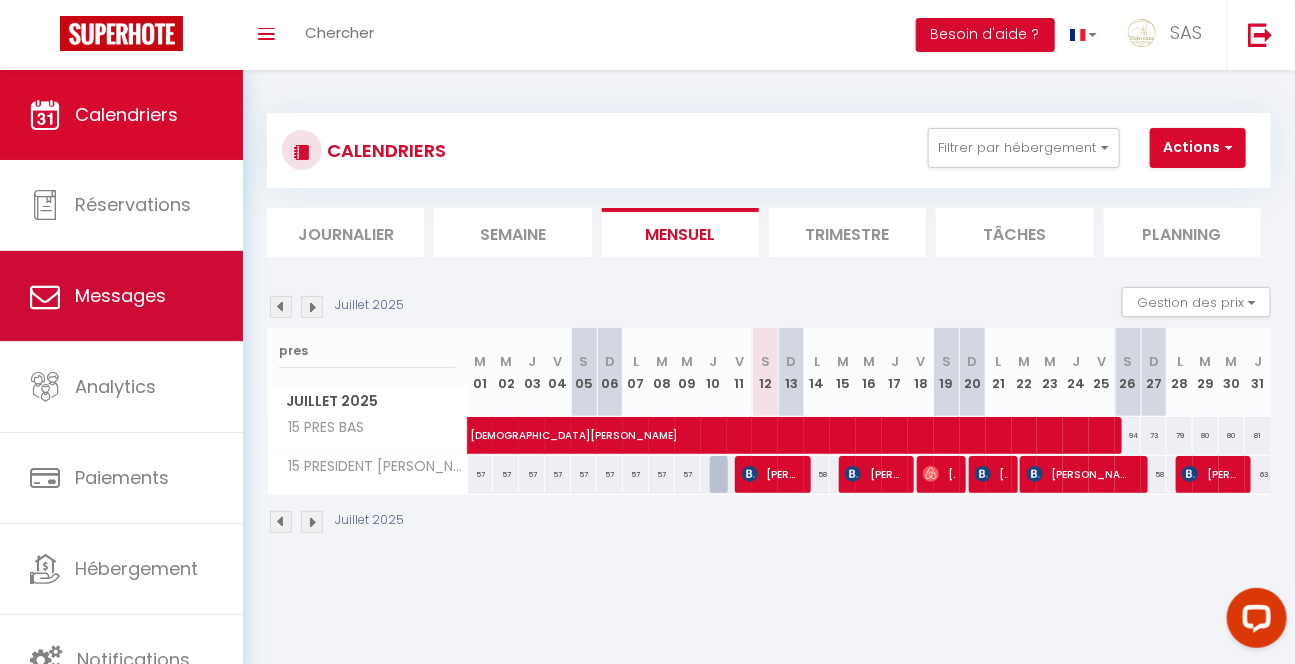 select on "message" 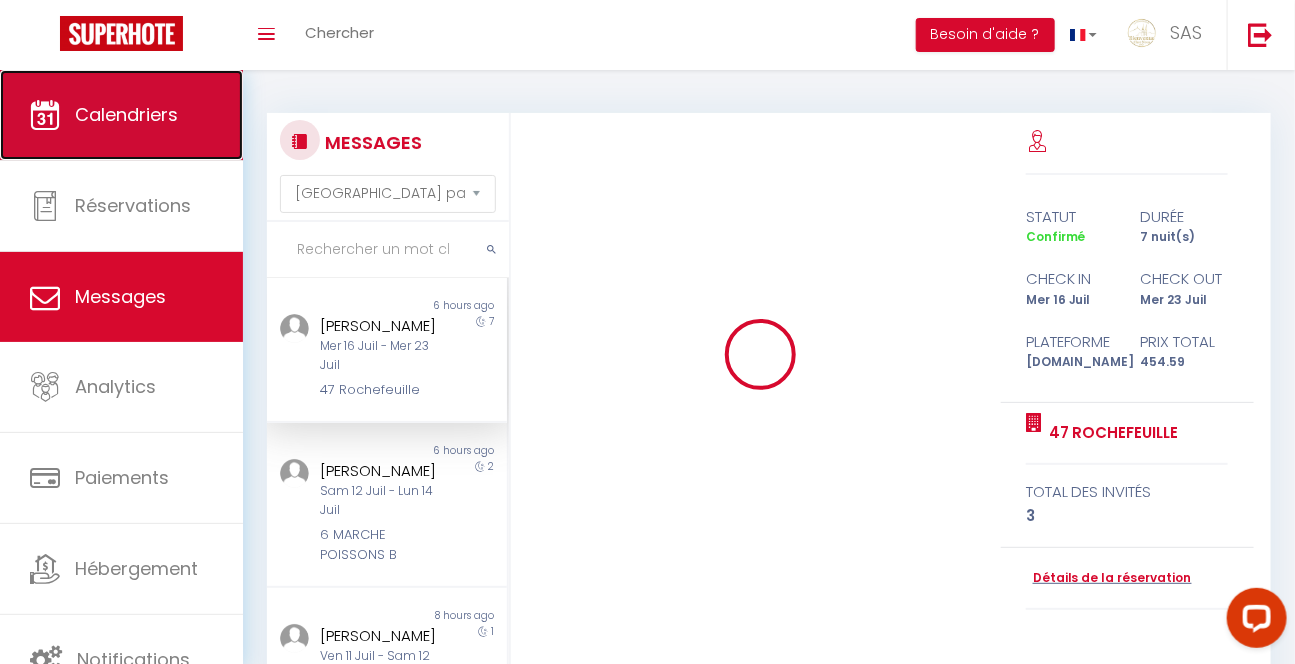 click on "Calendriers" at bounding box center [121, 115] 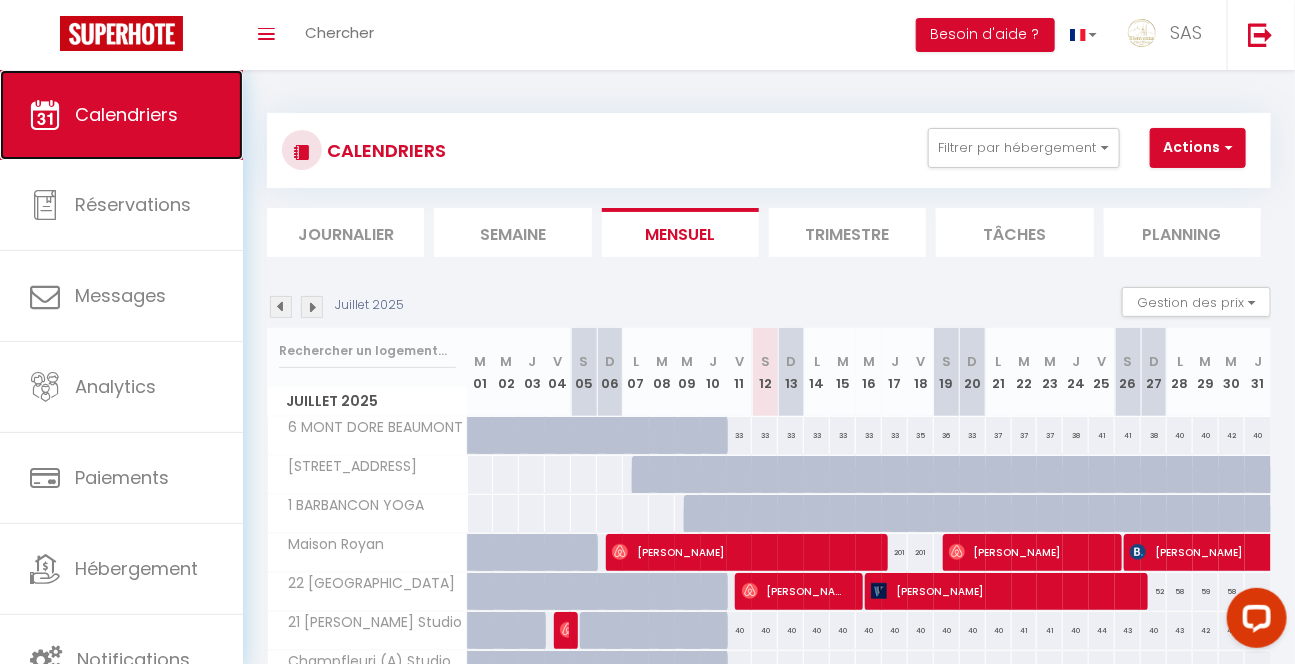 click on "Calendriers" at bounding box center [121, 115] 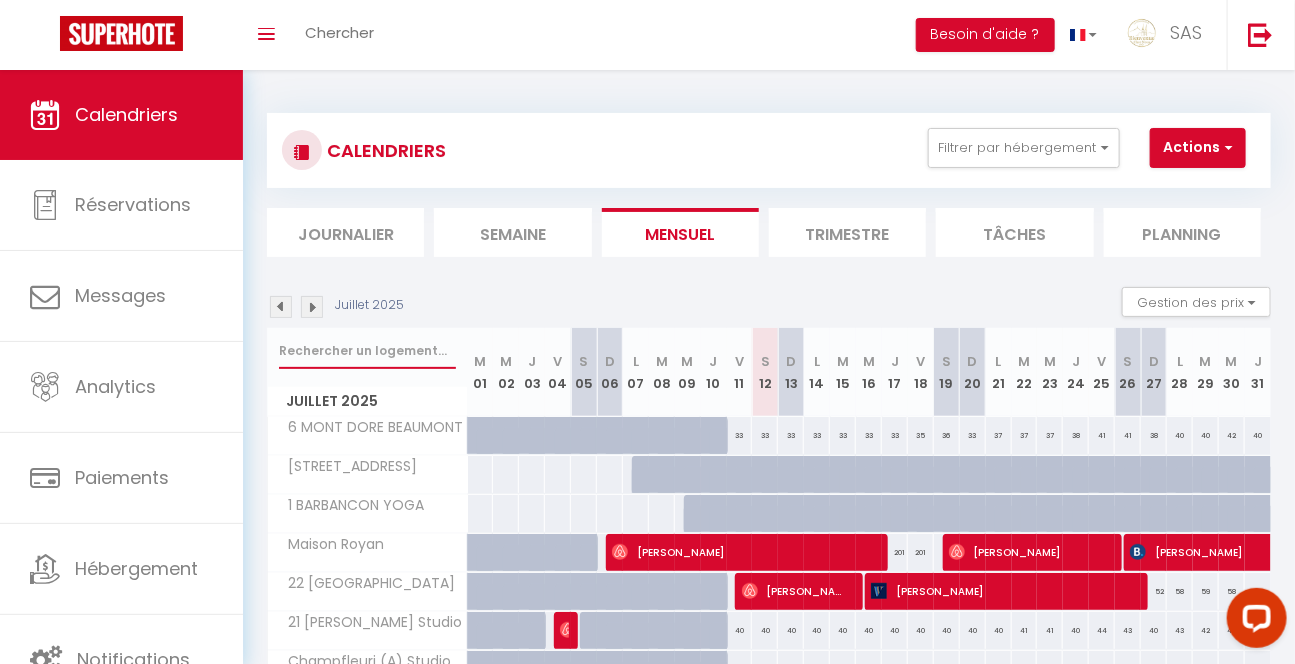 click at bounding box center (367, 351) 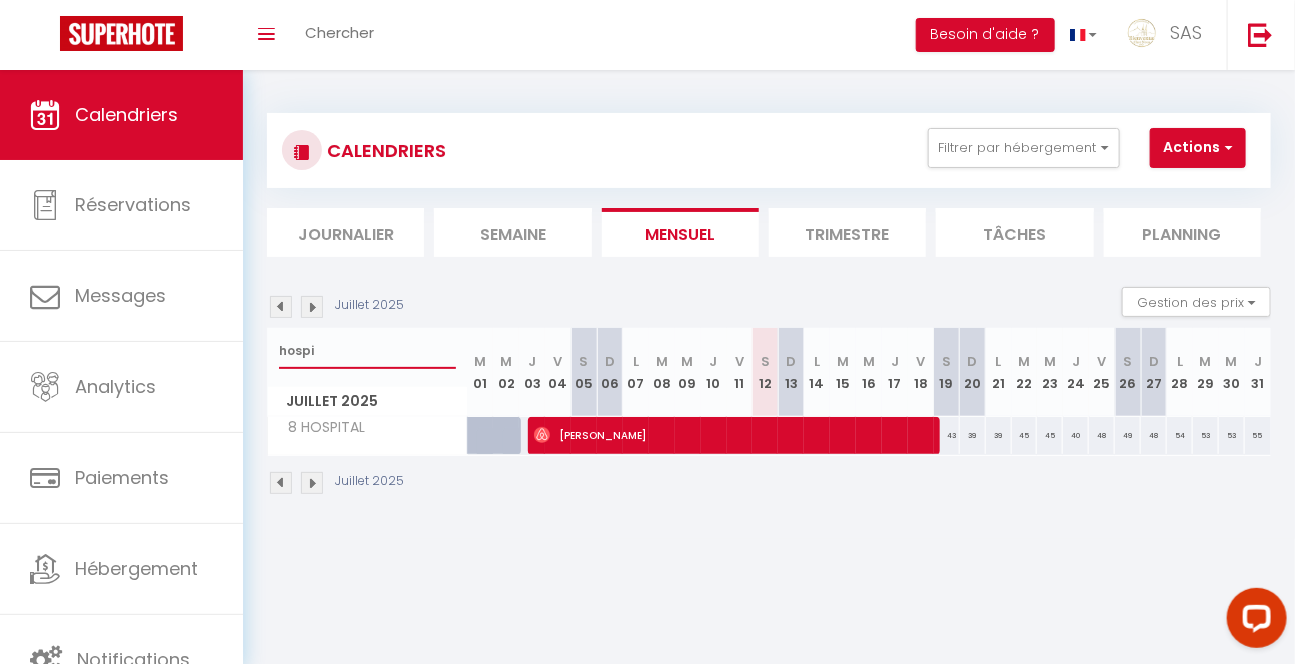 click on "hospi" at bounding box center (367, 351) 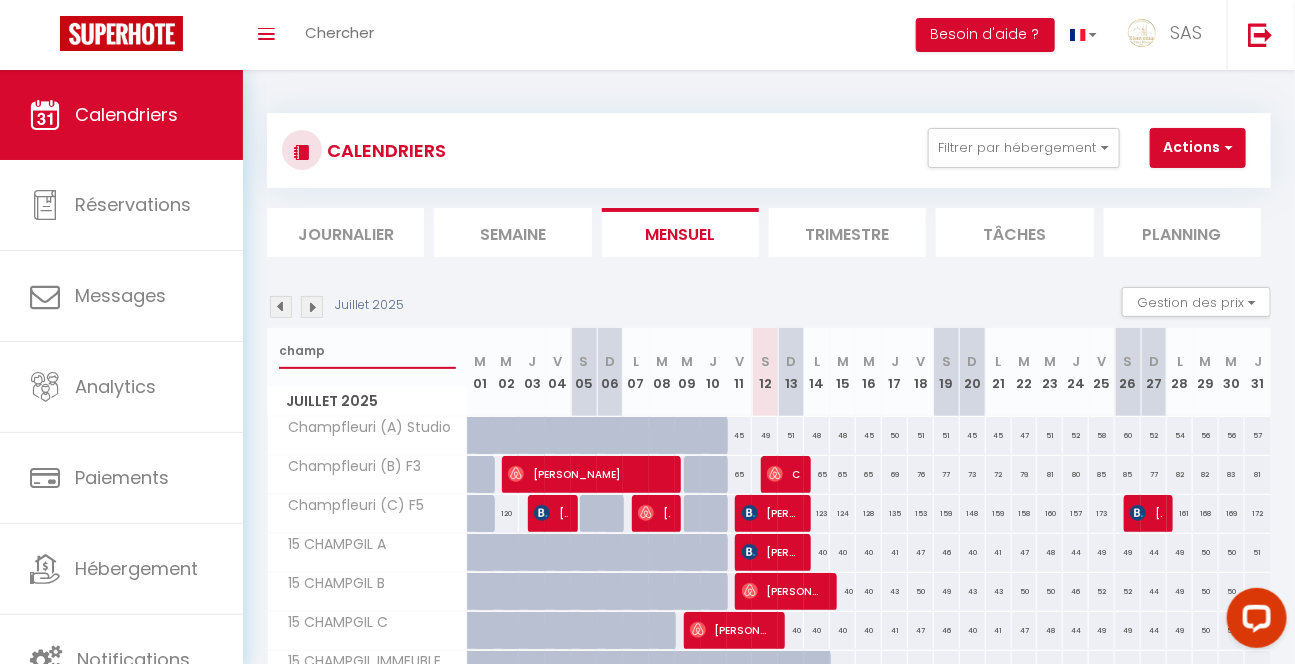 type on "champ" 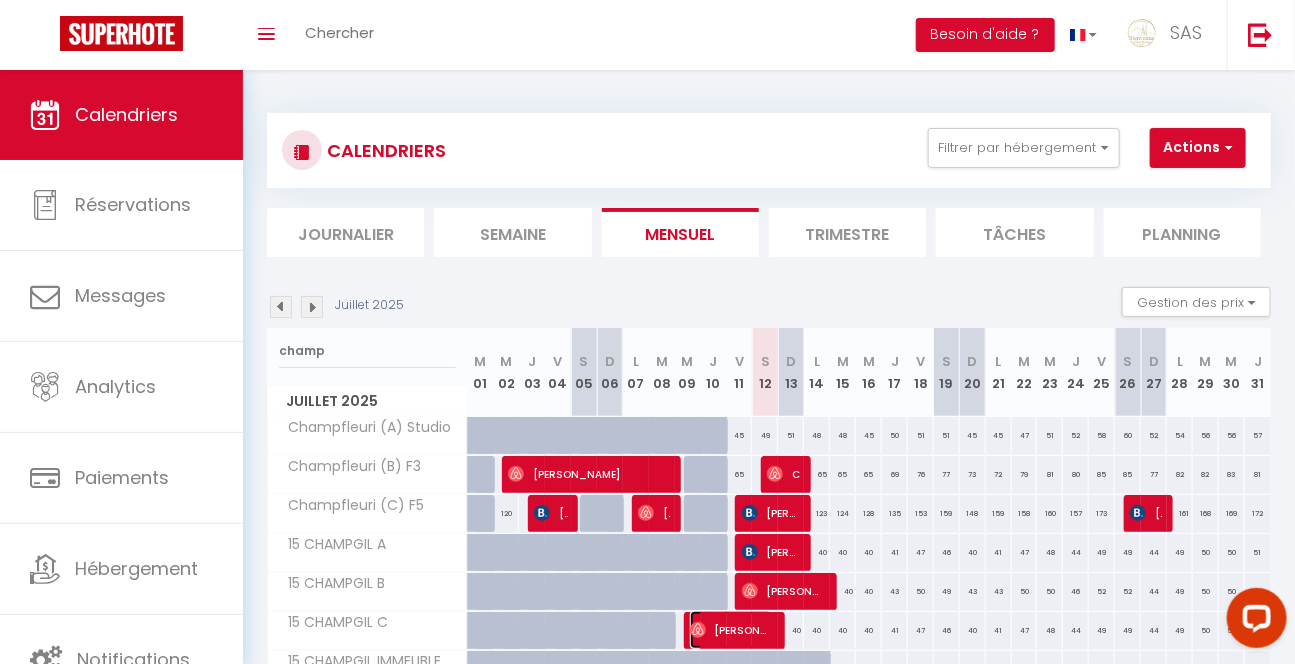 click on "[PERSON_NAME] Chechen" at bounding box center (731, 630) 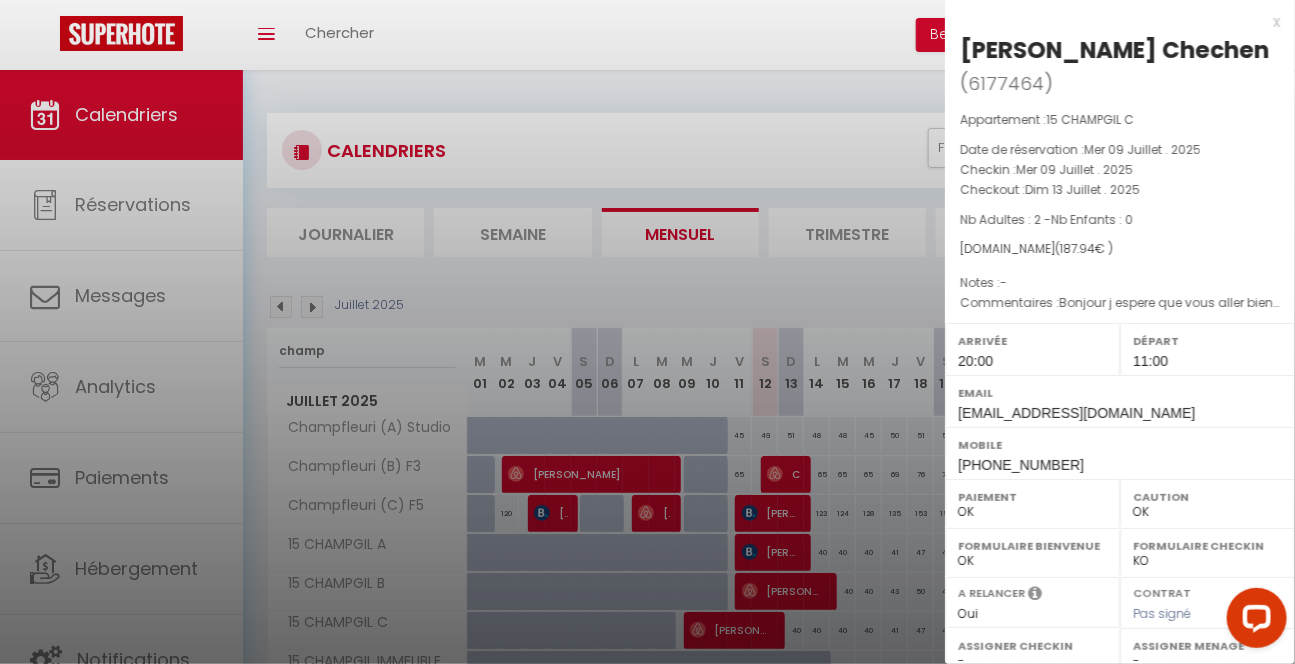 click at bounding box center [647, 332] 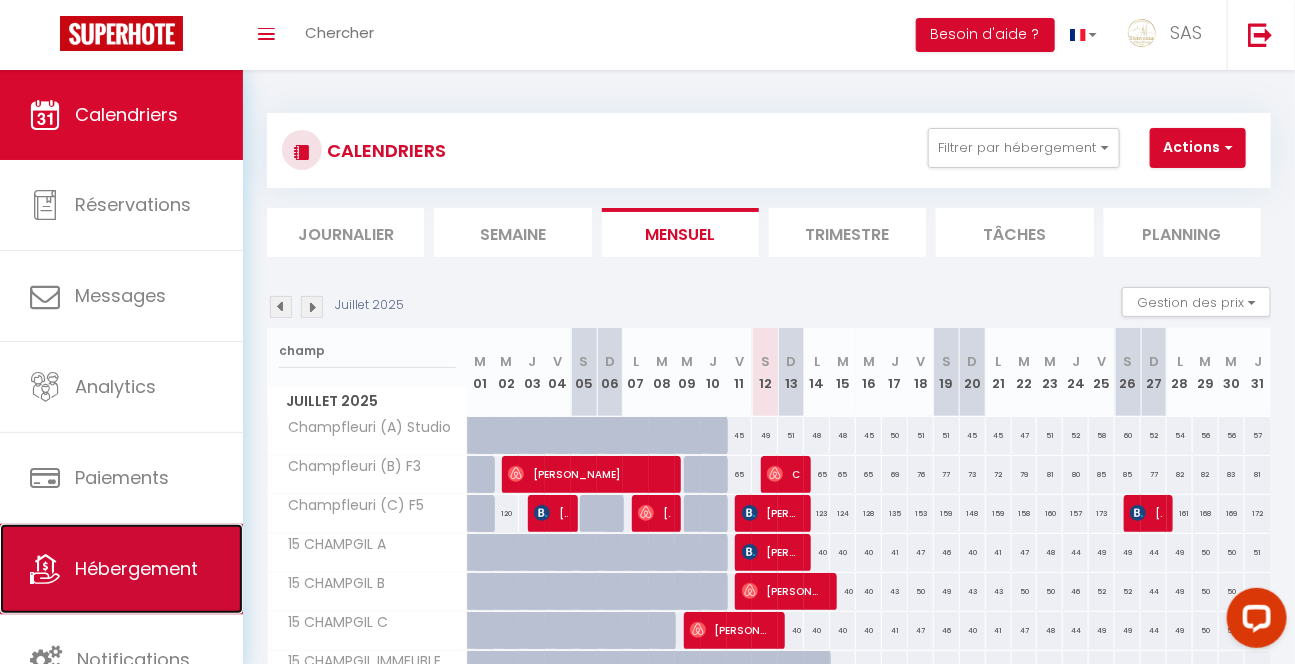 click on "Hébergement" at bounding box center [121, 569] 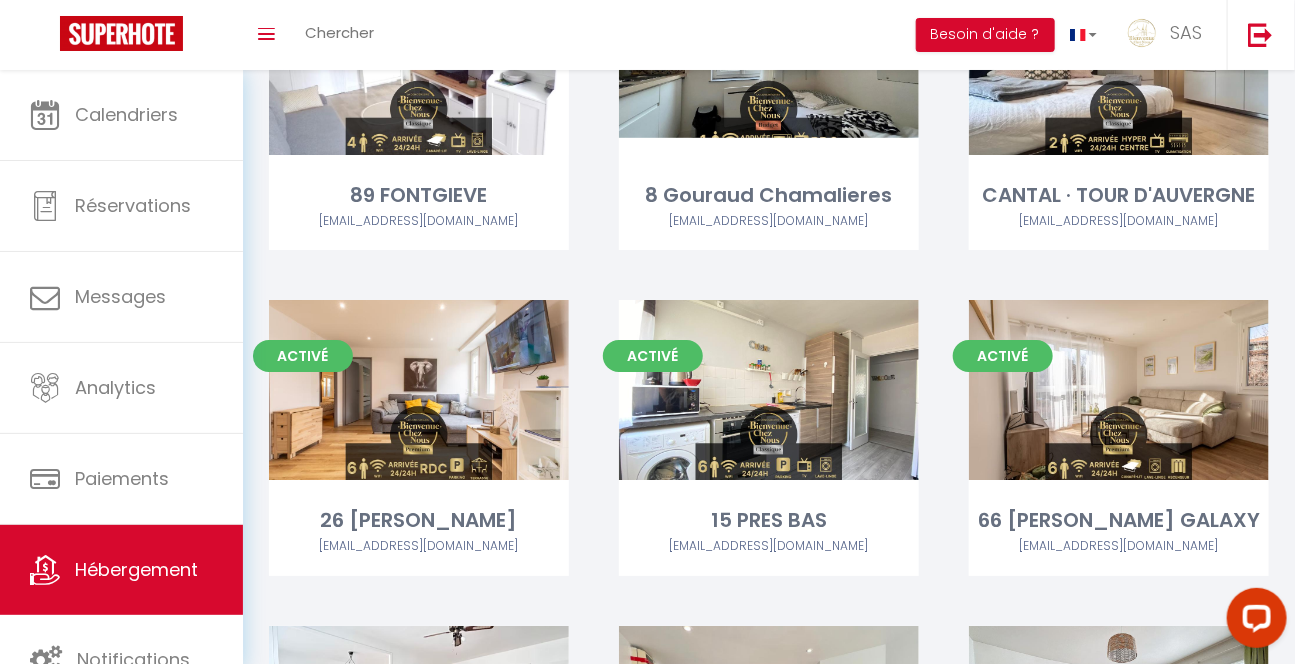 scroll, scrollTop: 8951, scrollLeft: 0, axis: vertical 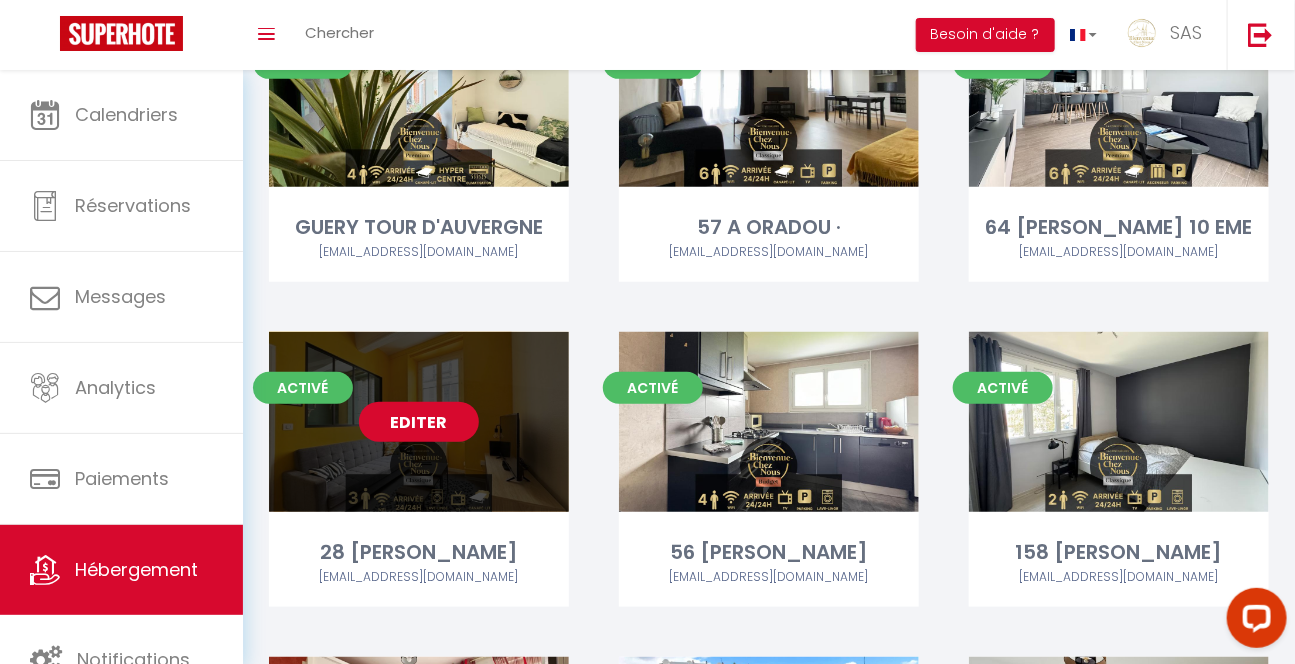click on "Editer" at bounding box center (419, 422) 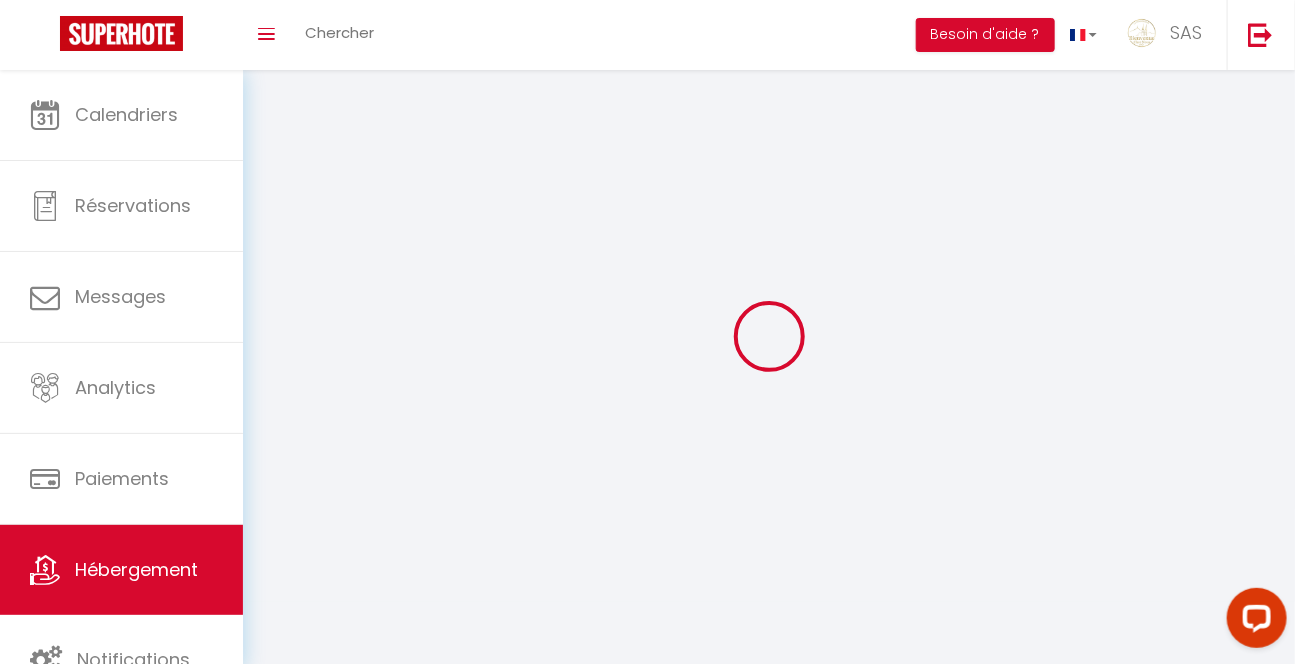 type on "28 [PERSON_NAME]" 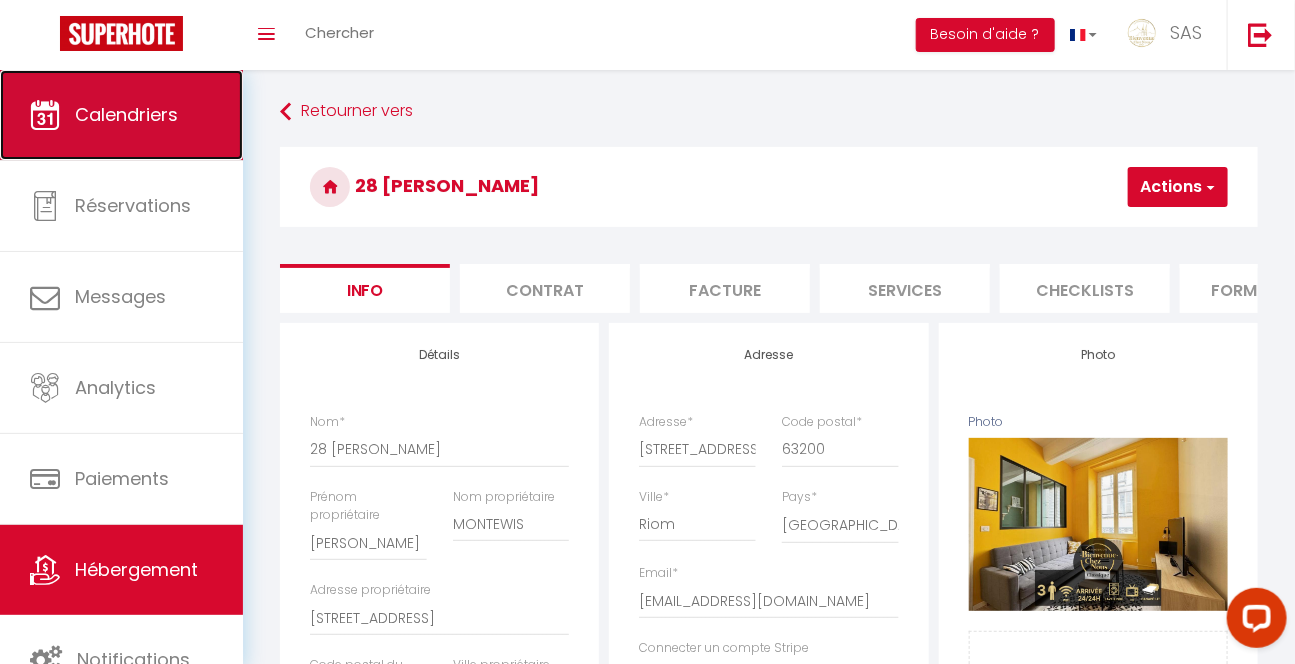 click on "Calendriers" at bounding box center [126, 114] 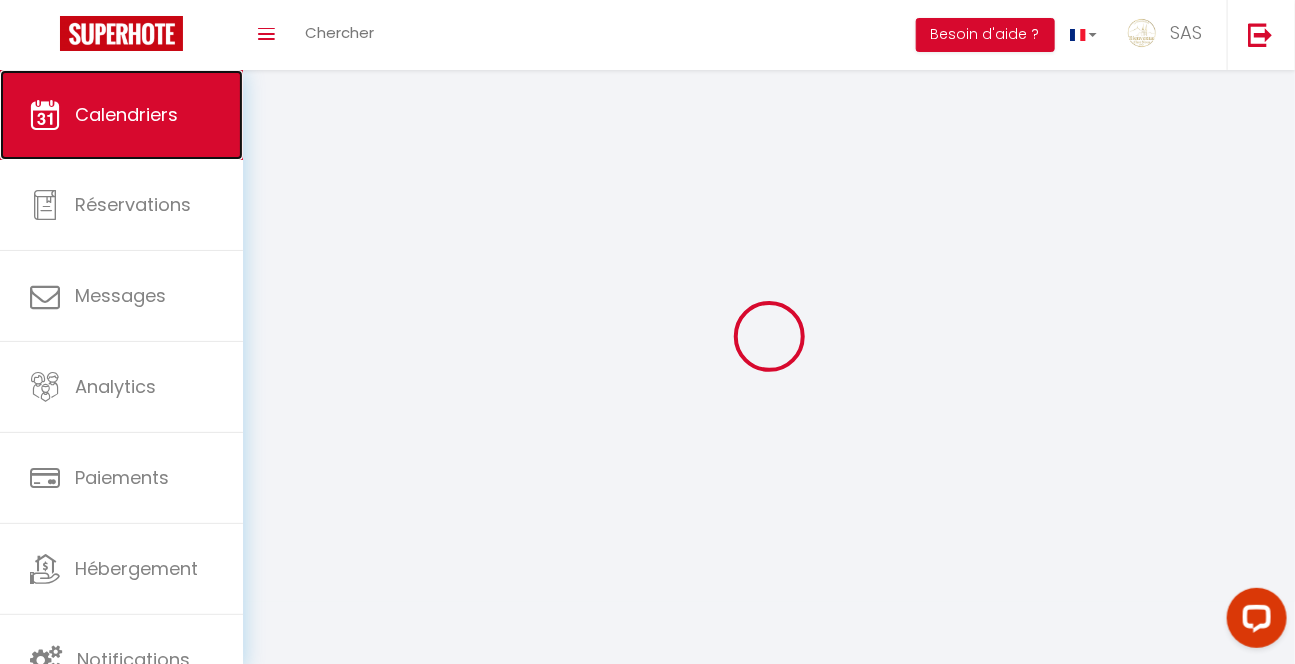 click on "Calendriers" at bounding box center (126, 114) 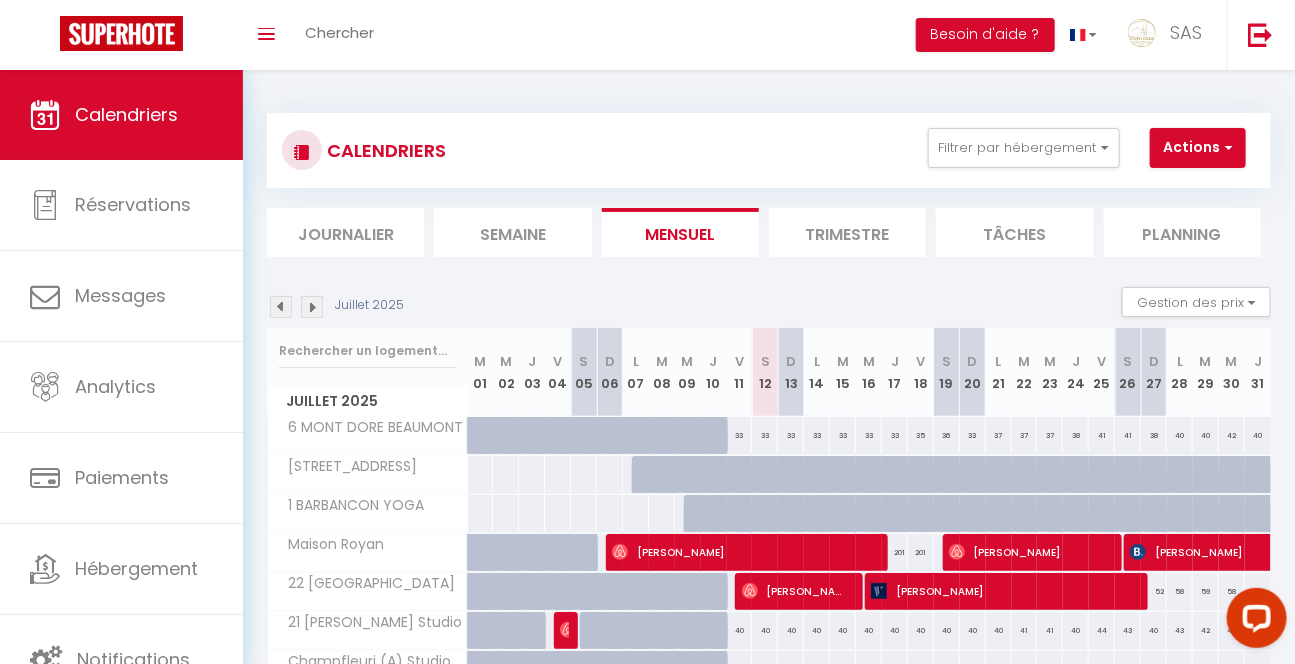 click on "Planning" at bounding box center [1182, 232] 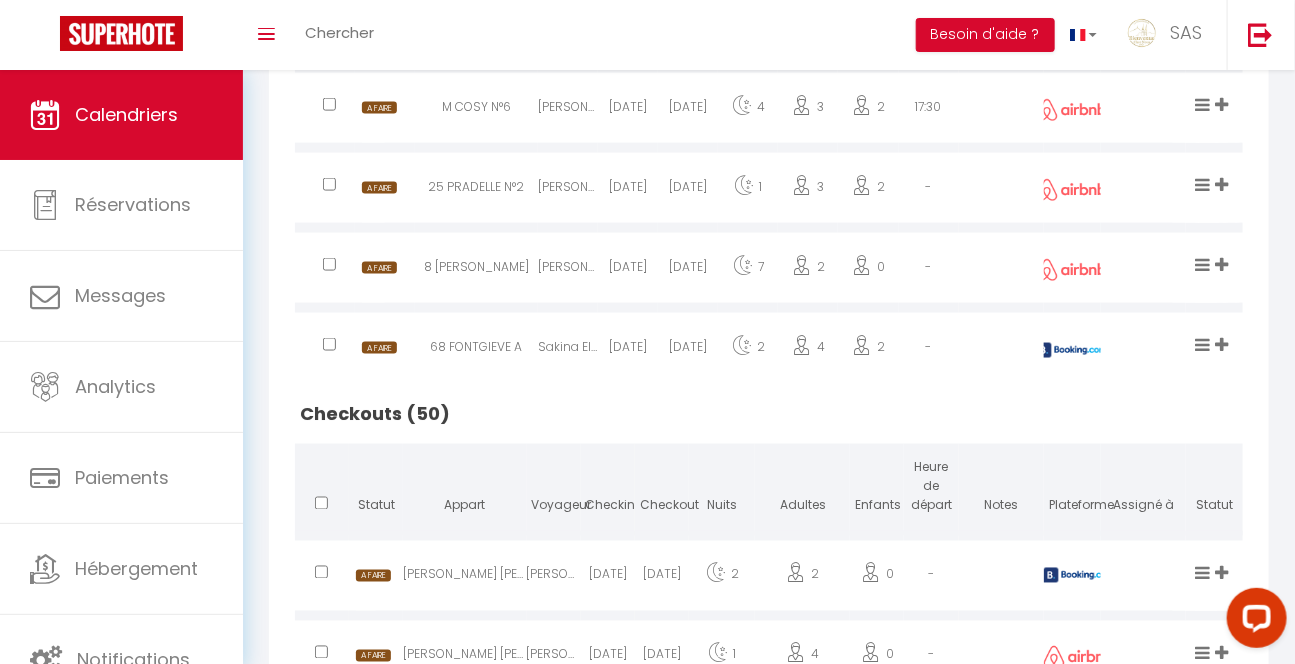 scroll, scrollTop: 3924, scrollLeft: 0, axis: vertical 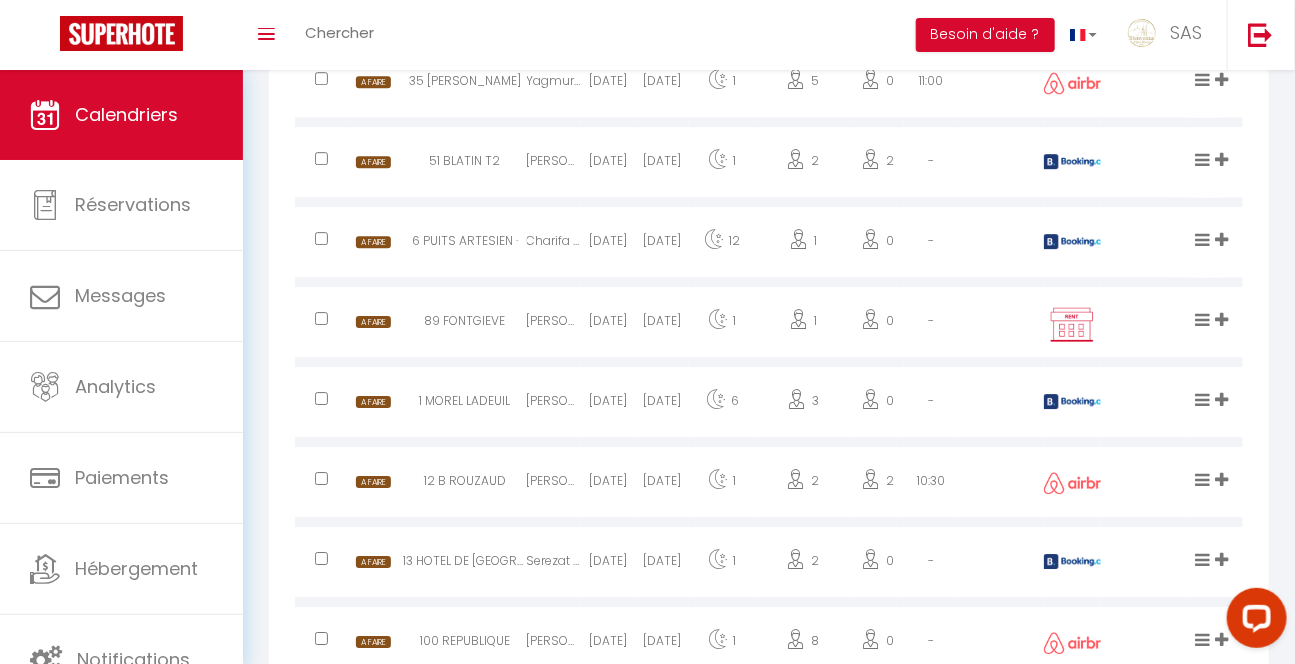 drag, startPoint x: 1294, startPoint y: 418, endPoint x: 1300, endPoint y: 448, distance: 30.594116 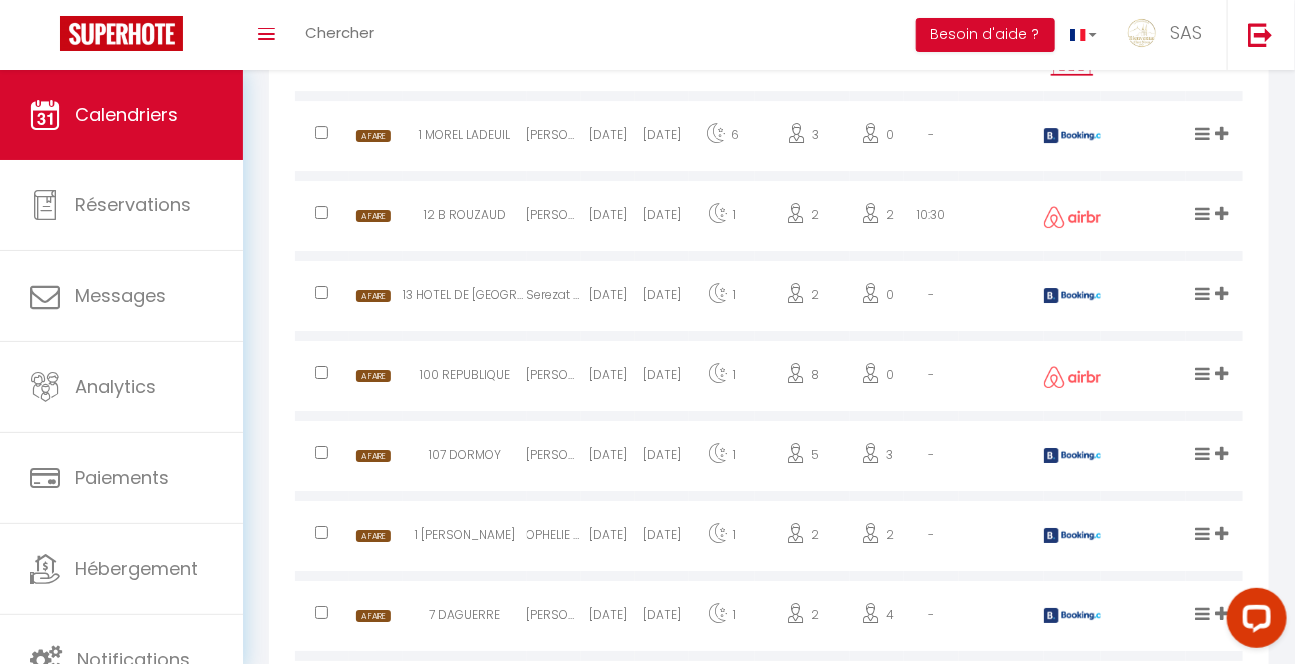 scroll, scrollTop: 5320, scrollLeft: 0, axis: vertical 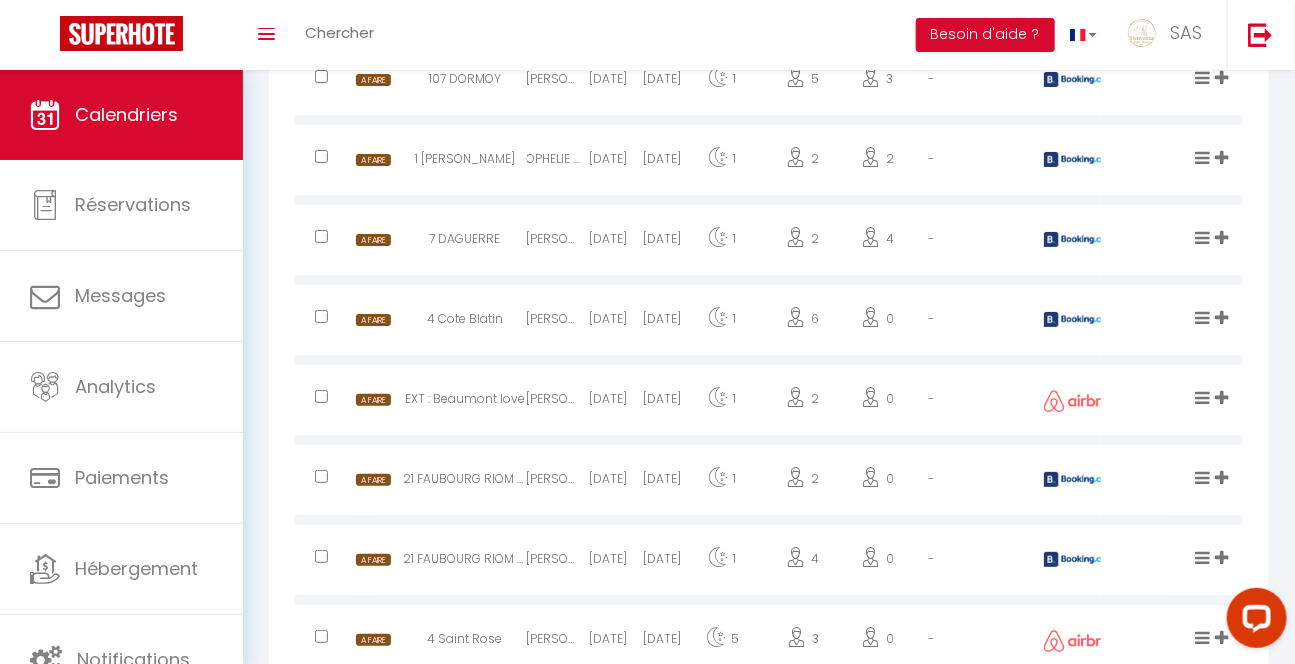 click on "21 FAUBOURG RIOM N°4" at bounding box center [464, 482] 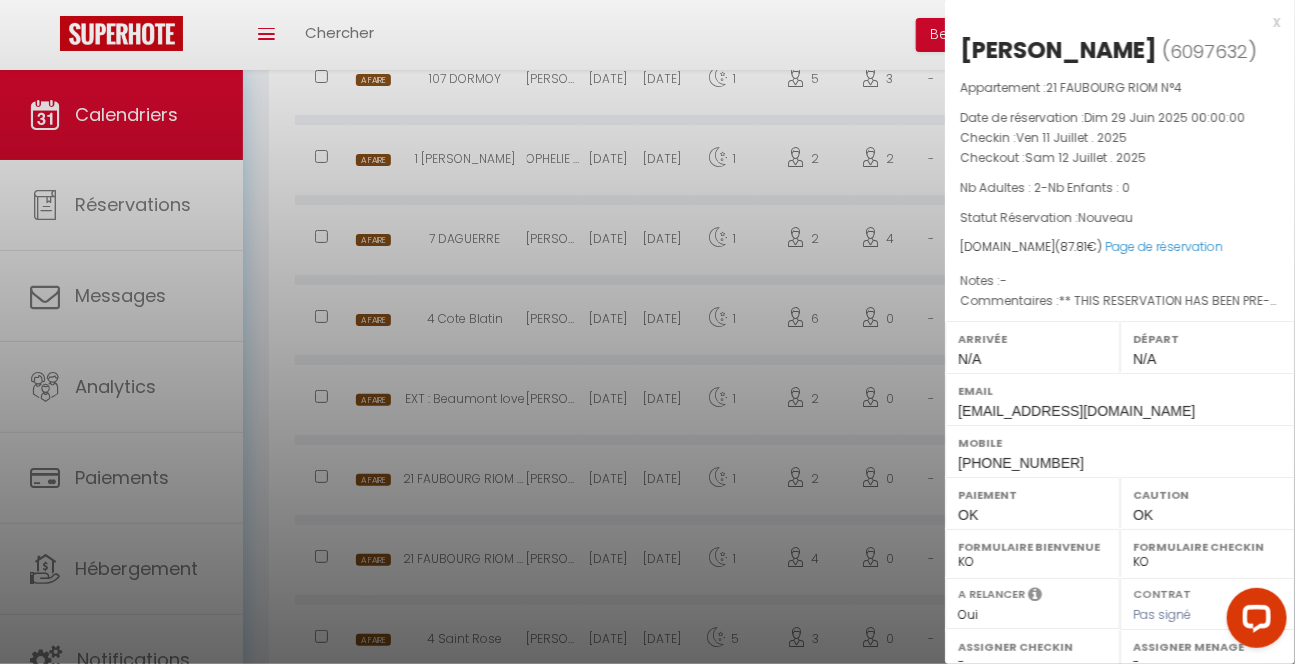 click at bounding box center (647, 332) 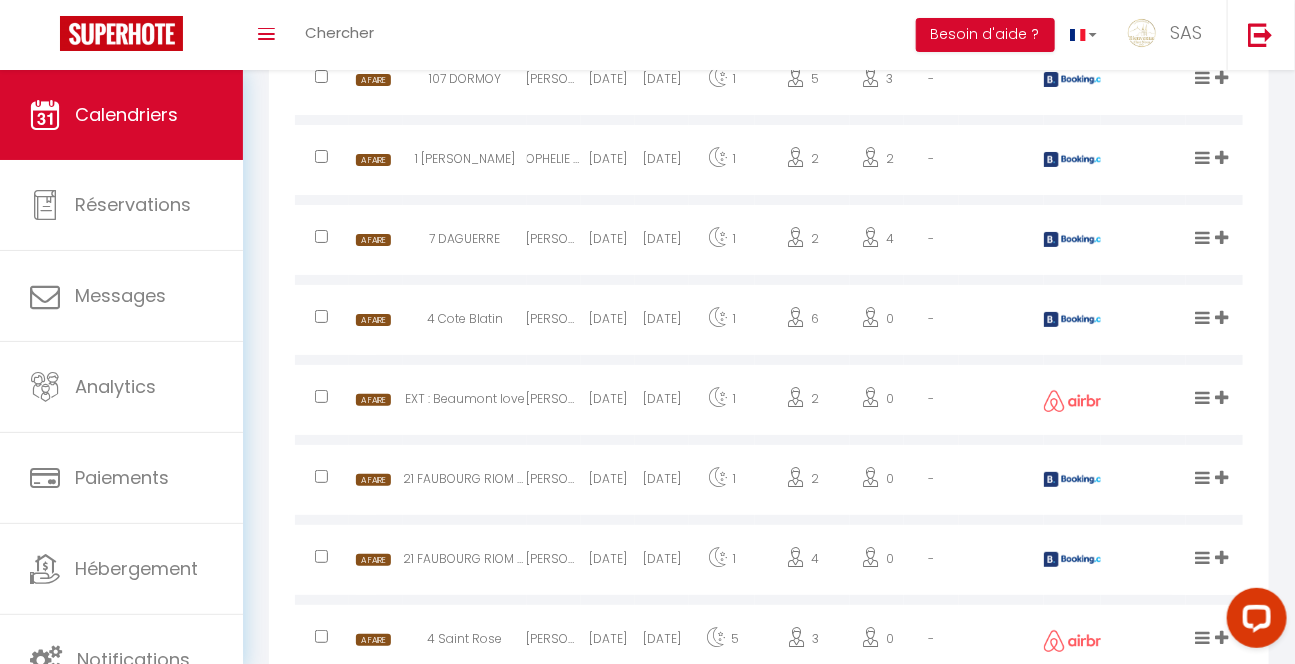 click on "21 FAUBOURG RIOM N°6" at bounding box center (464, 562) 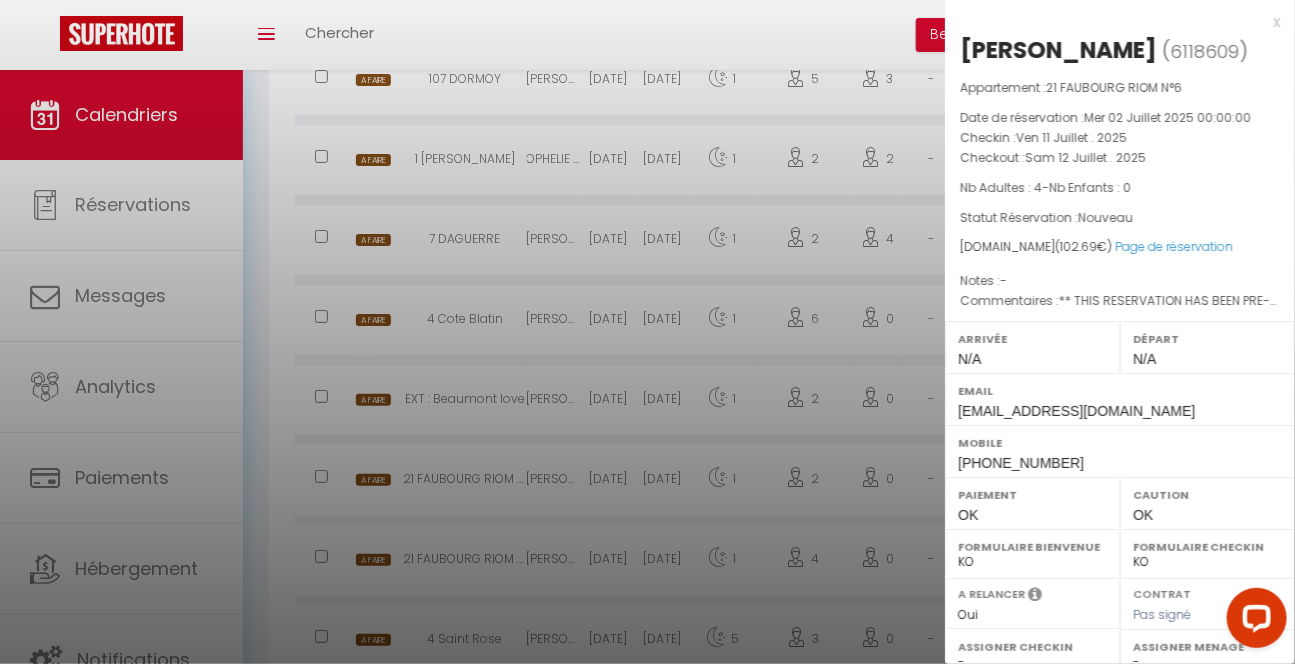 click at bounding box center [647, 332] 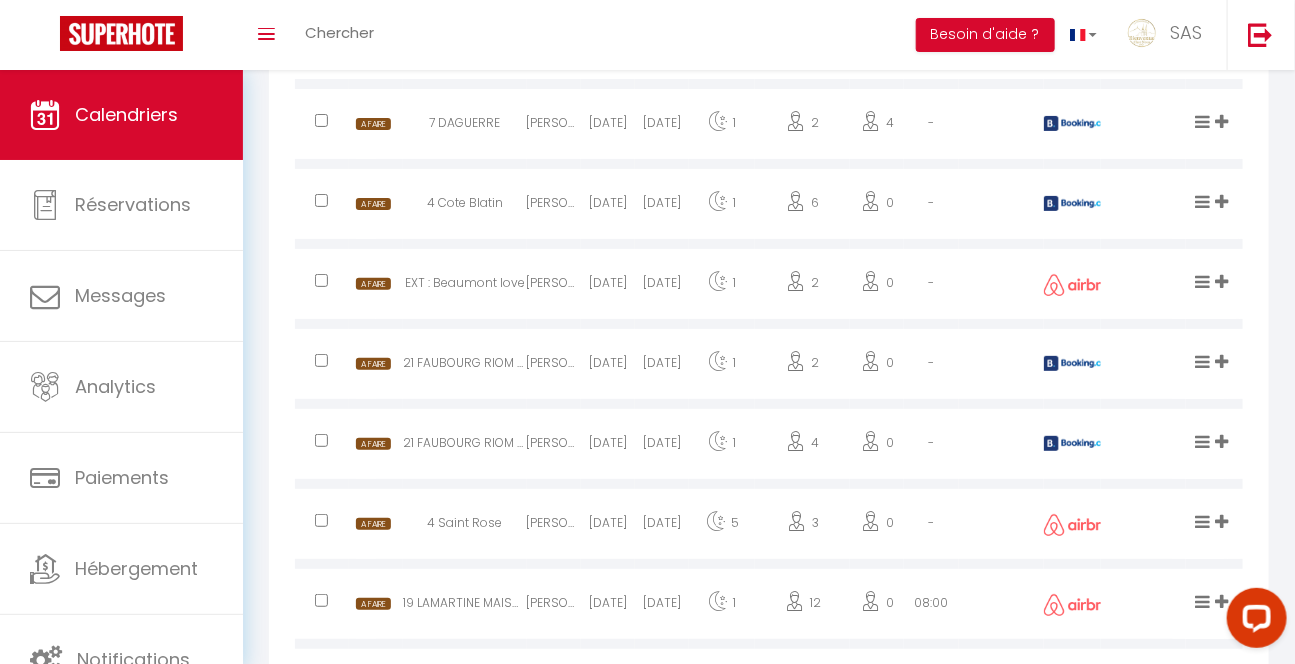 scroll, scrollTop: 5829, scrollLeft: 0, axis: vertical 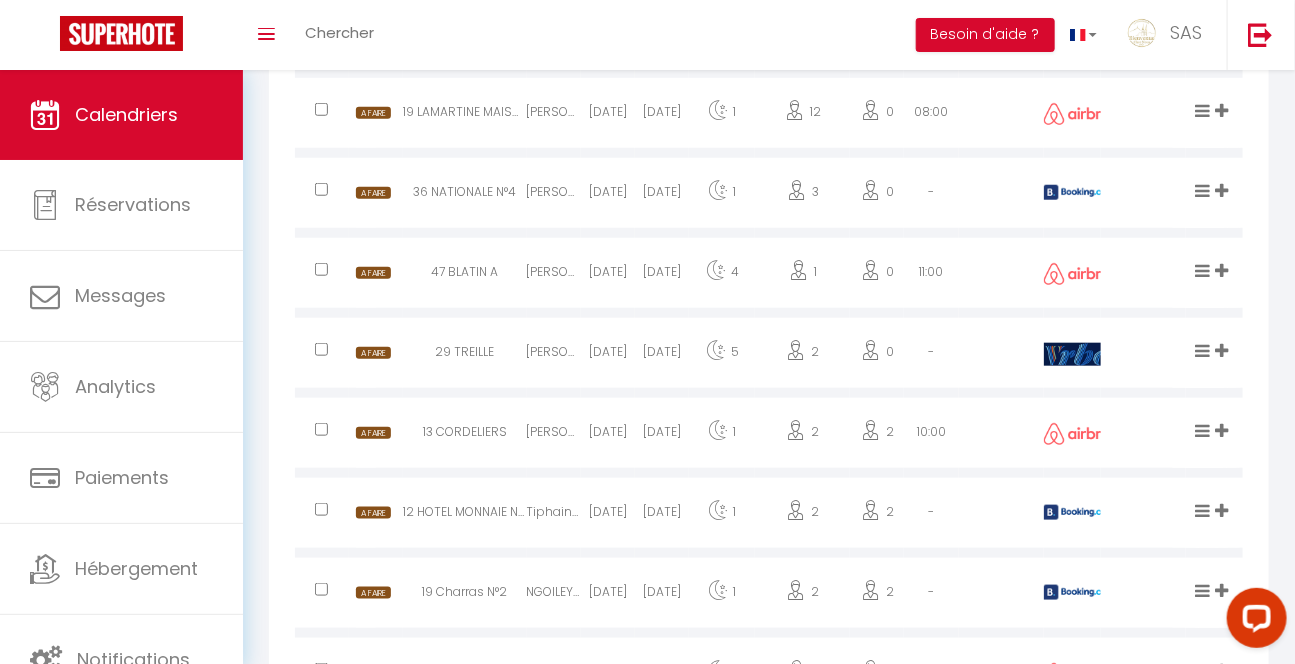click on "12 HOTEL MONNAIE N°2" at bounding box center (464, 515) 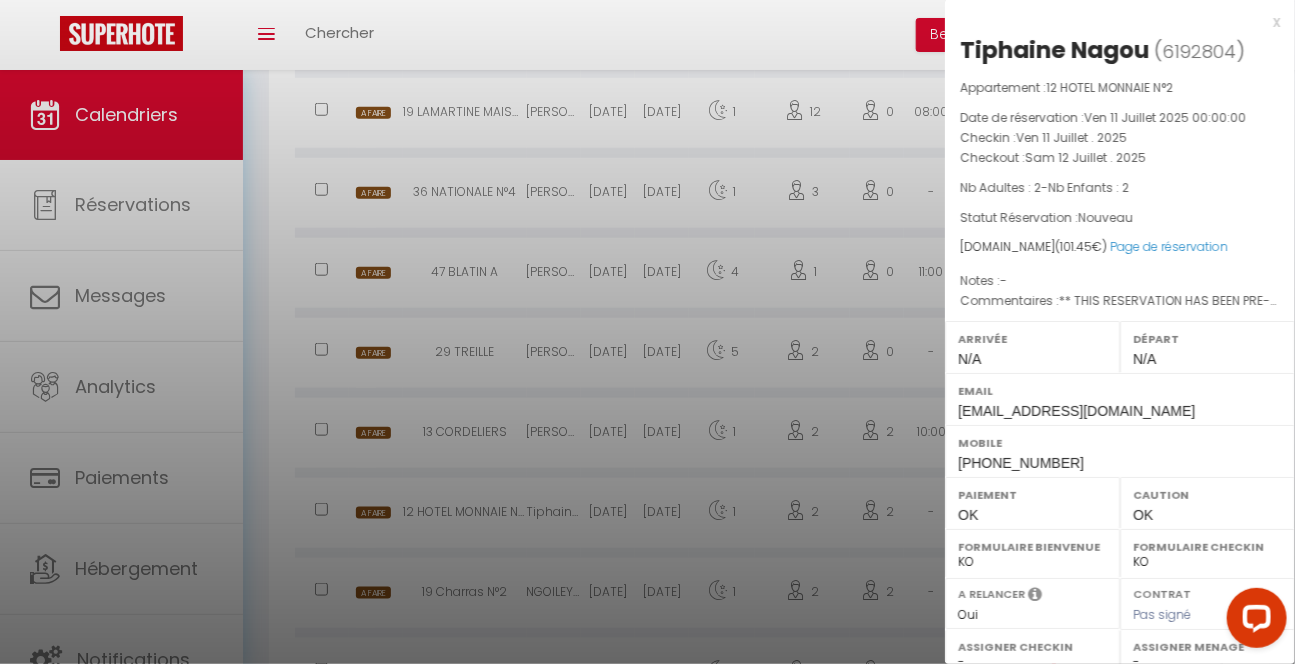 click at bounding box center (647, 332) 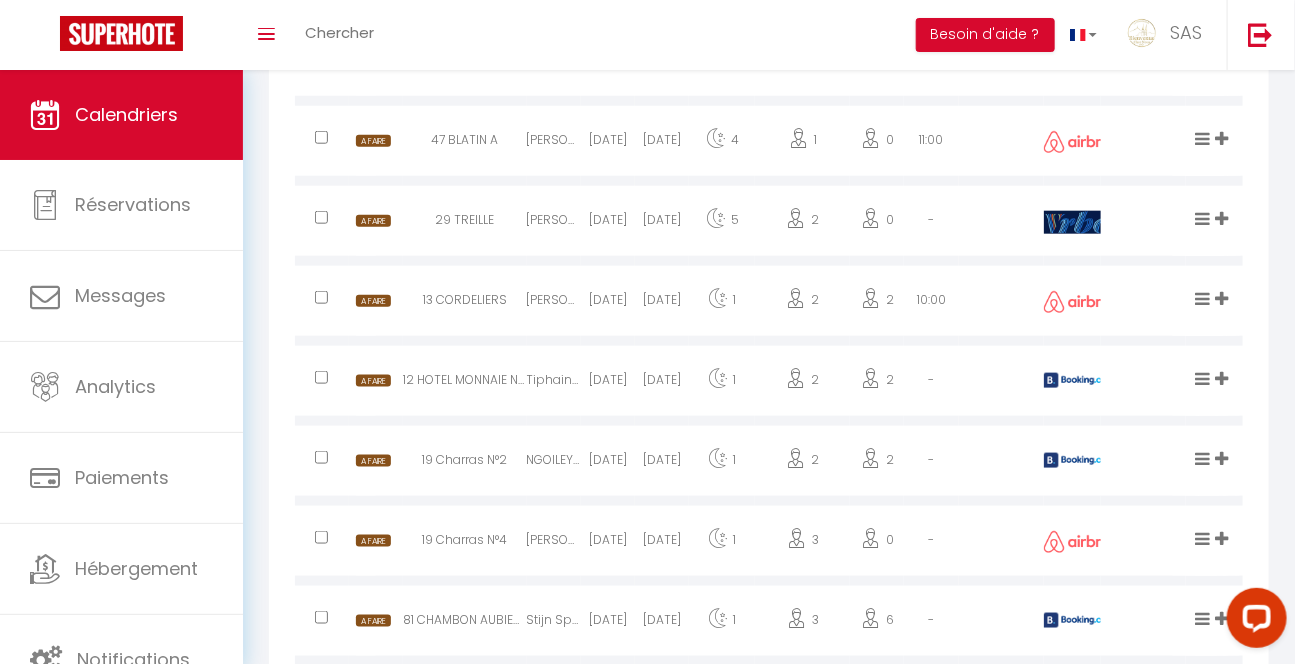 scroll, scrollTop: 6420, scrollLeft: 0, axis: vertical 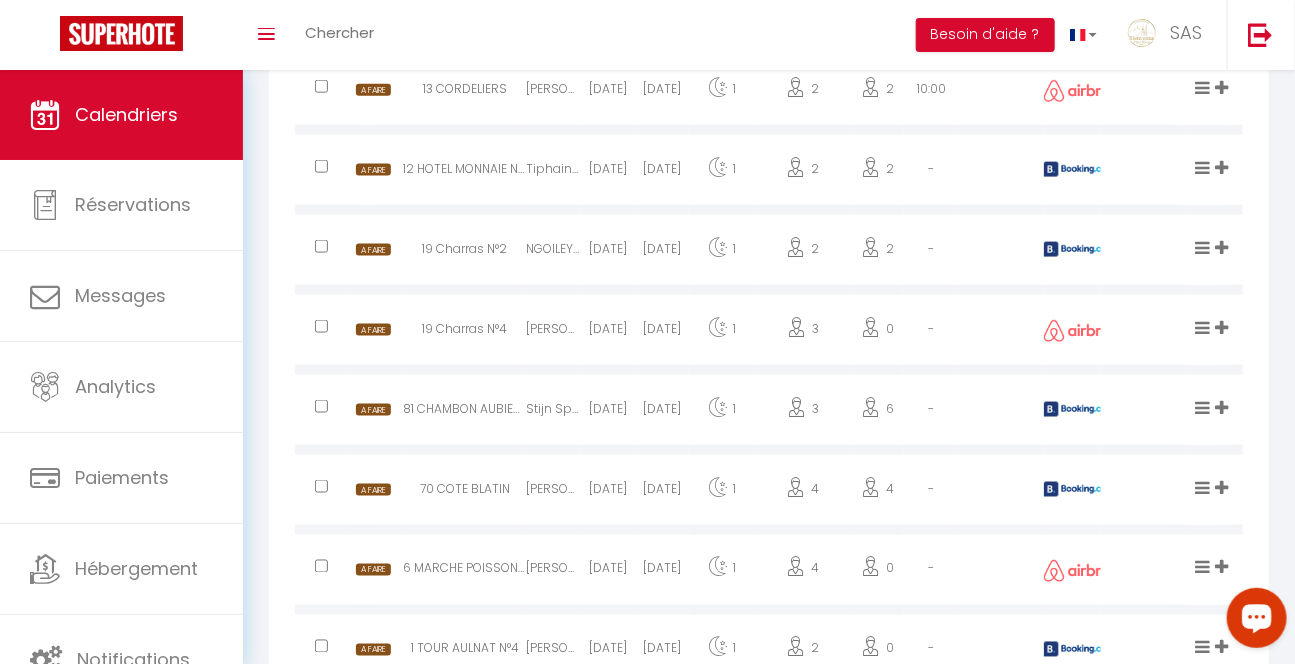 click on "[DATE]" at bounding box center (662, 570) 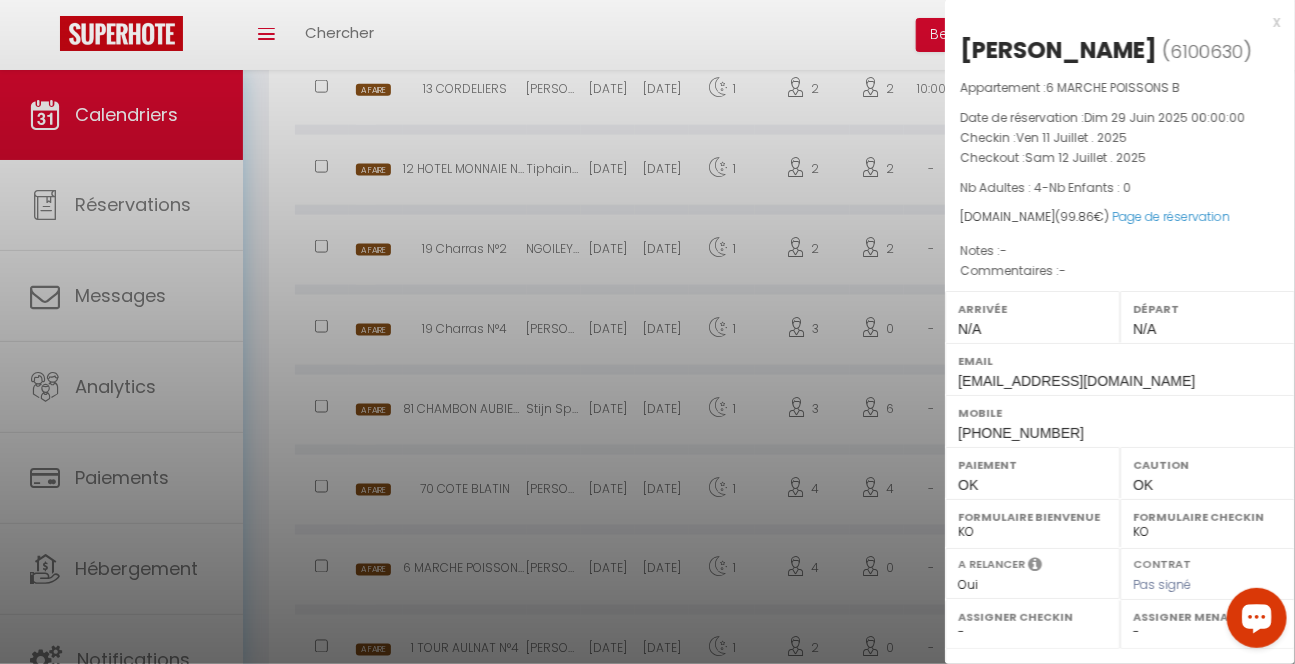 click at bounding box center [647, 332] 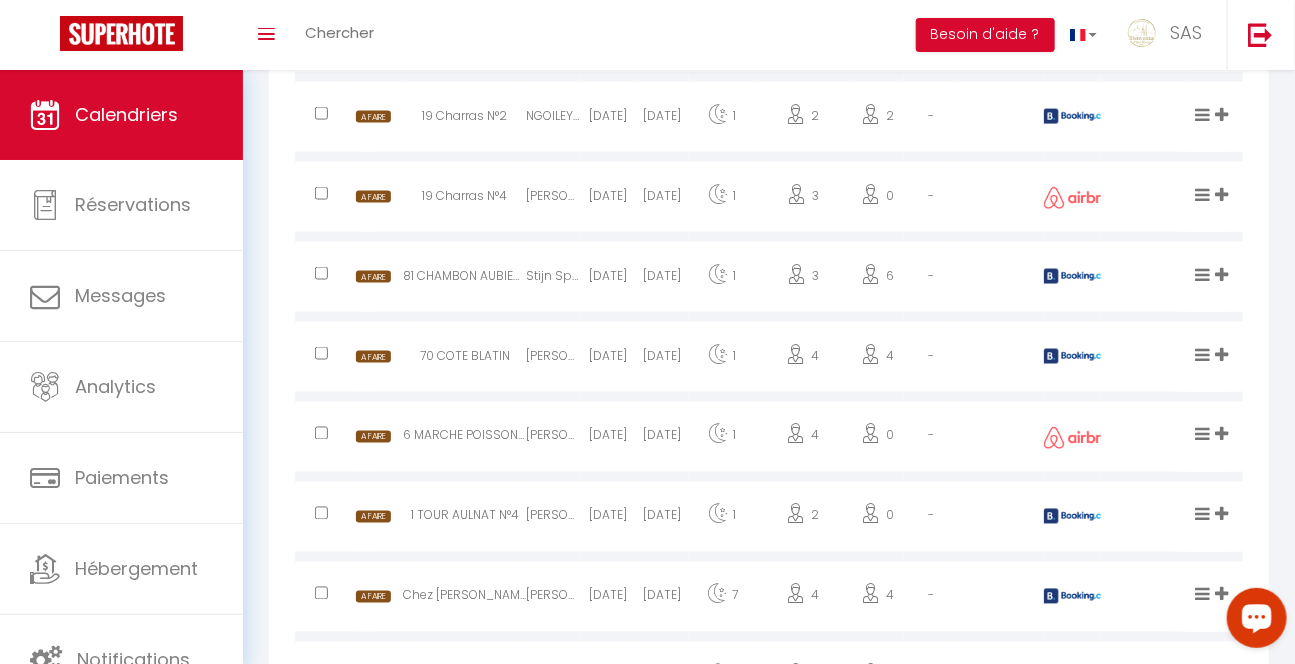 scroll, scrollTop: 6815, scrollLeft: 0, axis: vertical 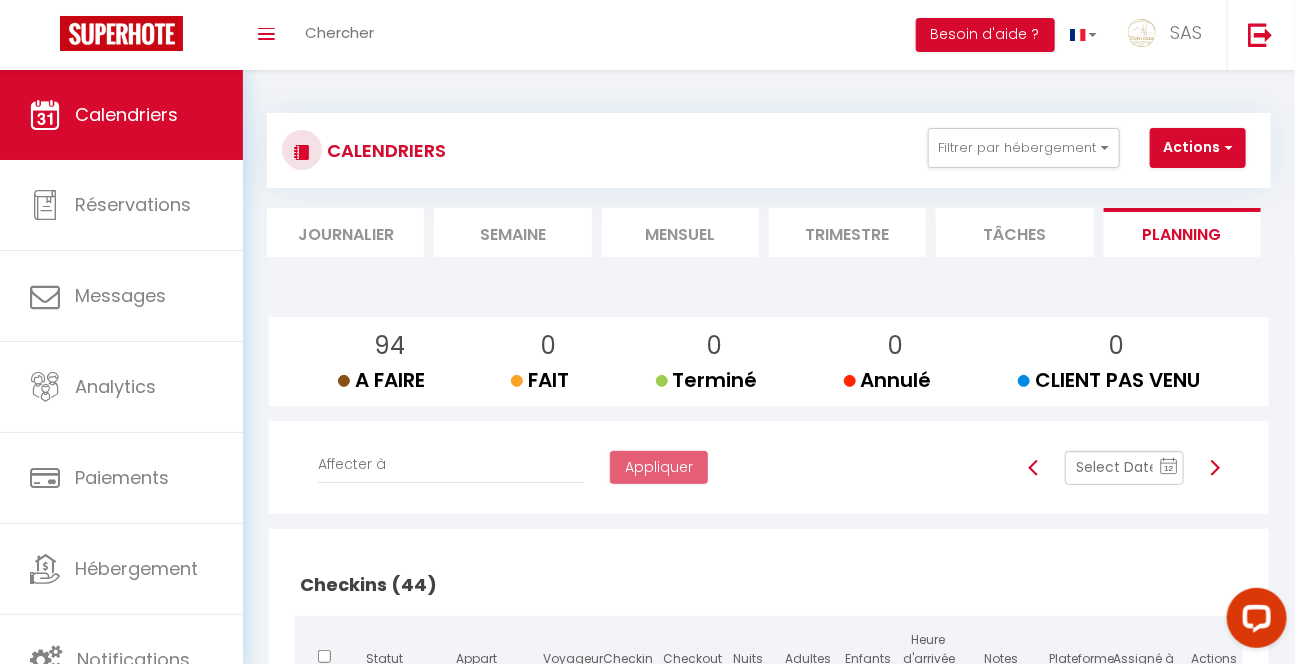 click on "Mensuel" at bounding box center [680, 232] 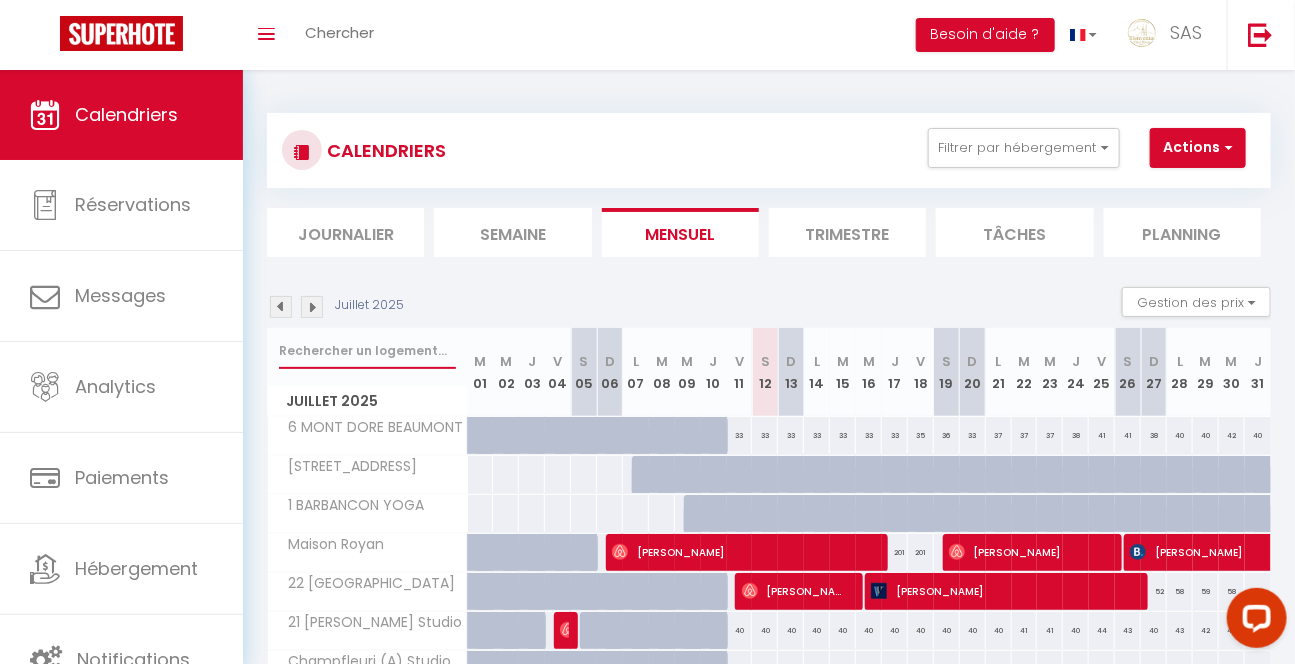 click at bounding box center (367, 351) 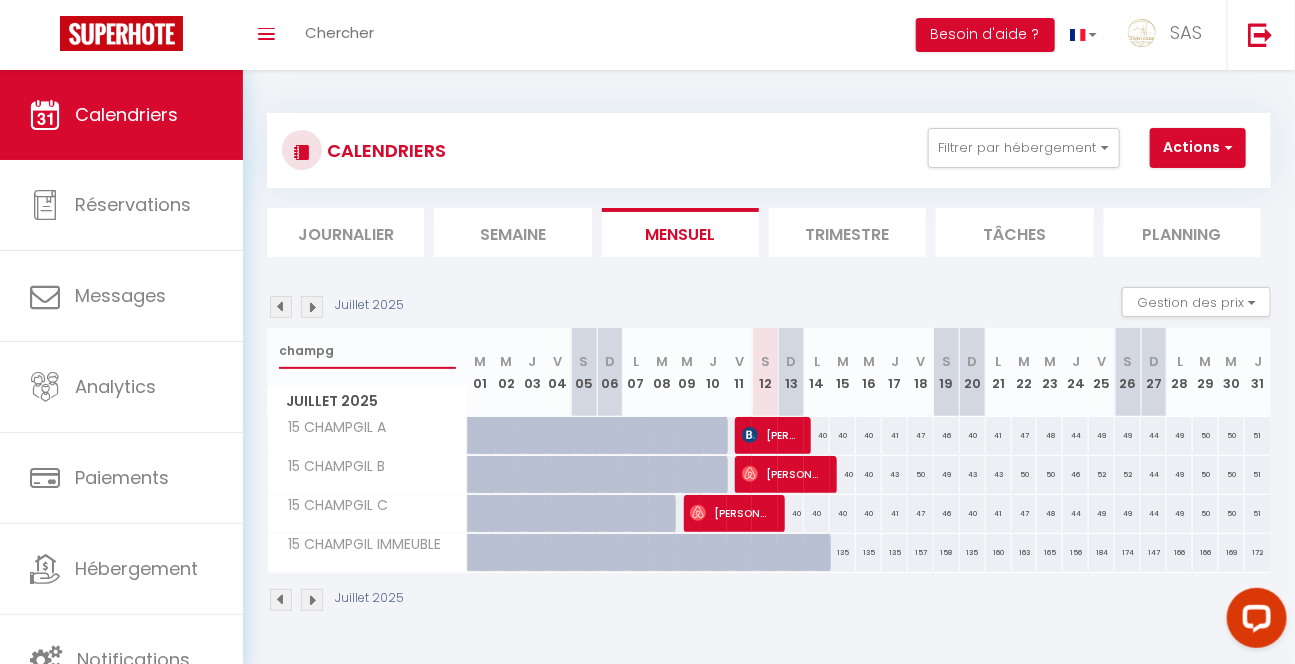 click on "champg" at bounding box center (367, 351) 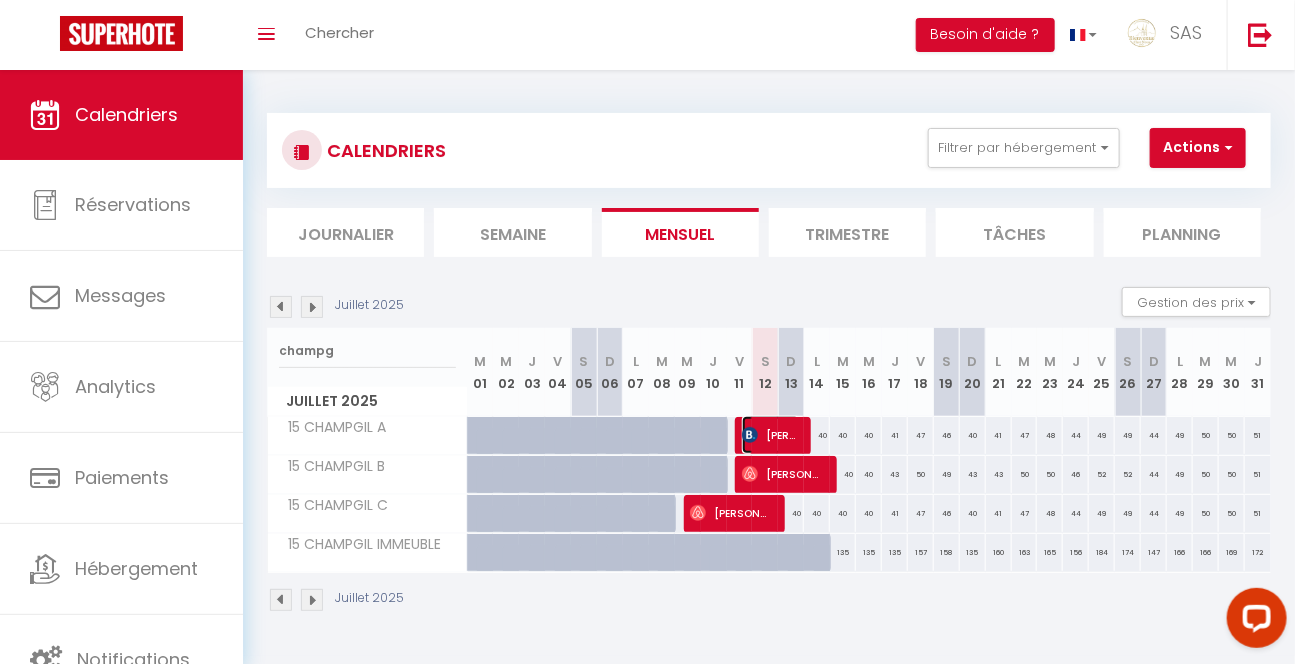 click on "[PERSON_NAME]" at bounding box center (771, 435) 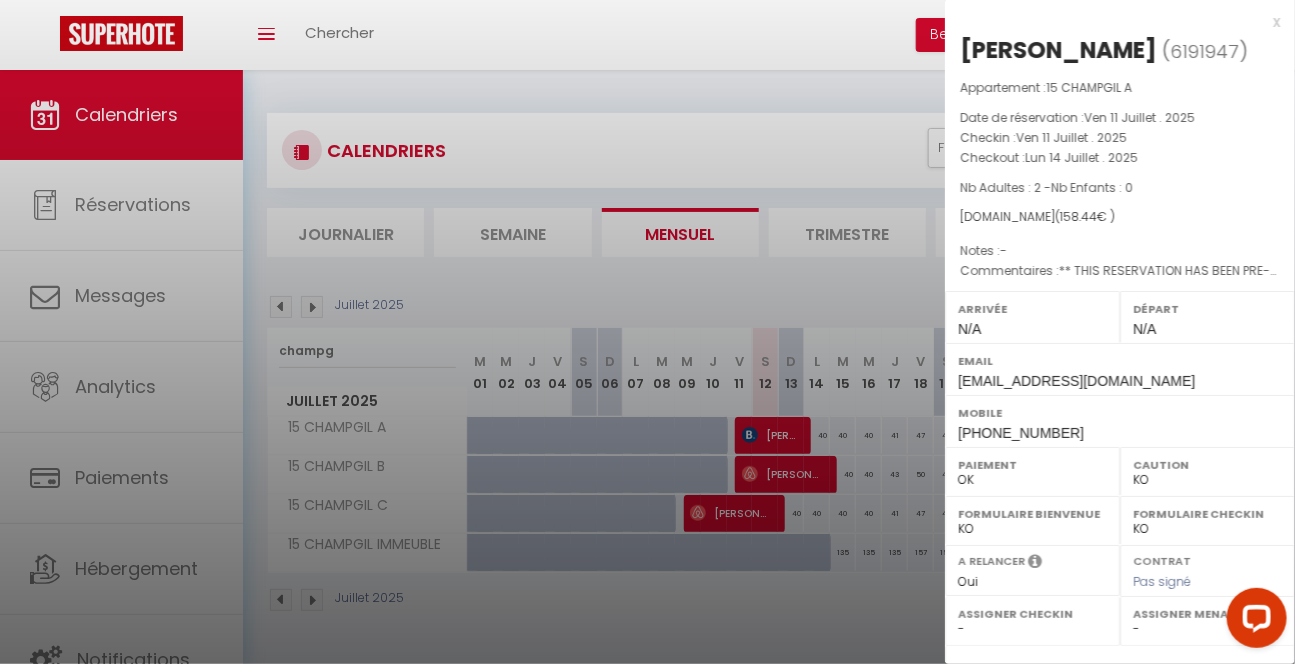 click at bounding box center (647, 332) 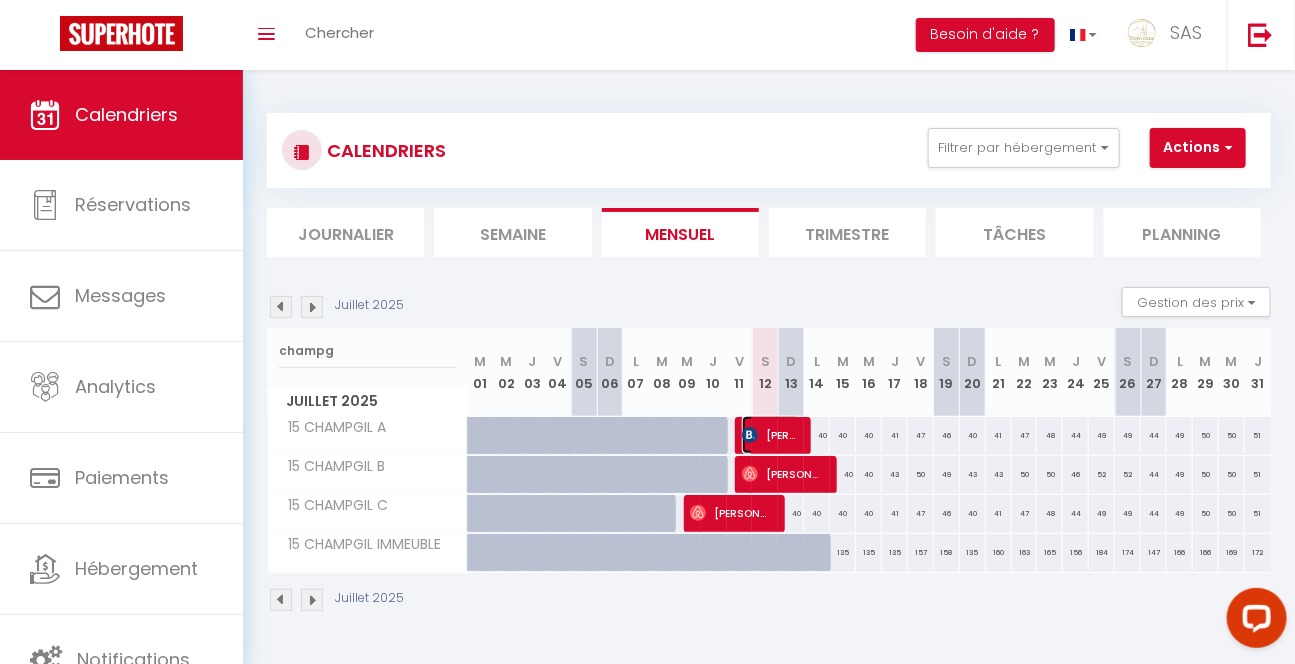 click on "[PERSON_NAME]" at bounding box center (771, 435) 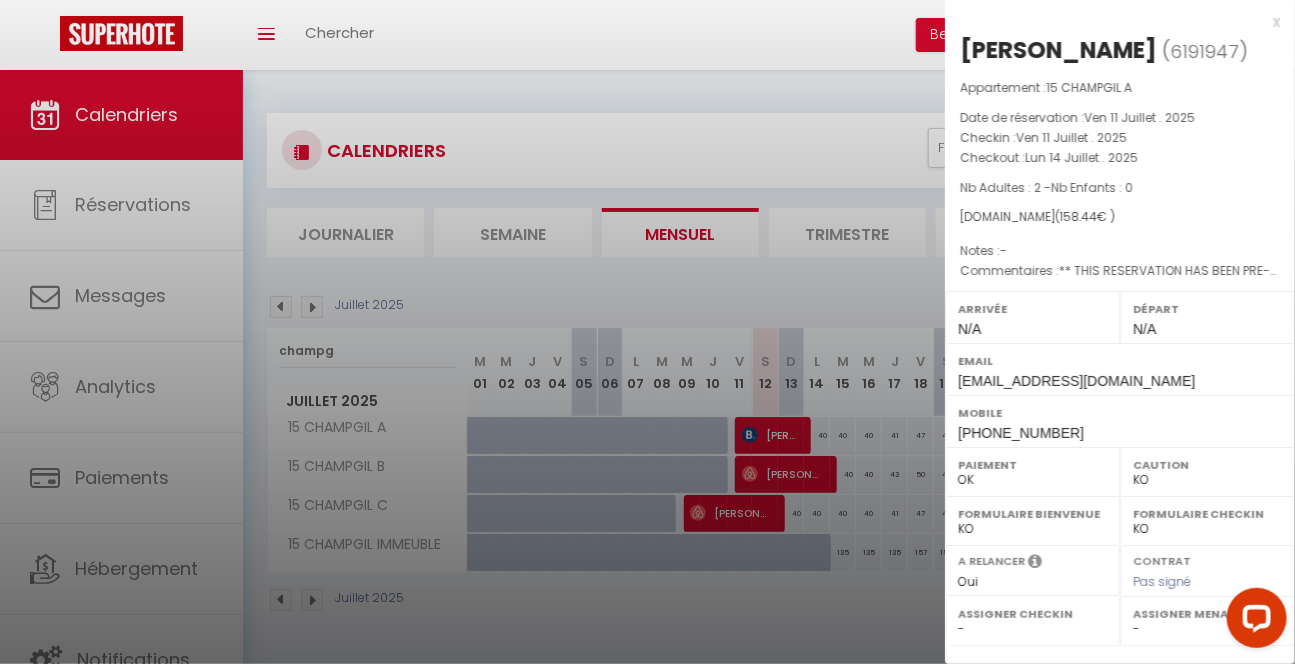 click at bounding box center (647, 332) 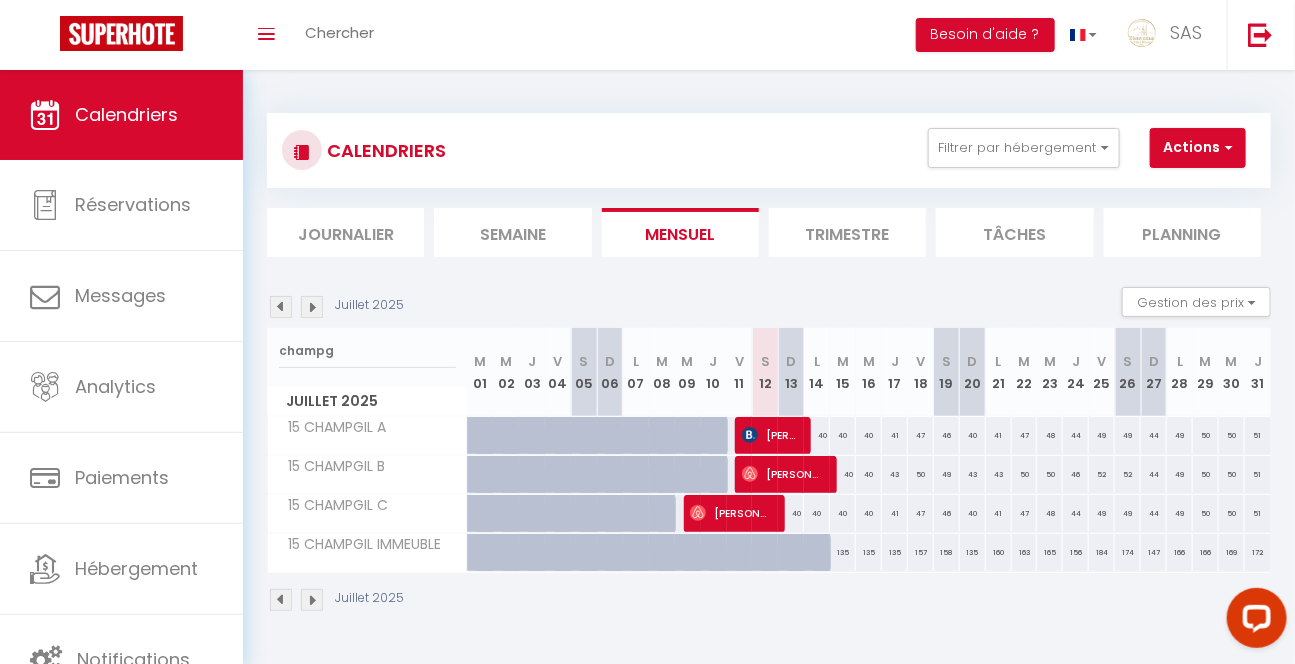 click on "Planning" at bounding box center (1182, 232) 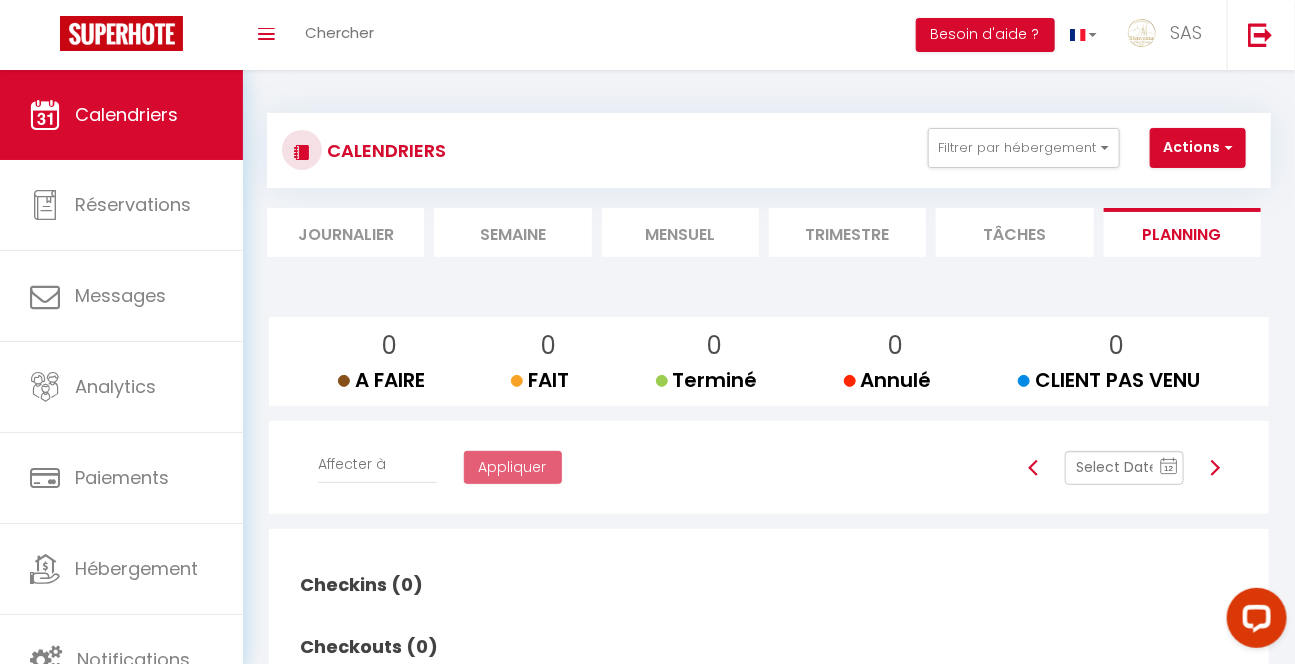 scroll, scrollTop: 90, scrollLeft: 0, axis: vertical 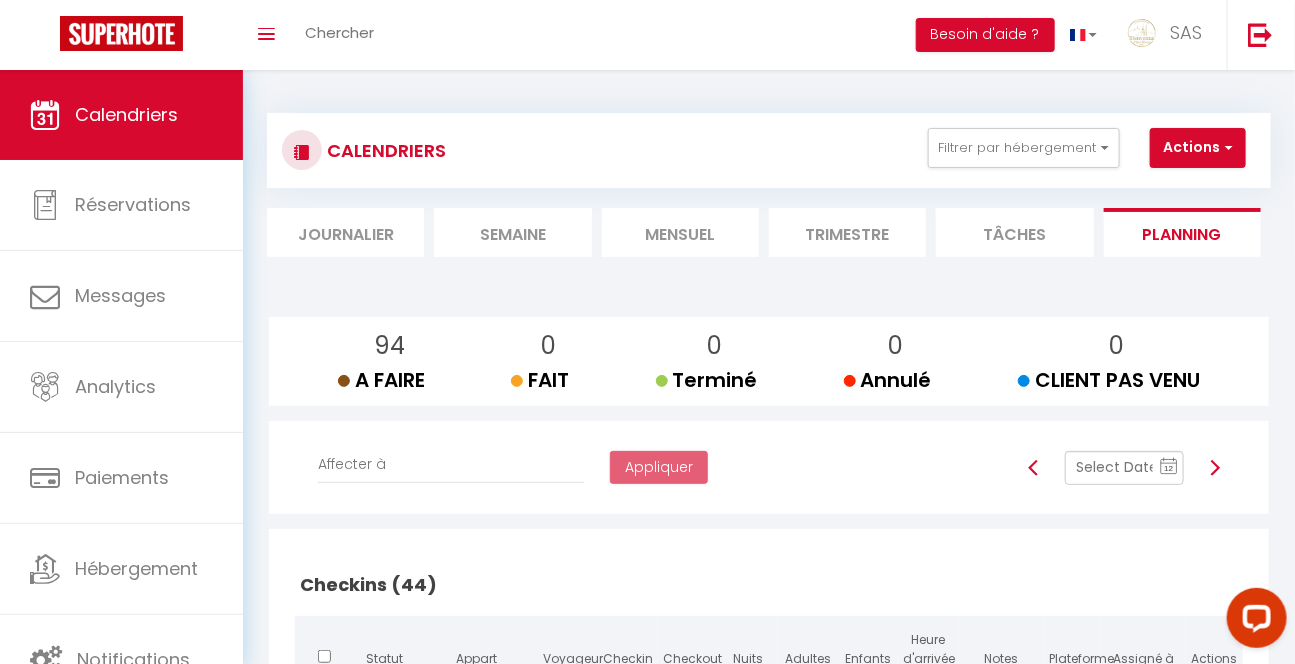 click on "Mensuel" at bounding box center [680, 232] 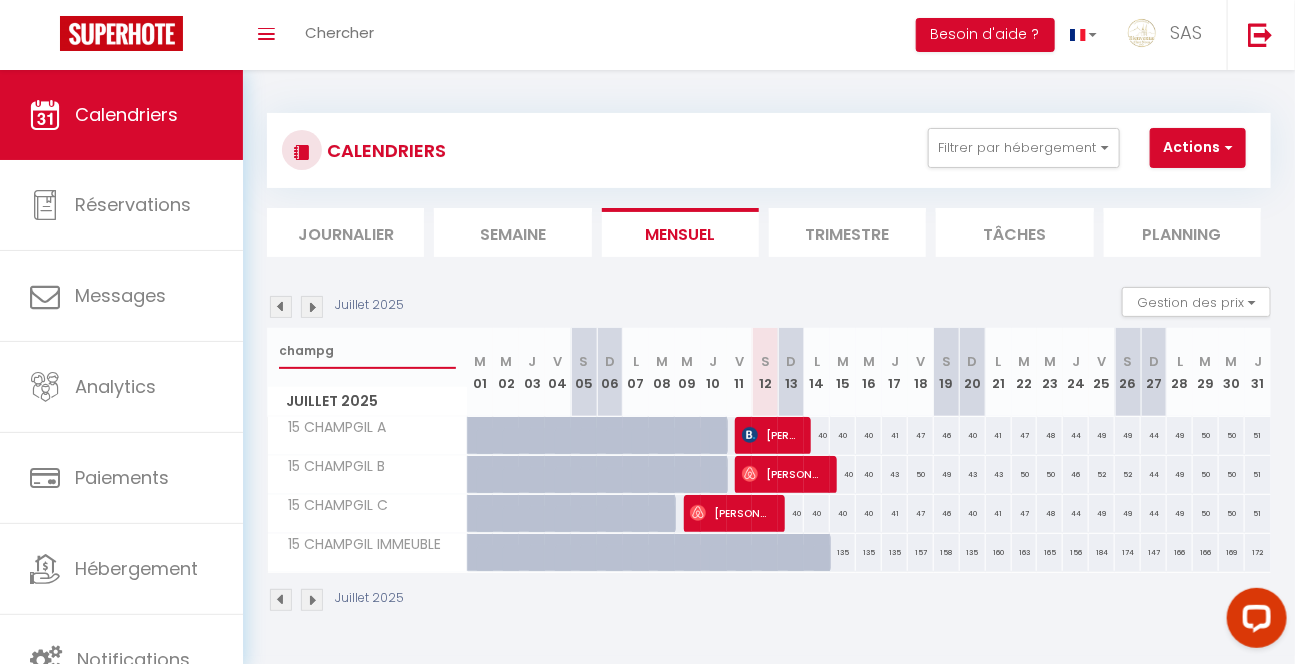 drag, startPoint x: 330, startPoint y: 353, endPoint x: 238, endPoint y: 351, distance: 92.021736 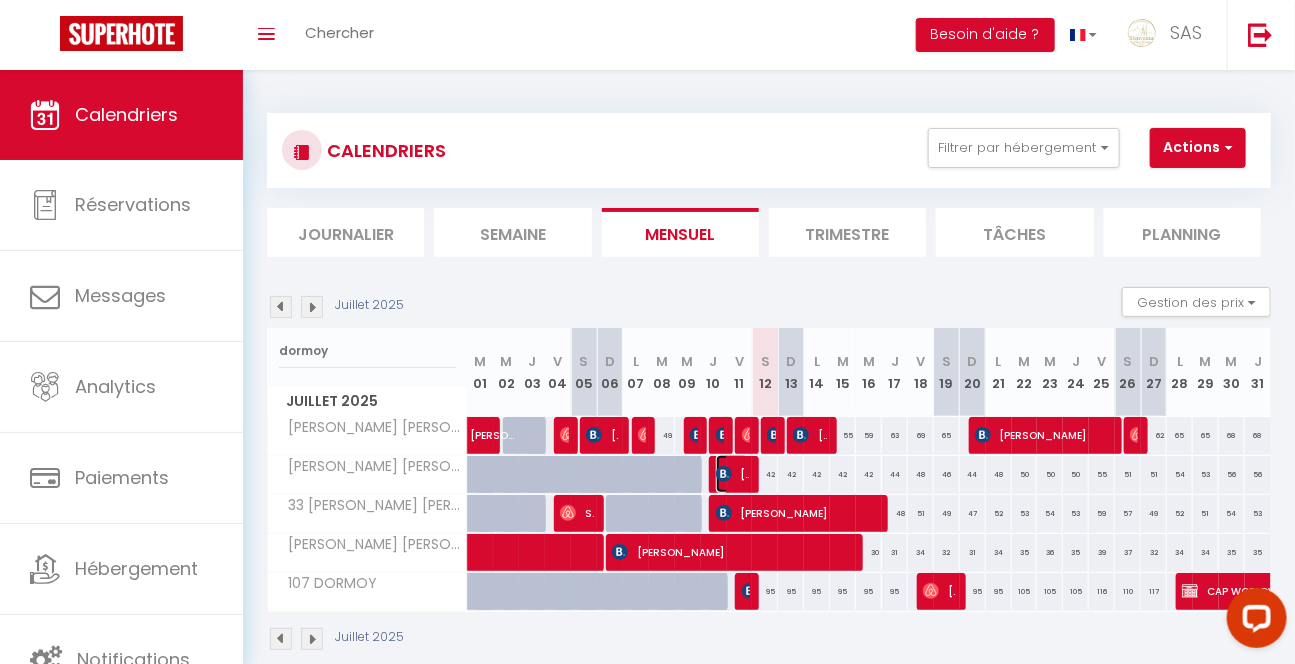 click at bounding box center [724, 474] 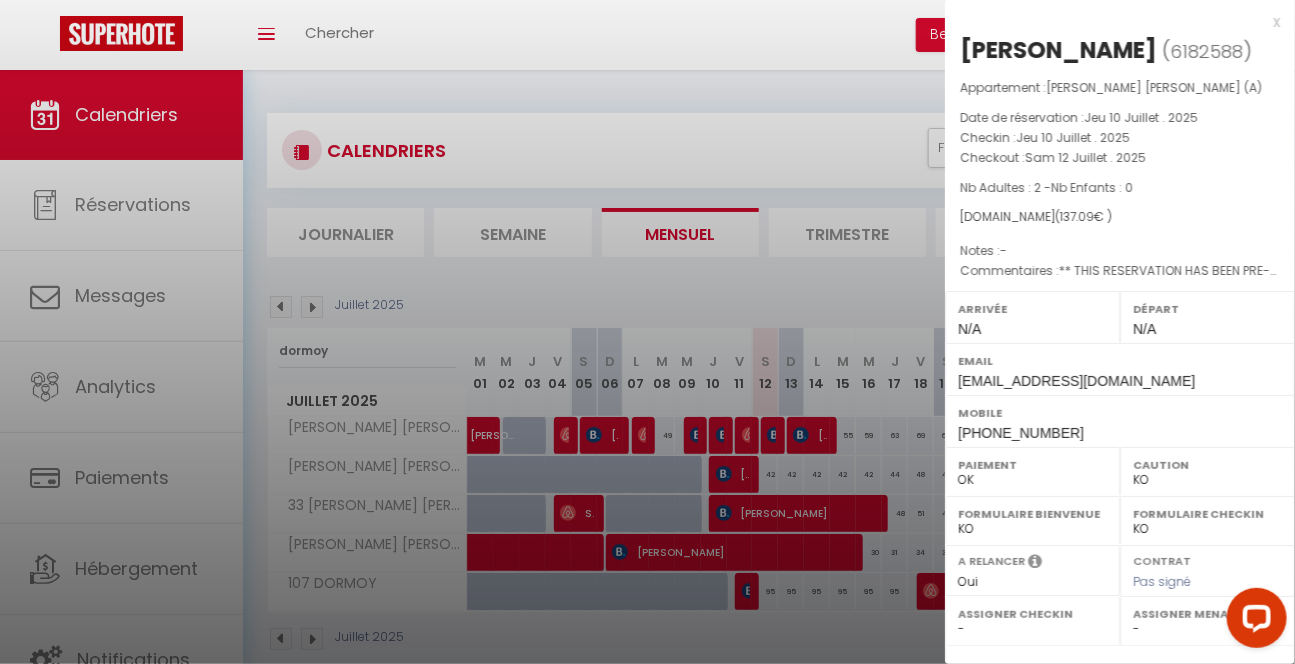 click at bounding box center (647, 332) 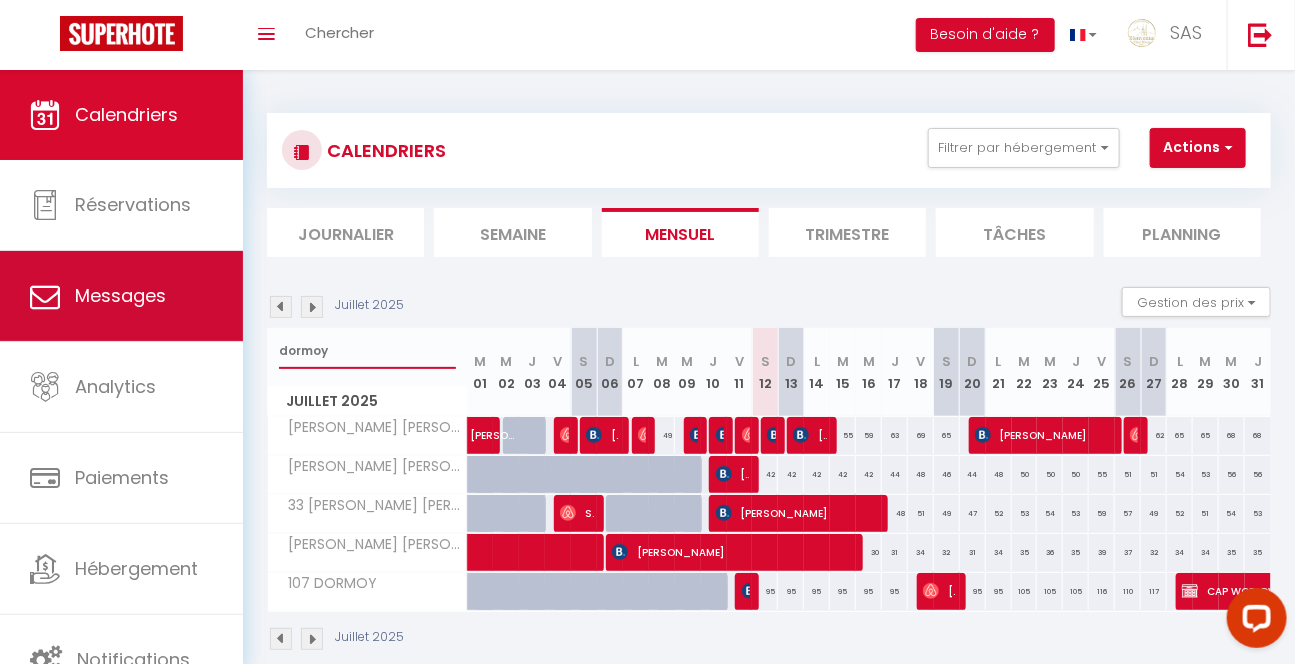 drag, startPoint x: 360, startPoint y: 364, endPoint x: 211, endPoint y: 338, distance: 151.25145 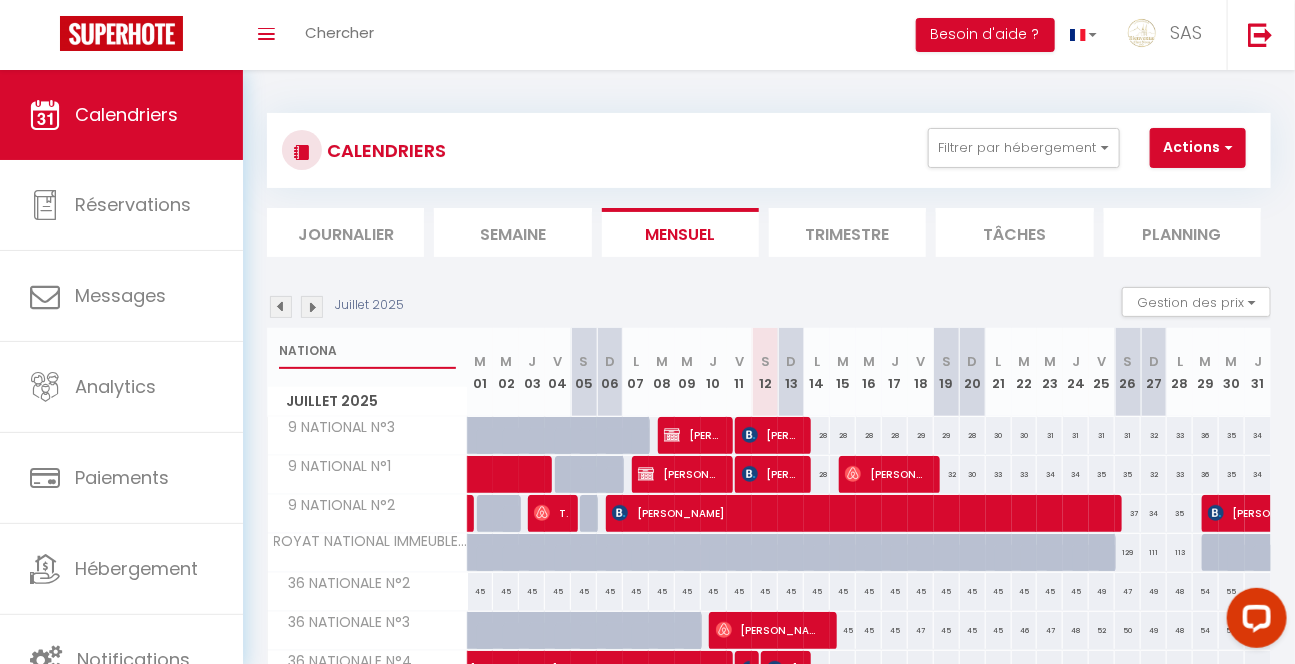type on "NATIONA" 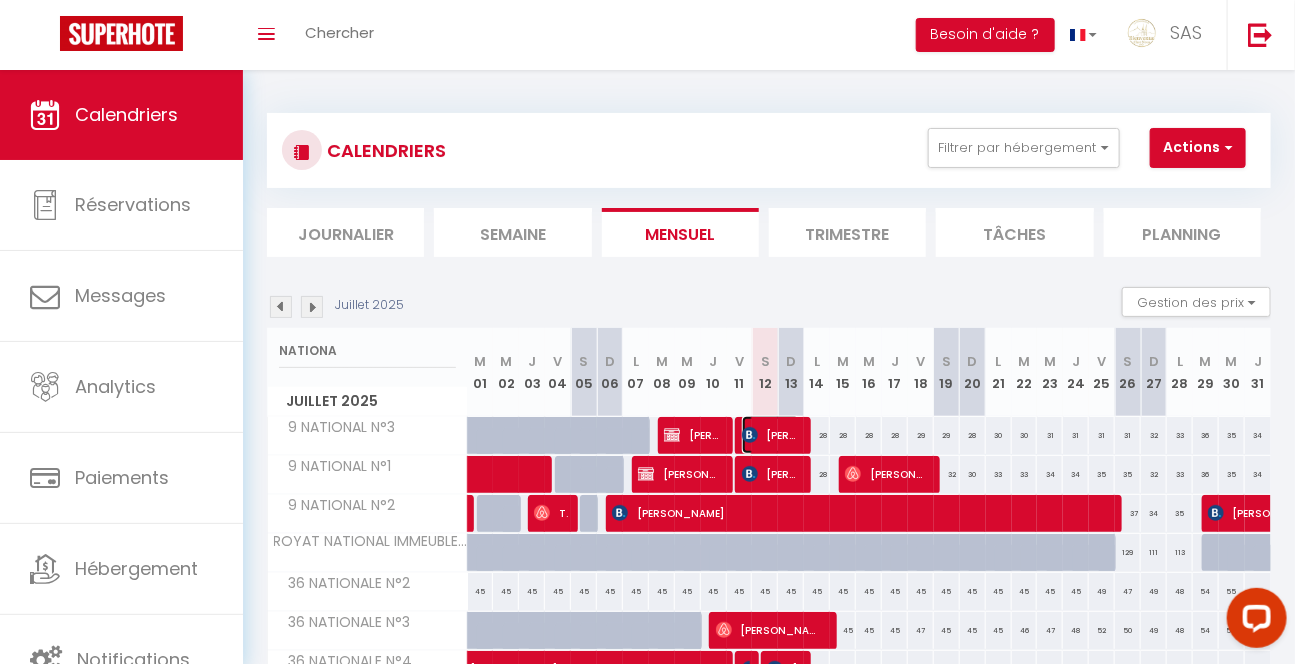 click on "[PERSON_NAME]" at bounding box center [771, 435] 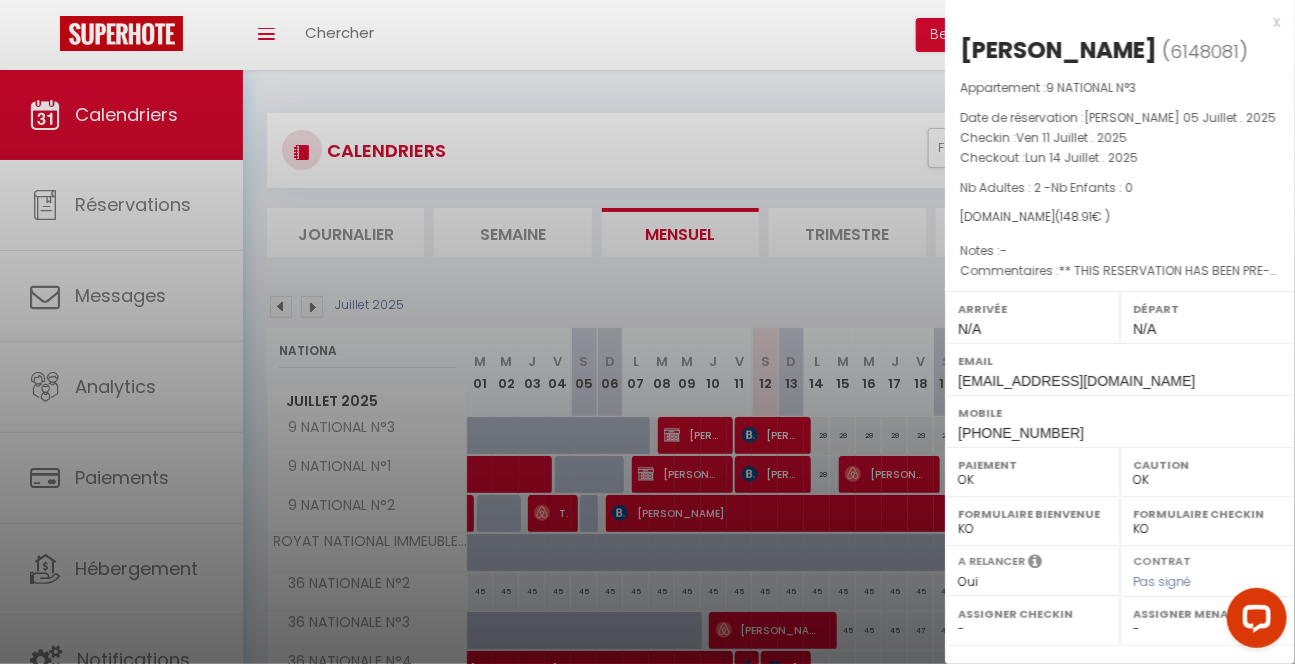 click at bounding box center (647, 332) 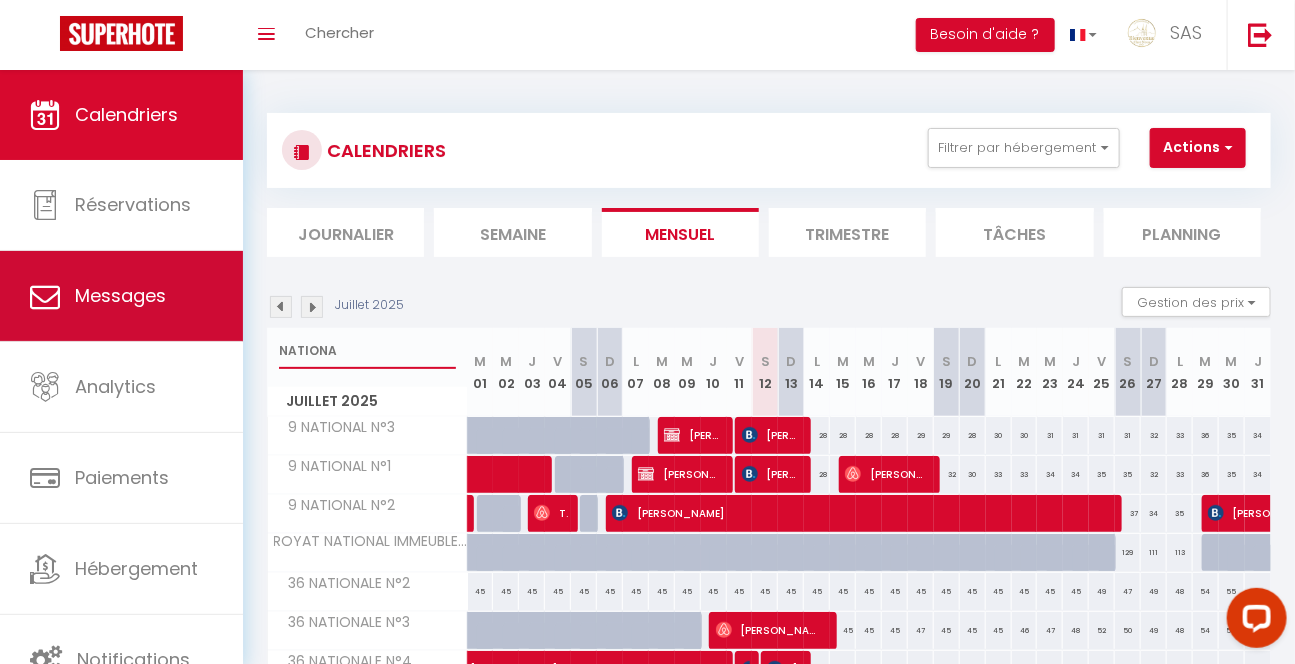 drag, startPoint x: 291, startPoint y: 345, endPoint x: 218, endPoint y: 335, distance: 73.68175 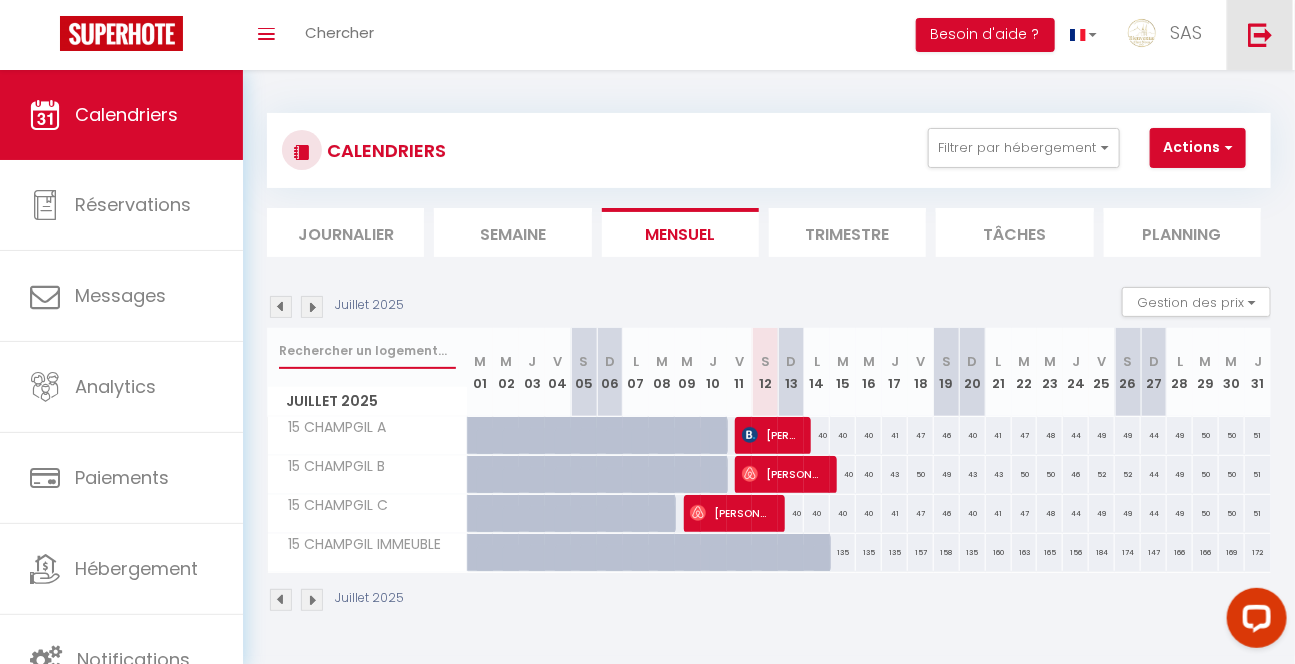 type 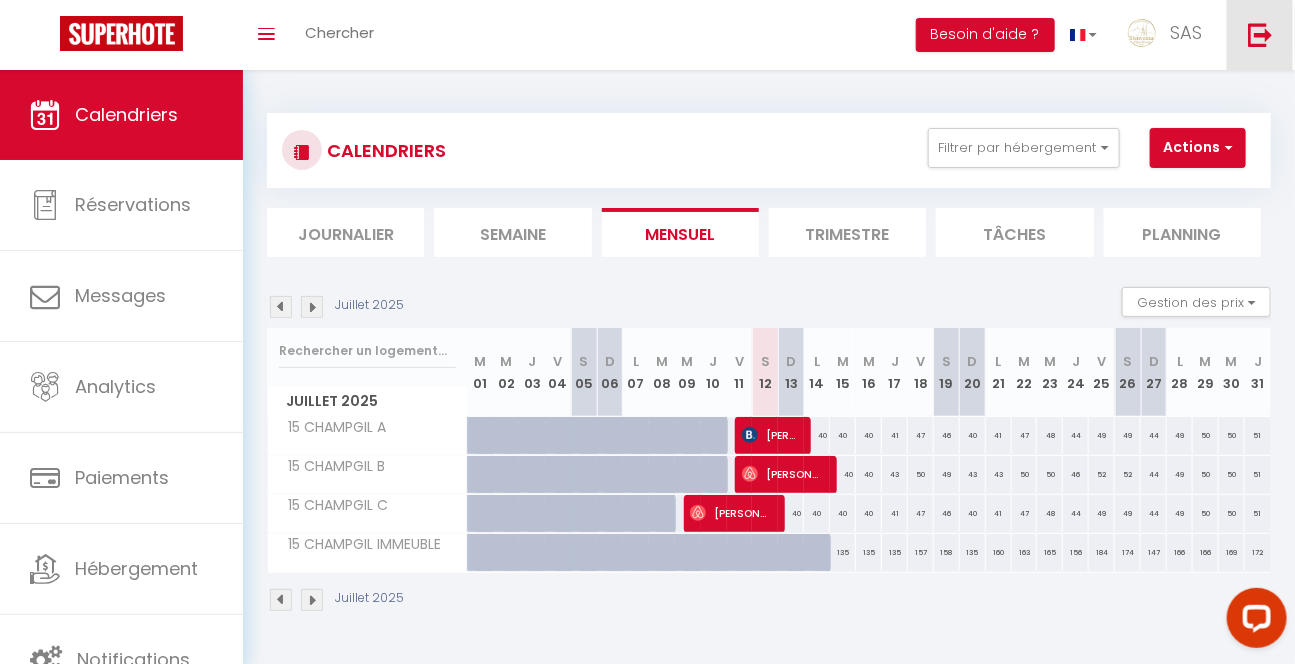click at bounding box center (1260, 34) 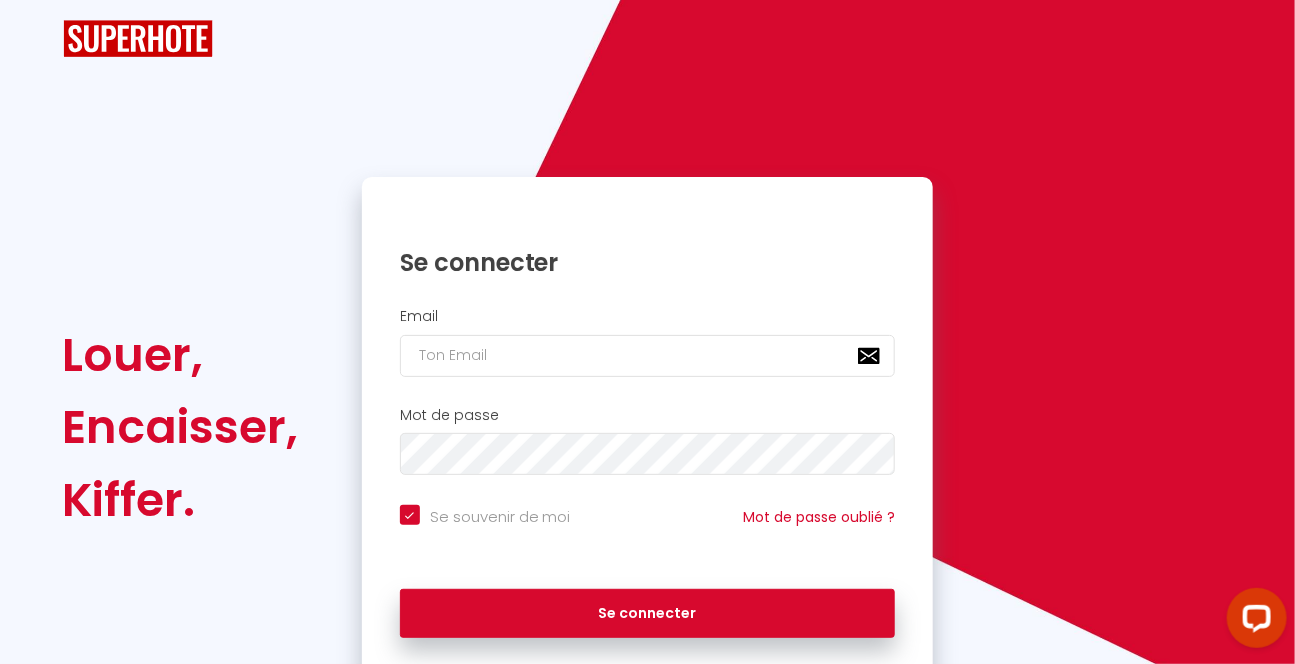 checkbox on "true" 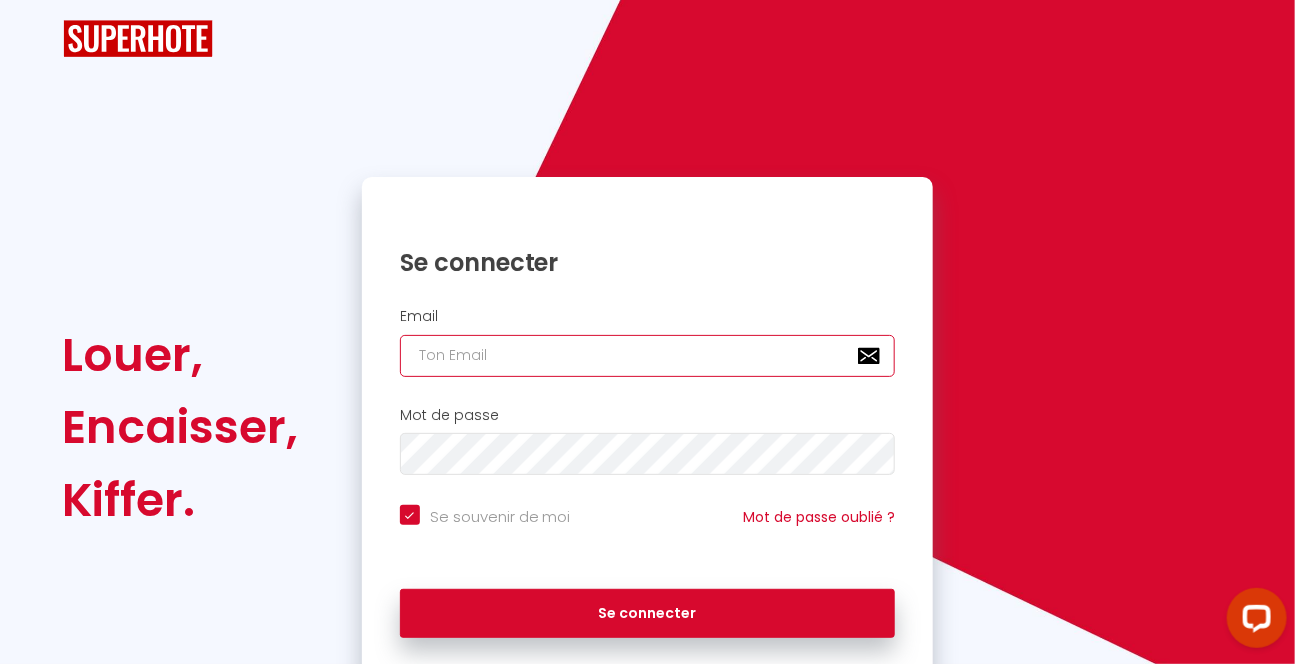 type on "[EMAIL_ADDRESS][DOMAIN_NAME]" 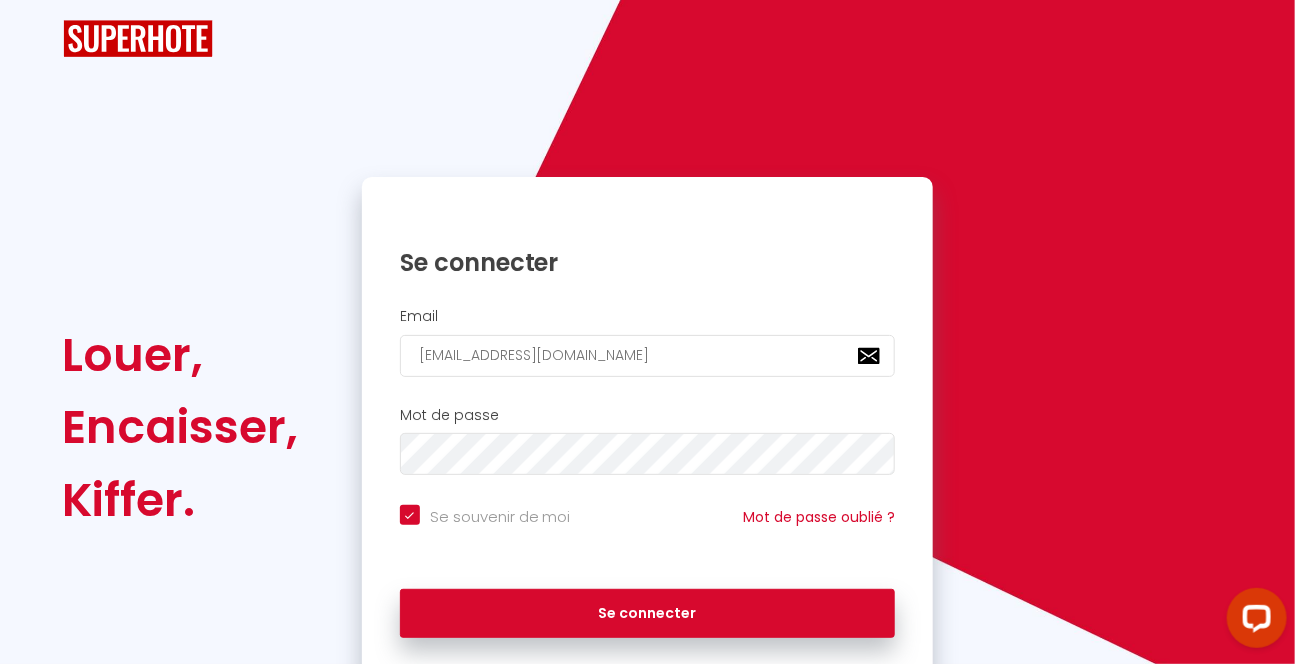click on "Se connecter" at bounding box center [648, 614] 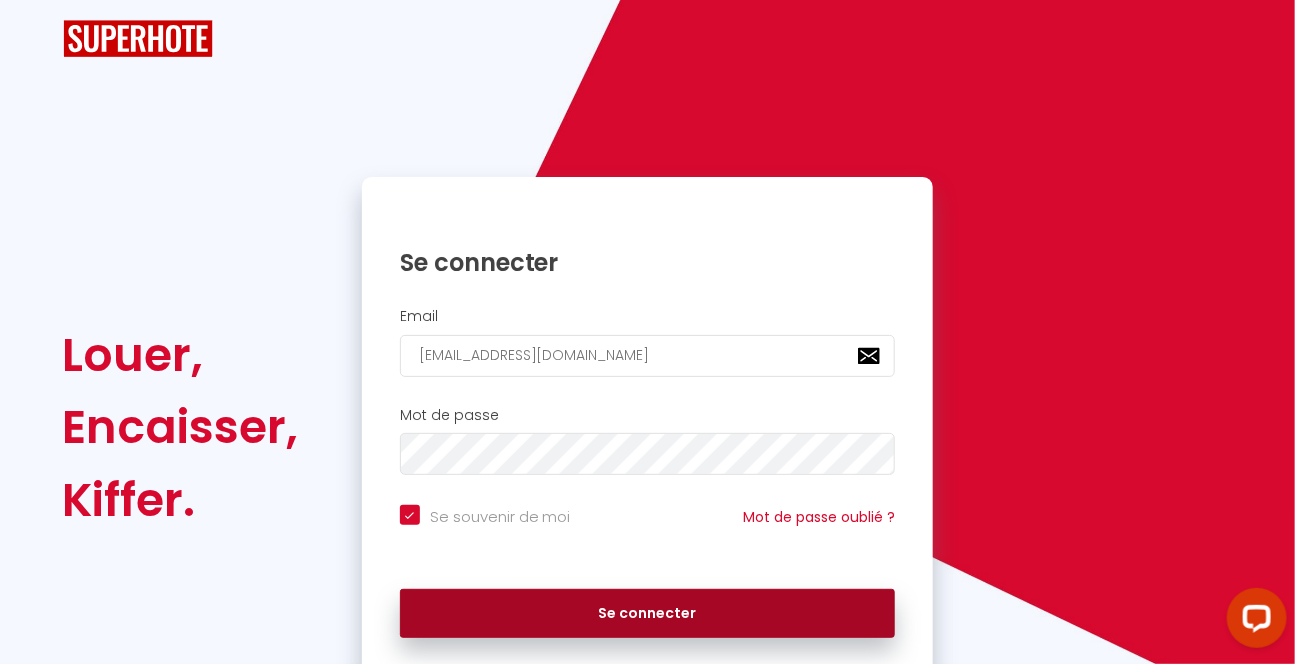 click on "Se connecter" at bounding box center (648, 614) 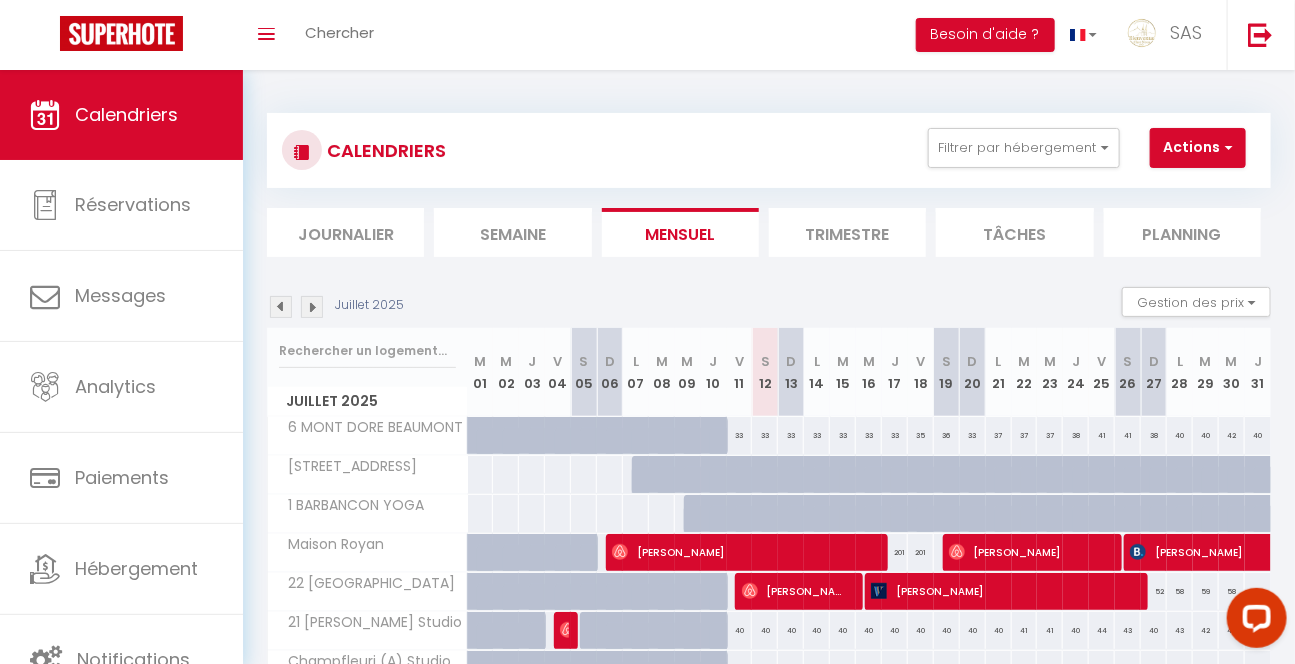 click at bounding box center [516, 642] 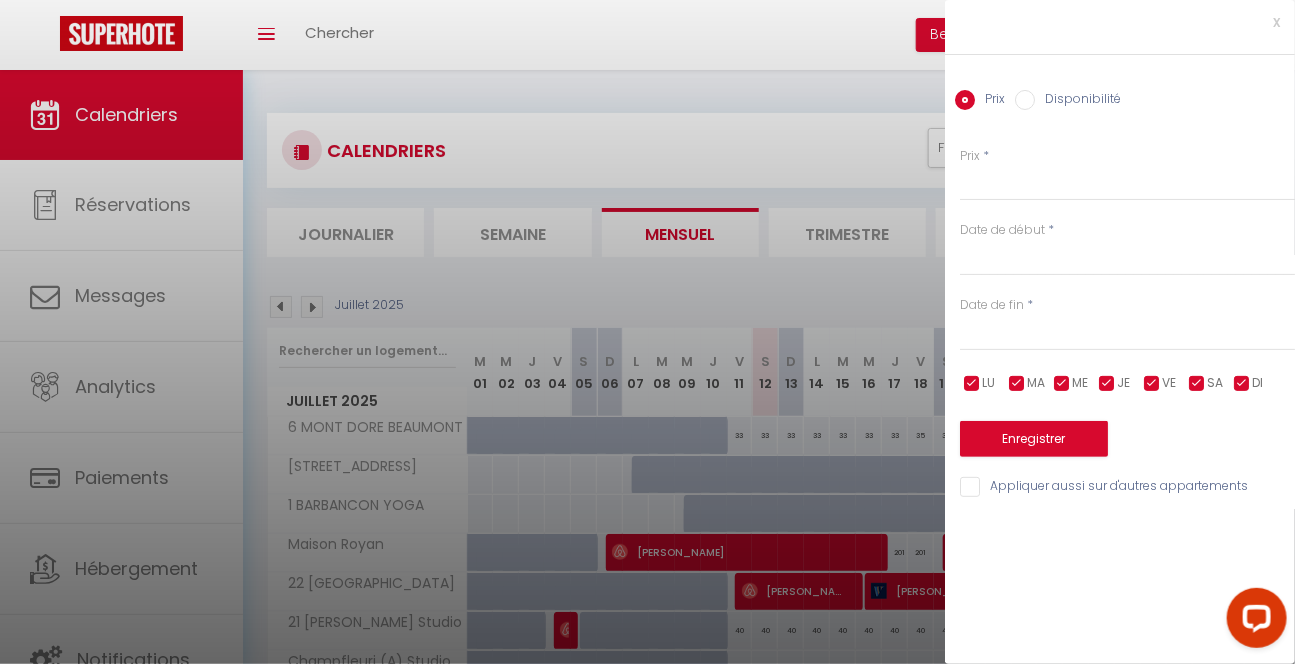 click at bounding box center [647, 332] 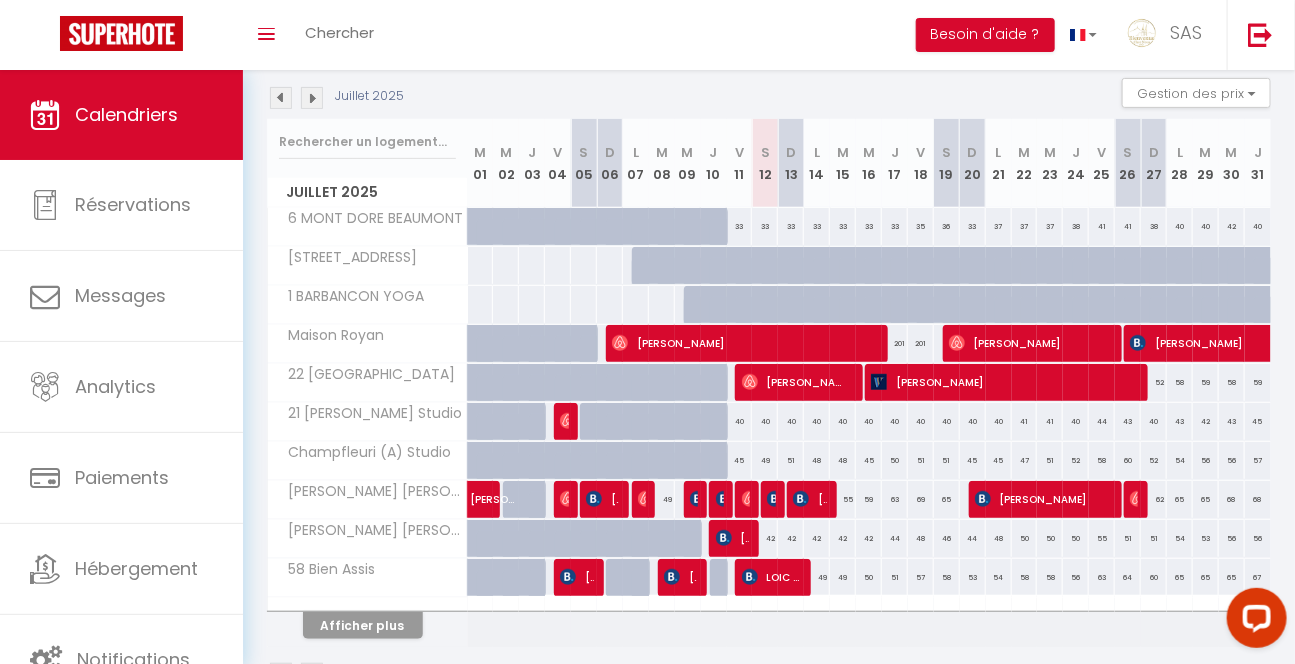 scroll, scrollTop: 210, scrollLeft: 0, axis: vertical 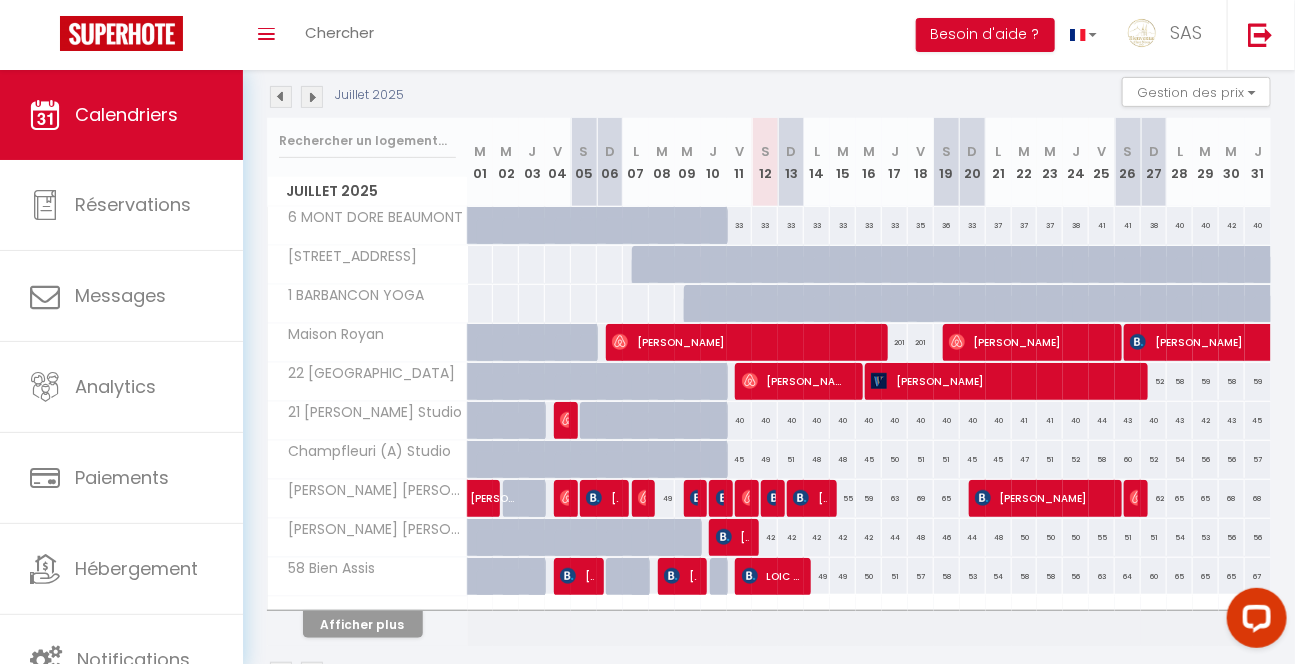 click at bounding box center [774, 499] 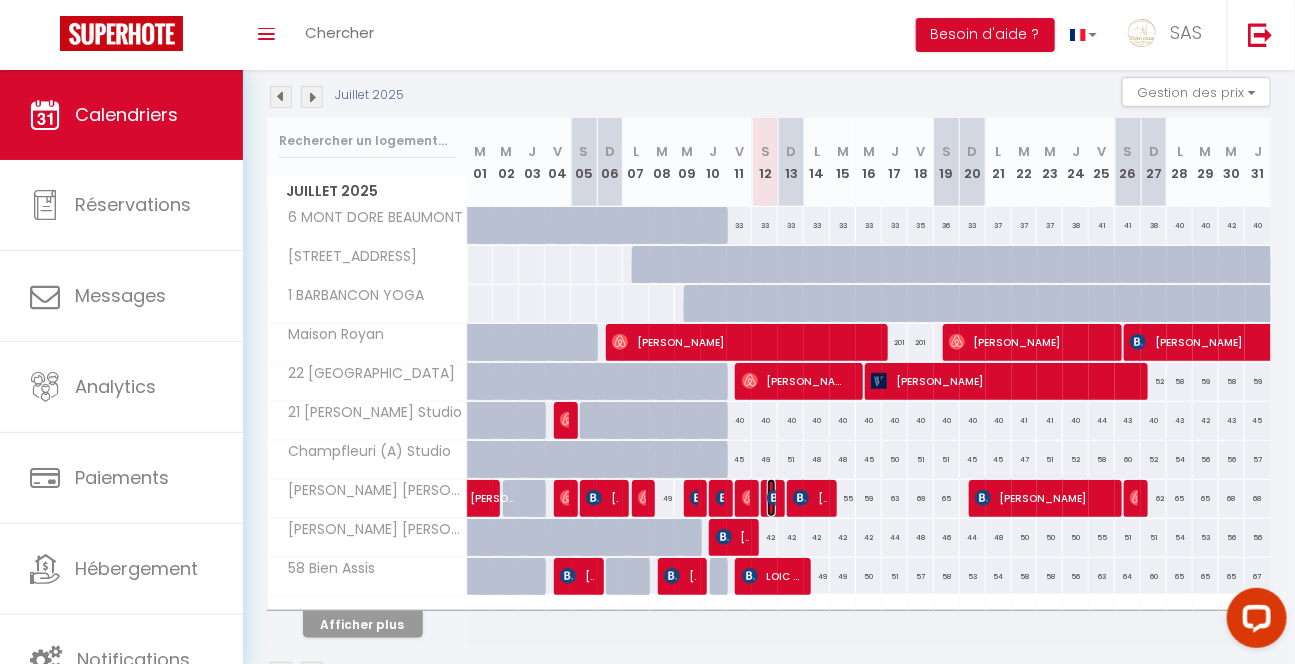 click at bounding box center [775, 498] 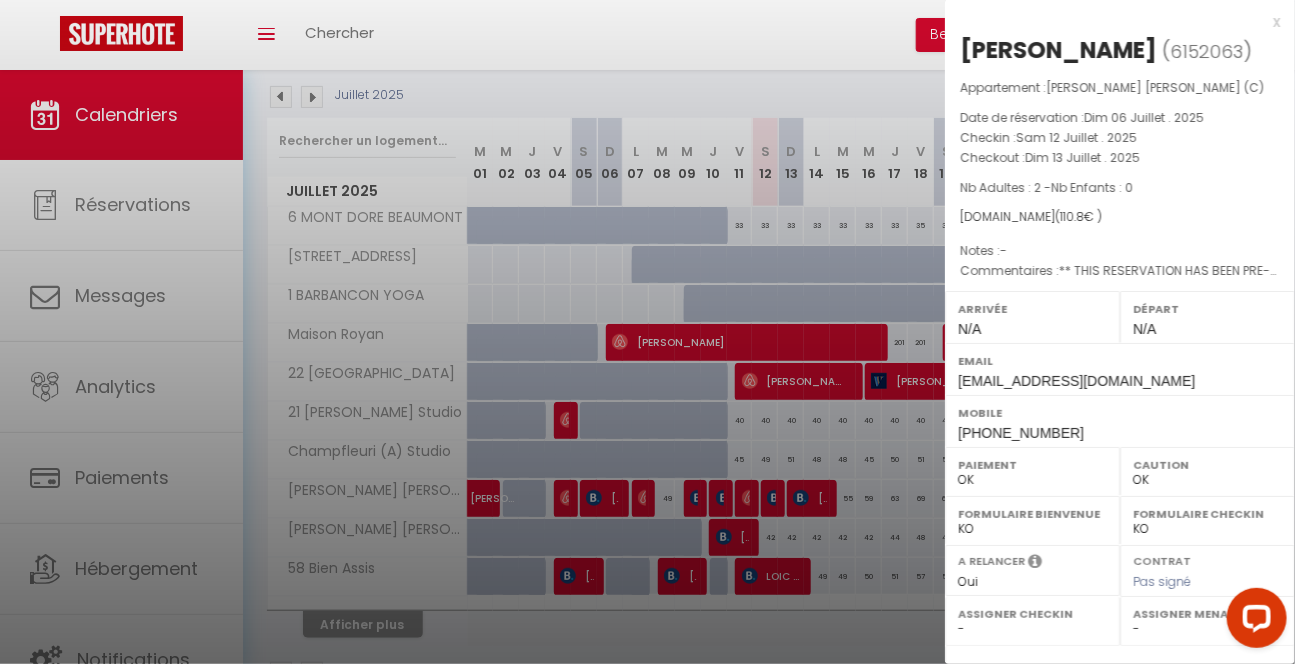 click at bounding box center [647, 332] 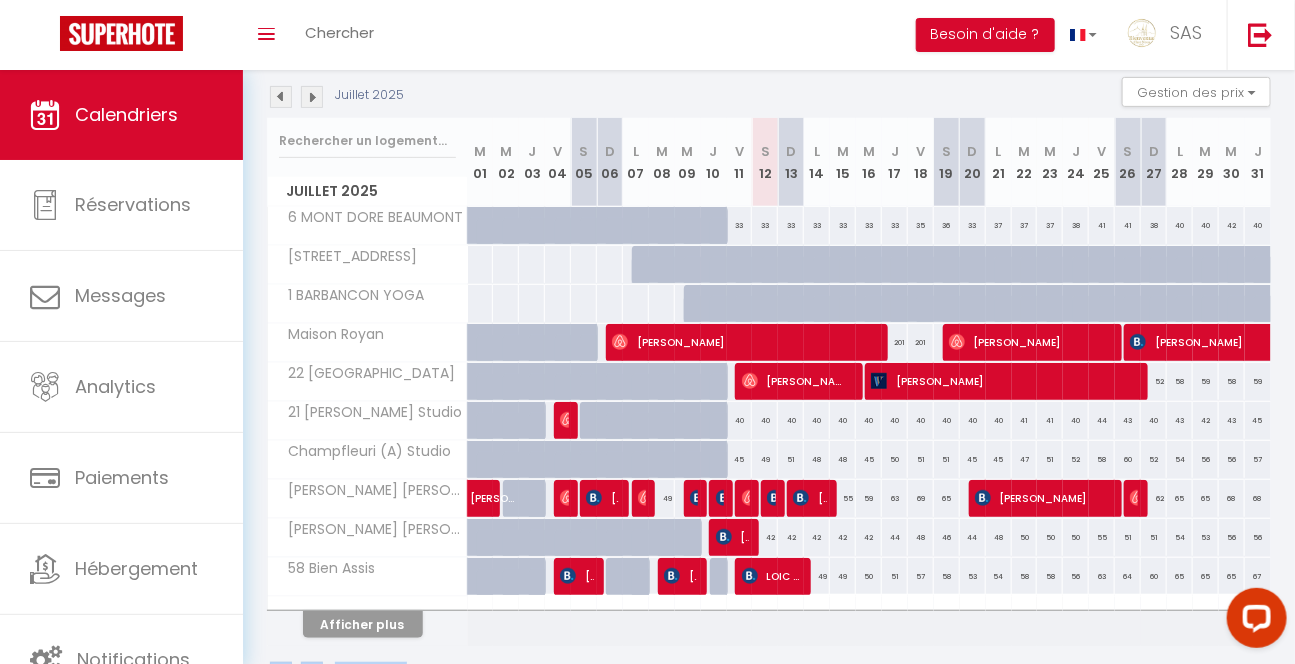 drag, startPoint x: 763, startPoint y: 629, endPoint x: 376, endPoint y: 627, distance: 387.00516 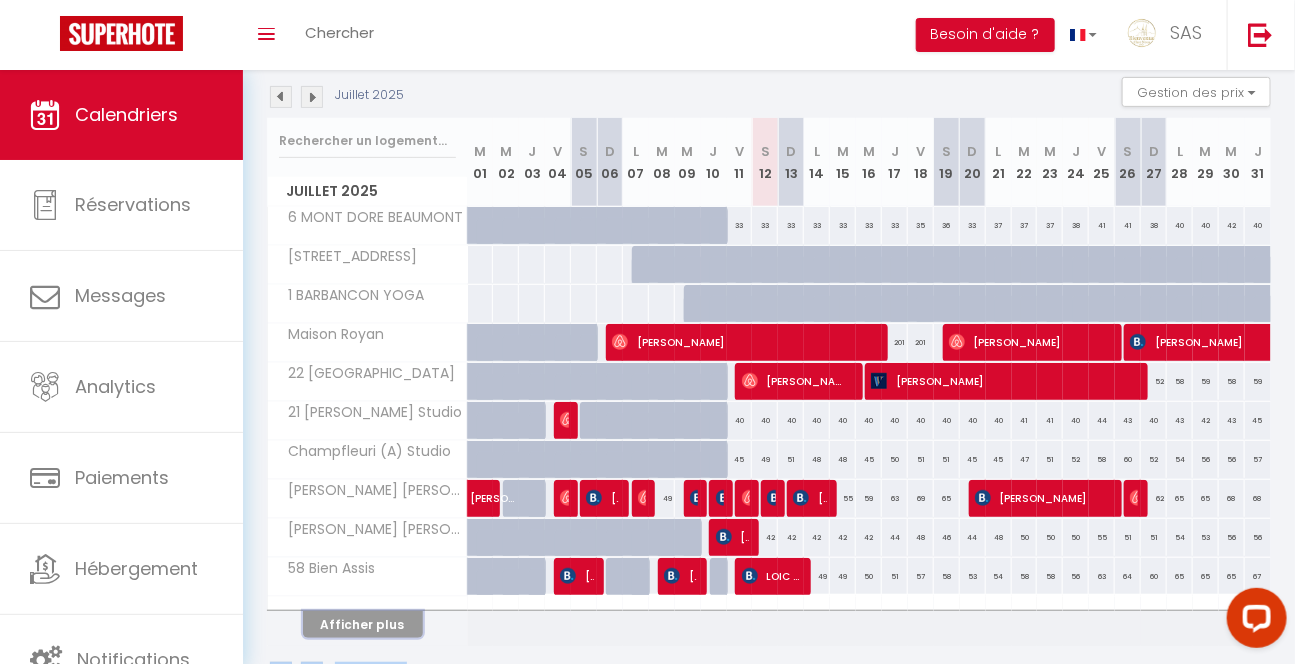 click on "Afficher plus" at bounding box center [363, 624] 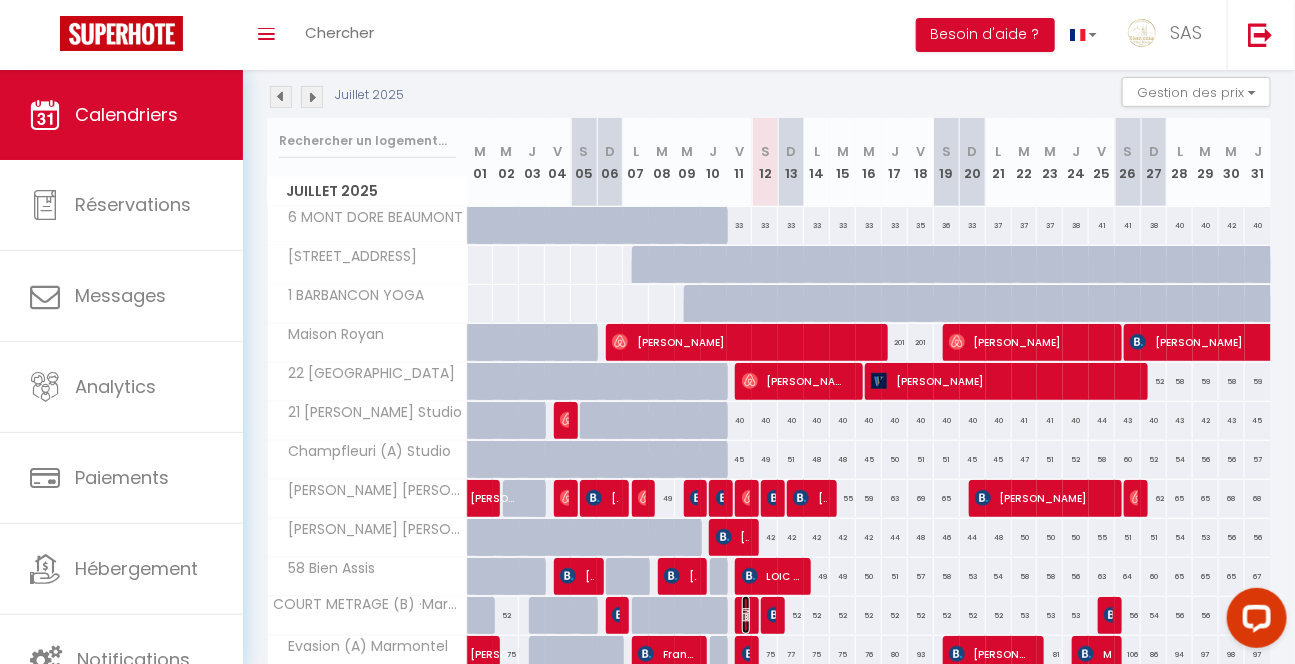 click on "[PERSON_NAME]" at bounding box center [746, 615] 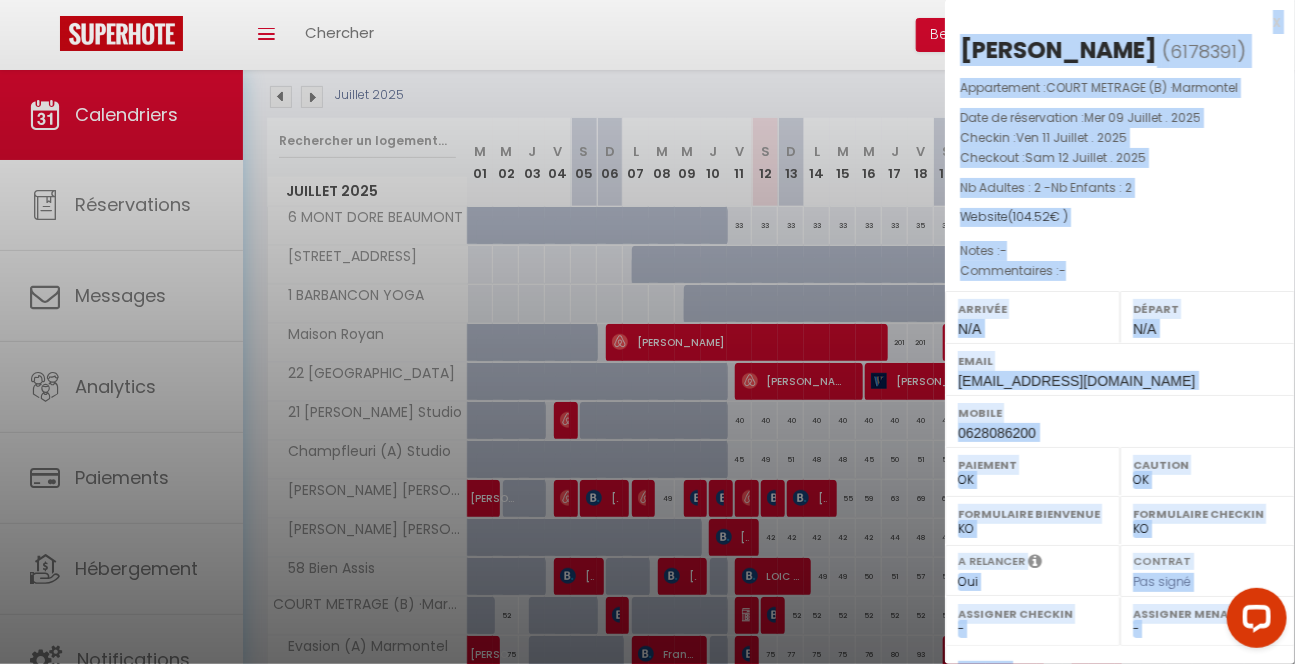 click at bounding box center (647, 332) 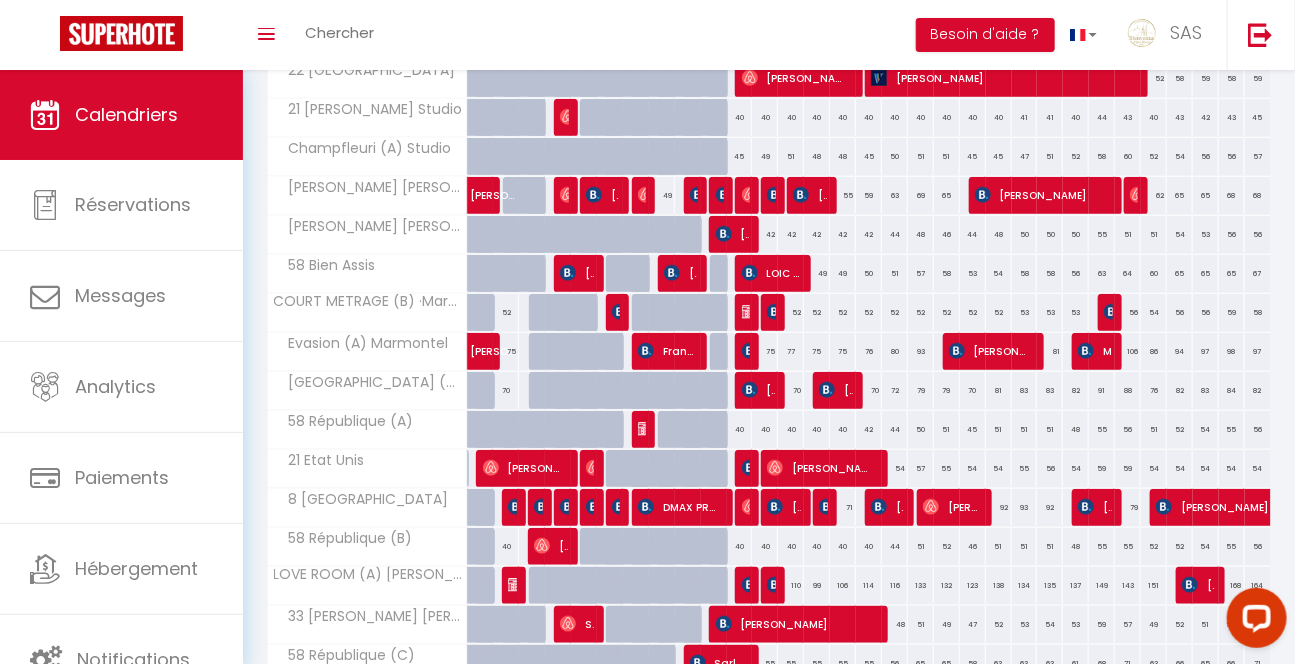 scroll, scrollTop: 674, scrollLeft: 0, axis: vertical 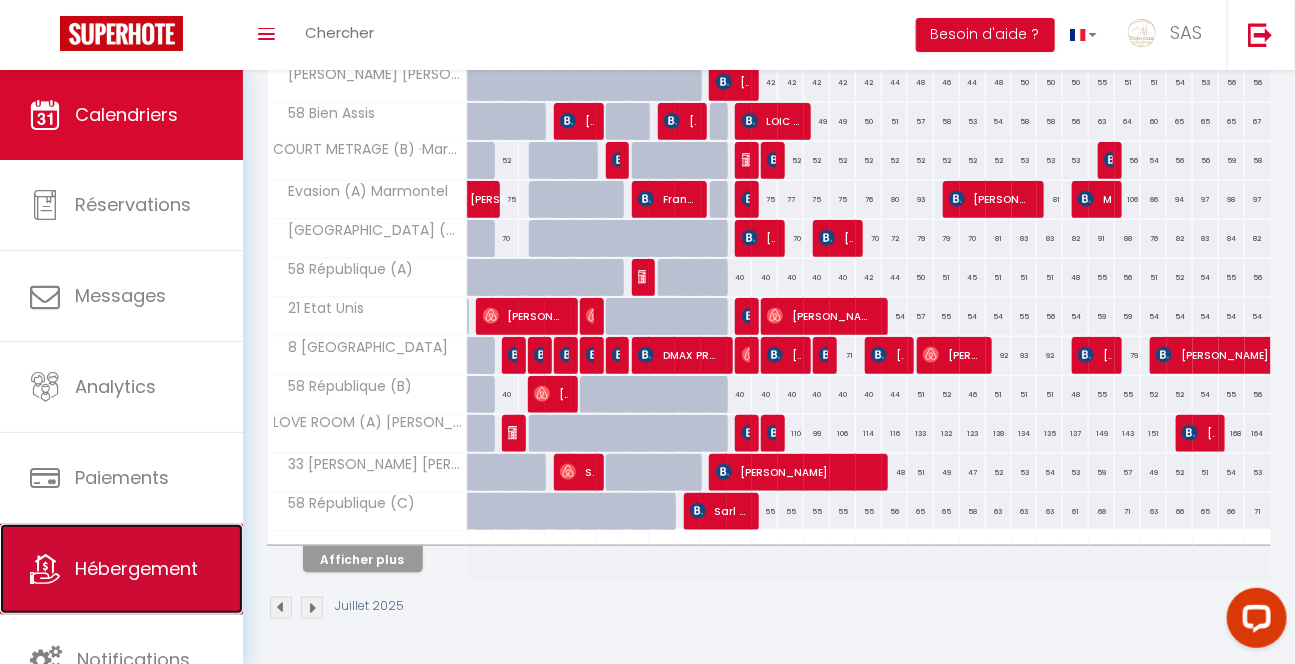 click on "Hébergement" at bounding box center [136, 568] 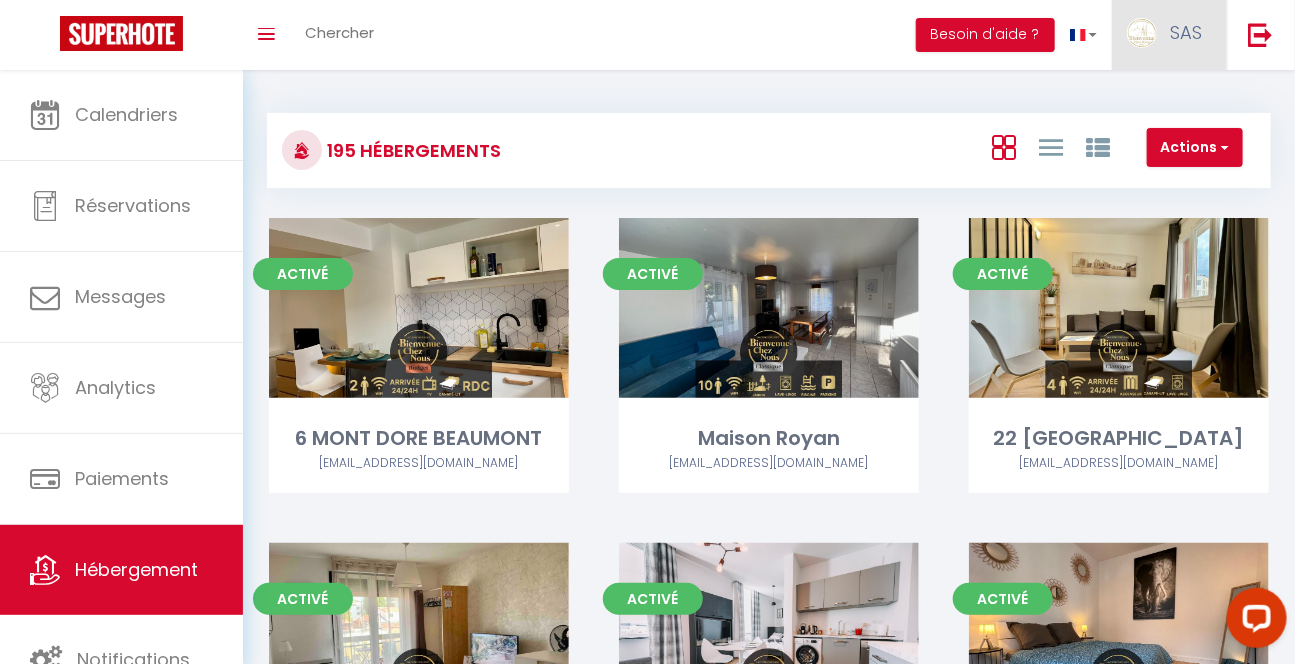 scroll, scrollTop: 14869, scrollLeft: 0, axis: vertical 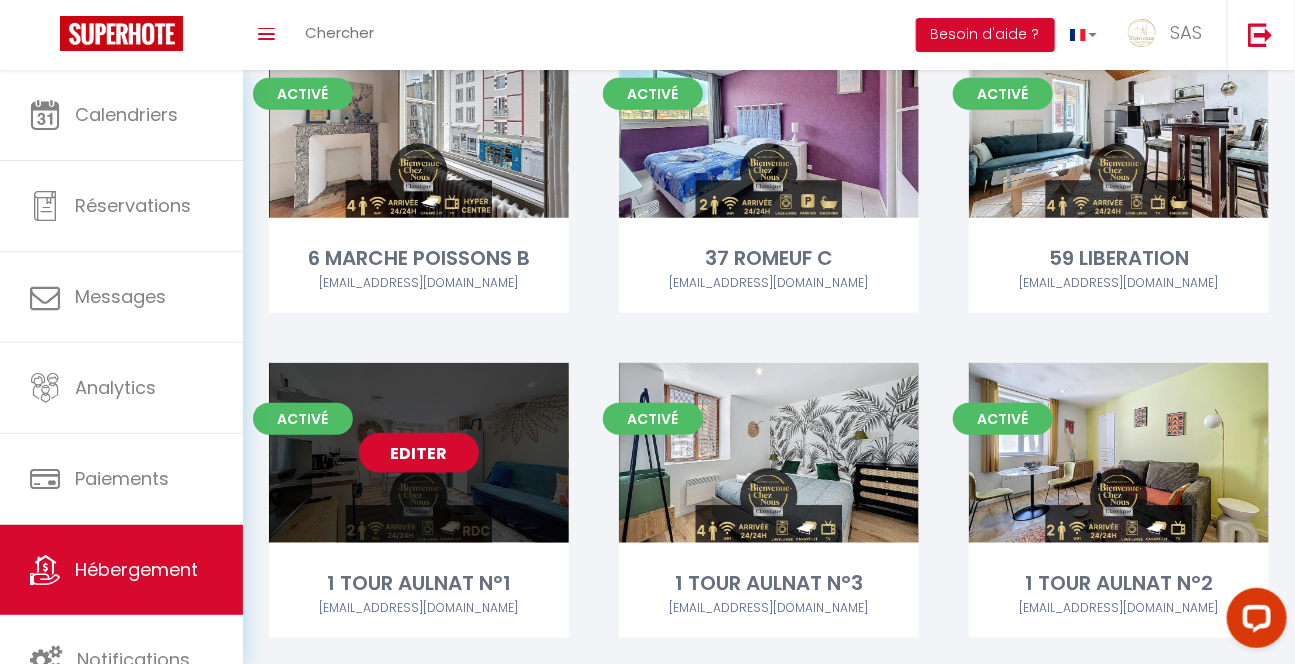 click on "Editer" at bounding box center [419, 453] 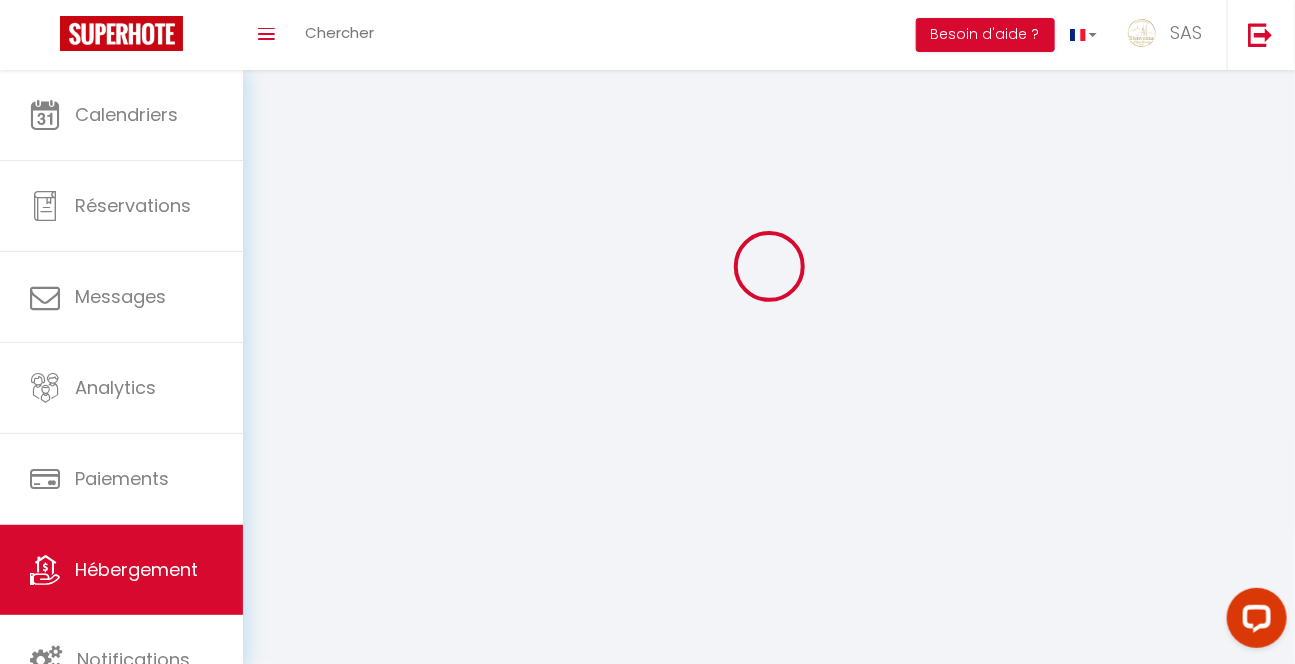 scroll, scrollTop: 0, scrollLeft: 0, axis: both 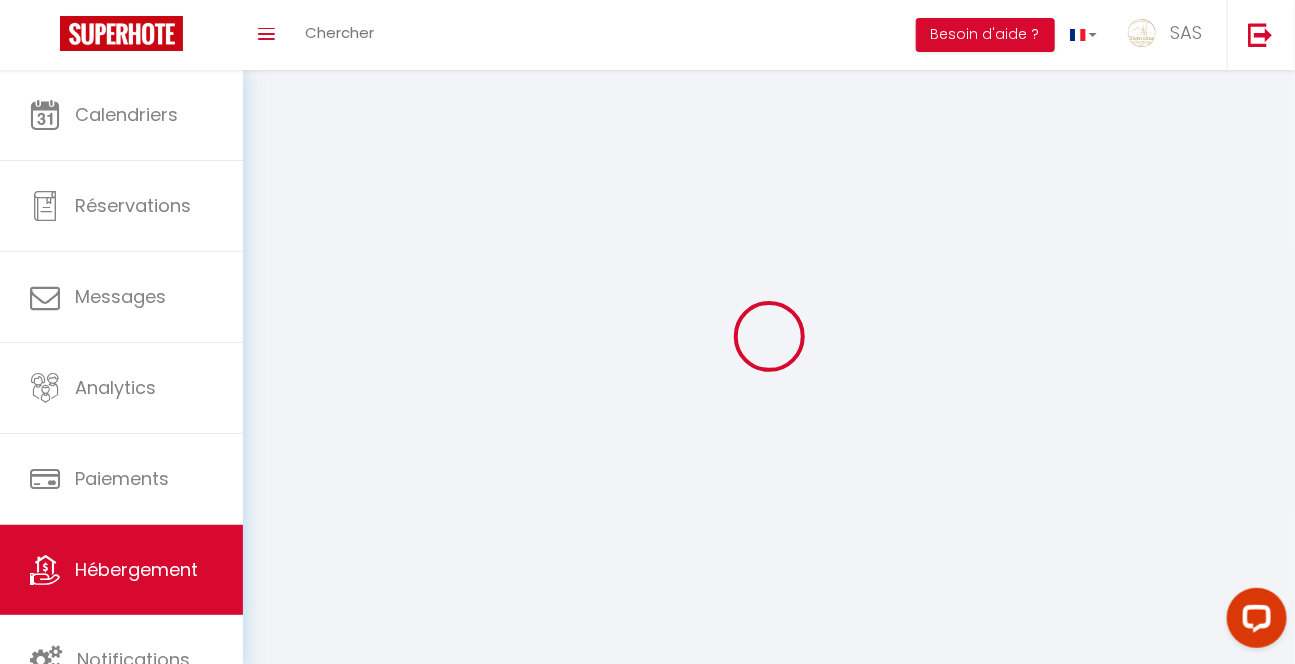type on "1 TOUR AULNAT N°1" 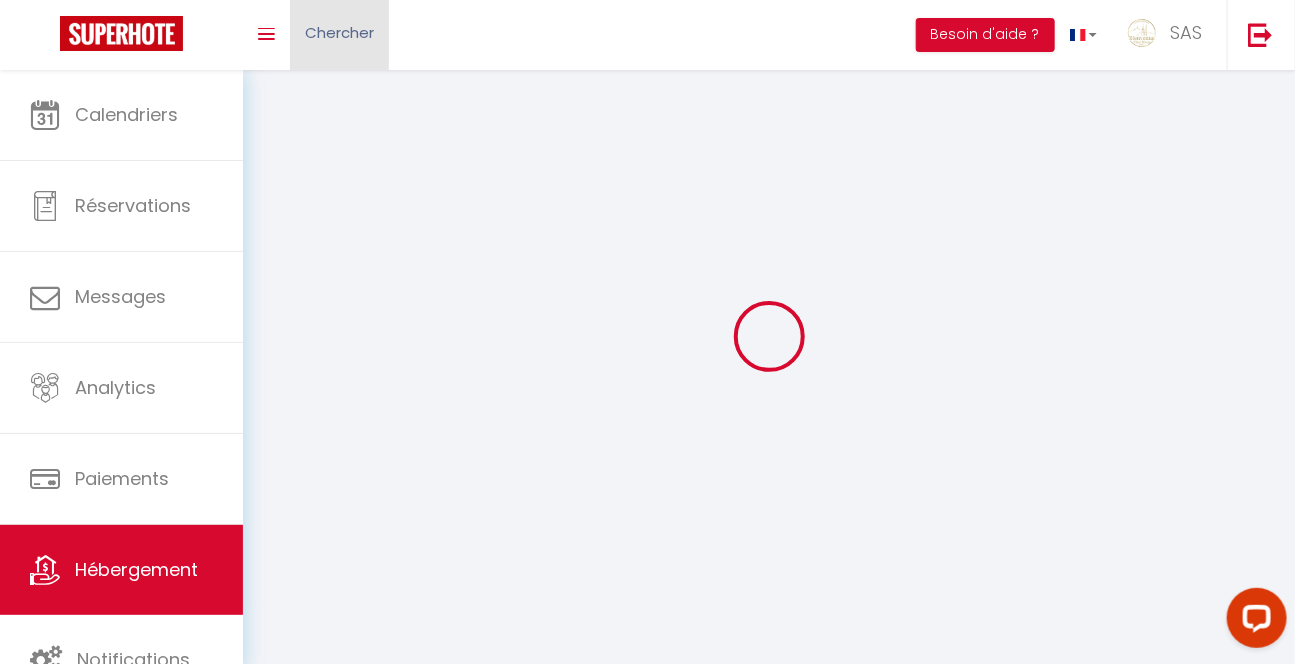 select 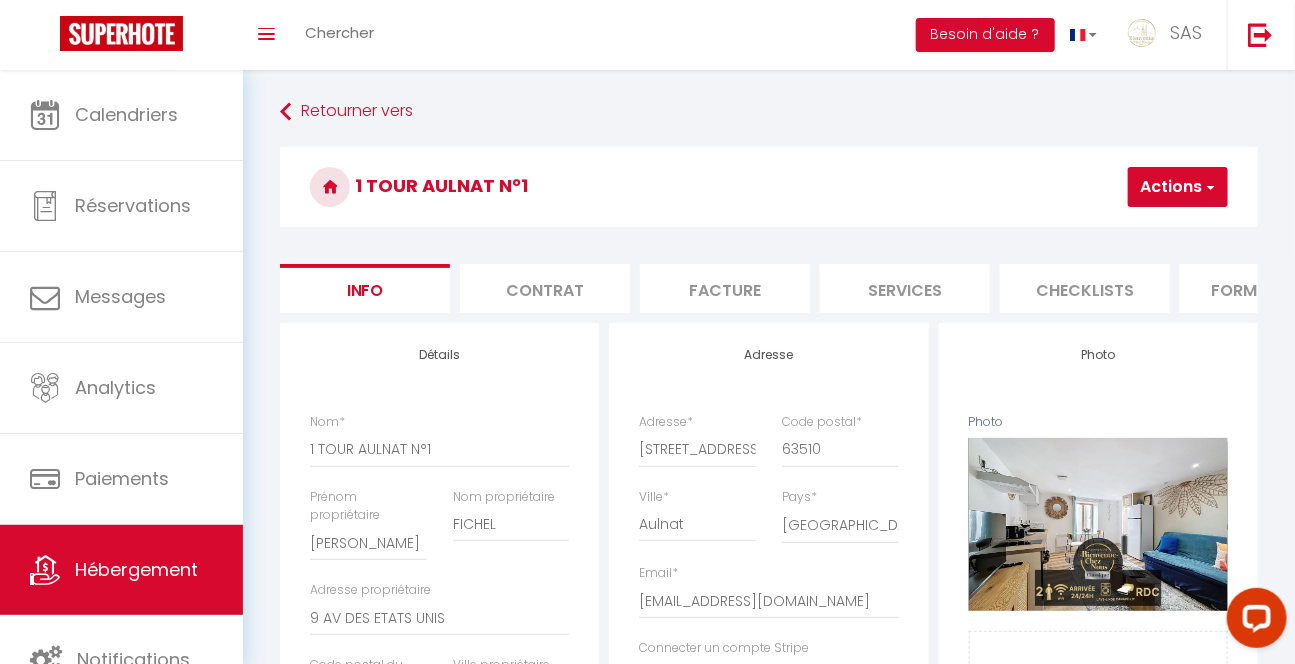 select 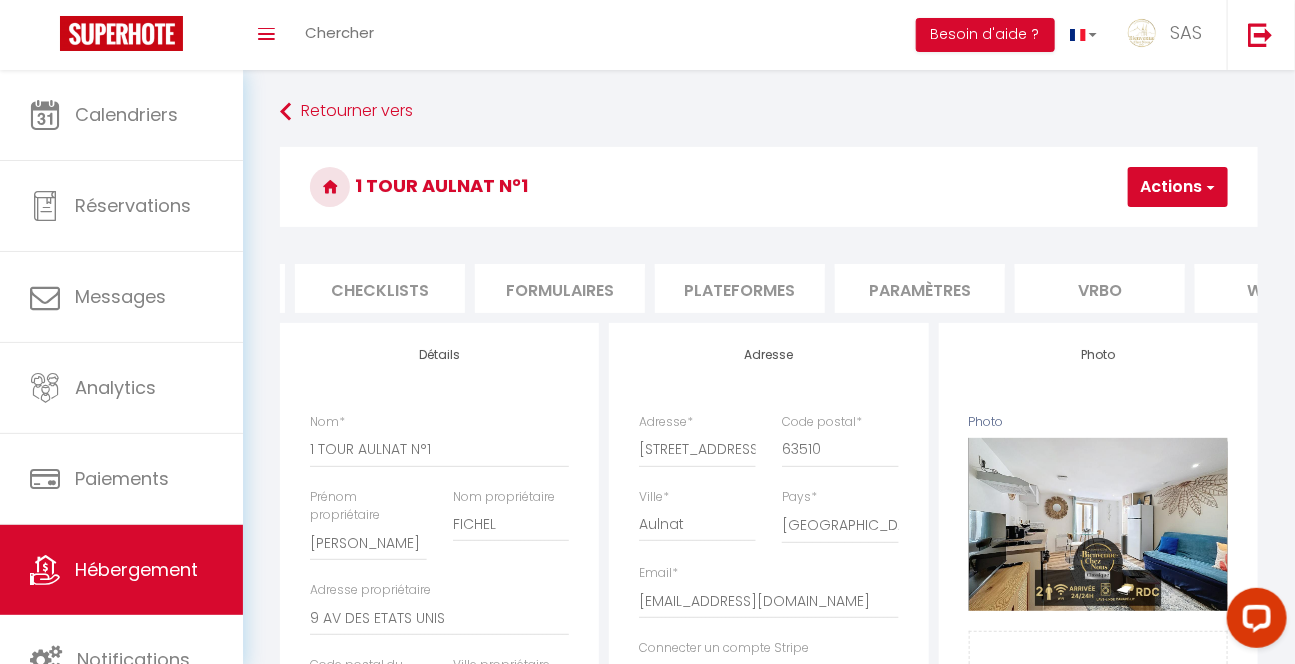 scroll, scrollTop: 0, scrollLeft: 703, axis: horizontal 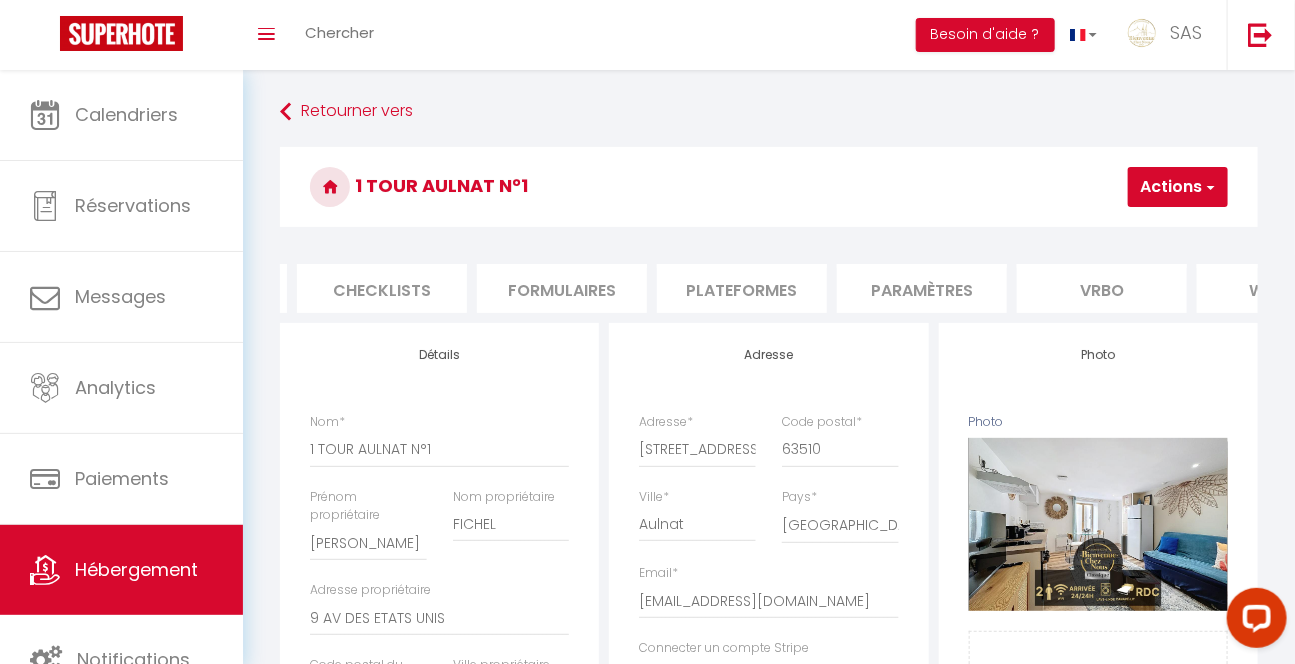 click on "Plateformes" at bounding box center [742, 288] 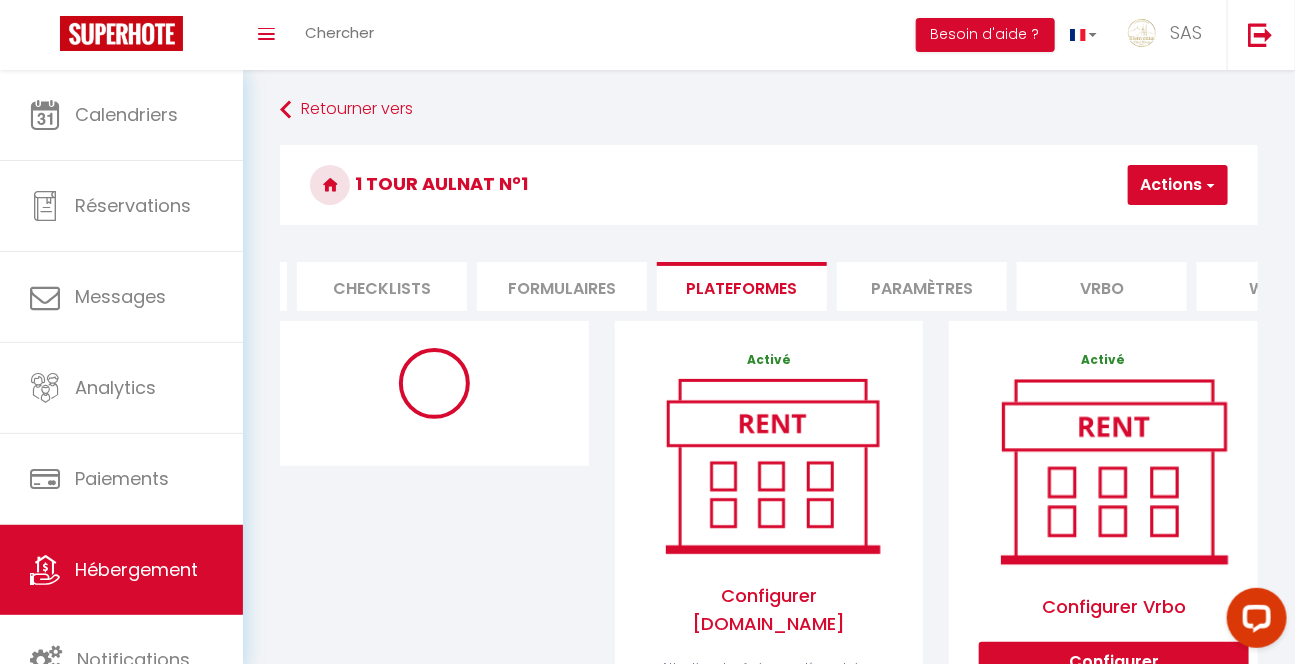 scroll, scrollTop: 0, scrollLeft: 0, axis: both 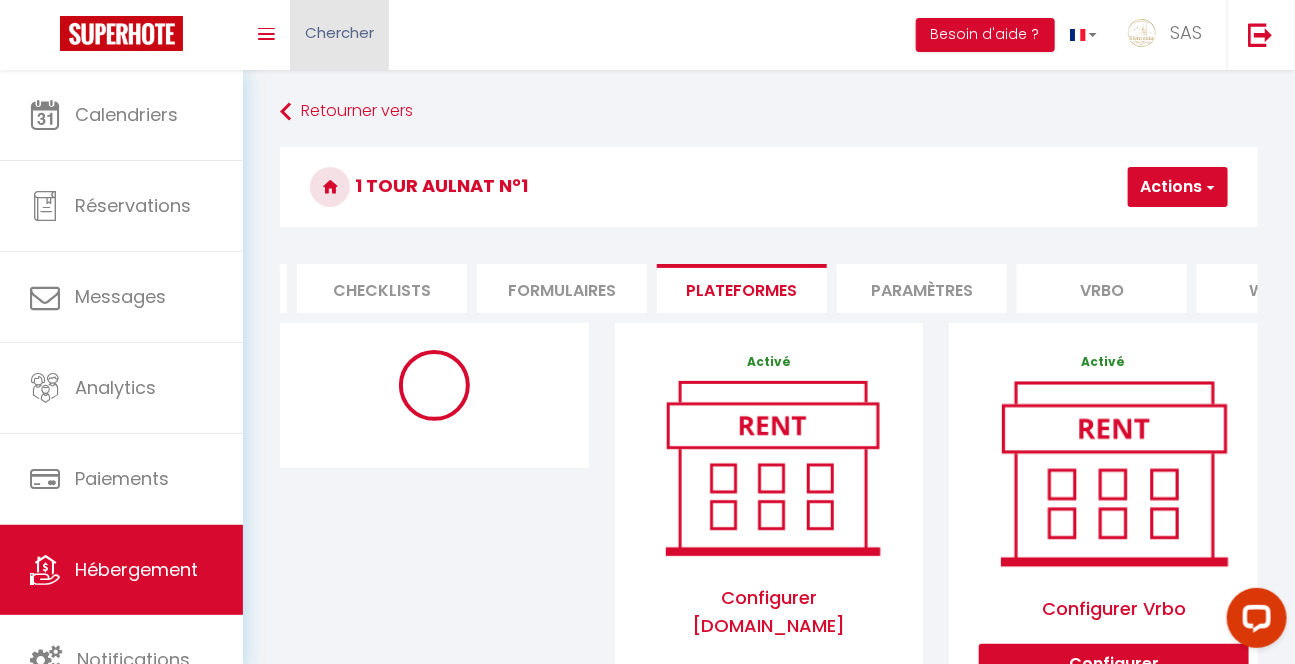 select on "2812-1369287814328976419" 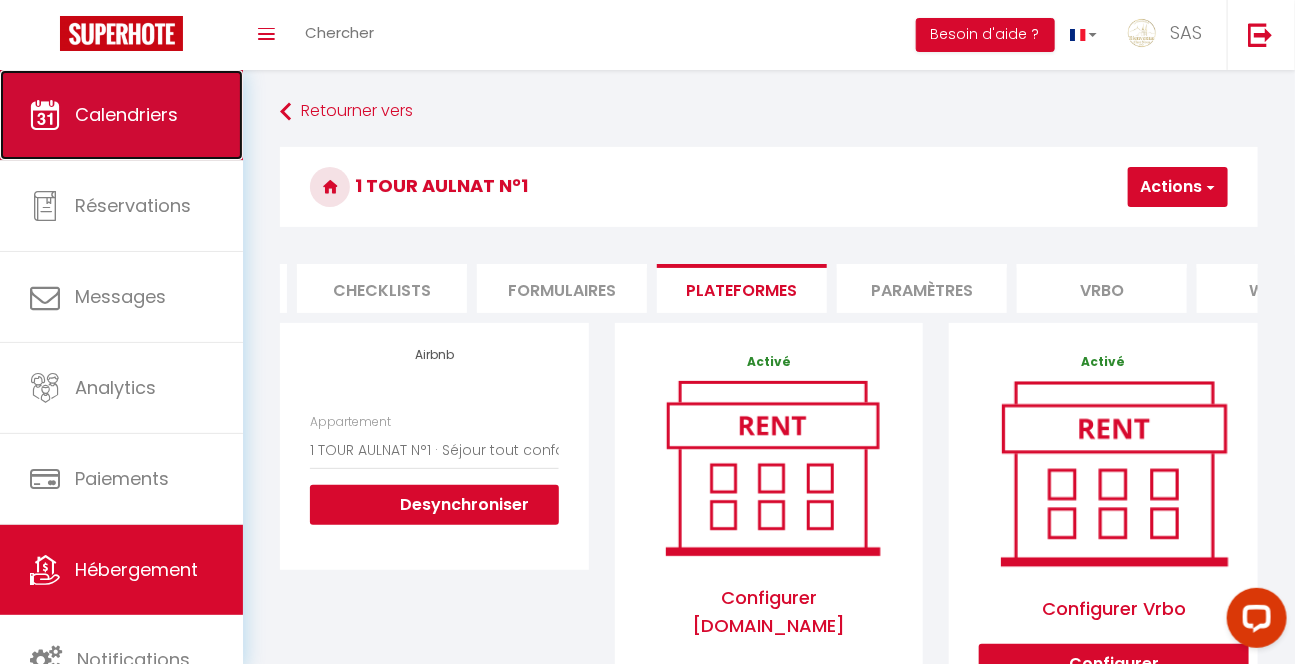click on "Calendriers" at bounding box center (121, 115) 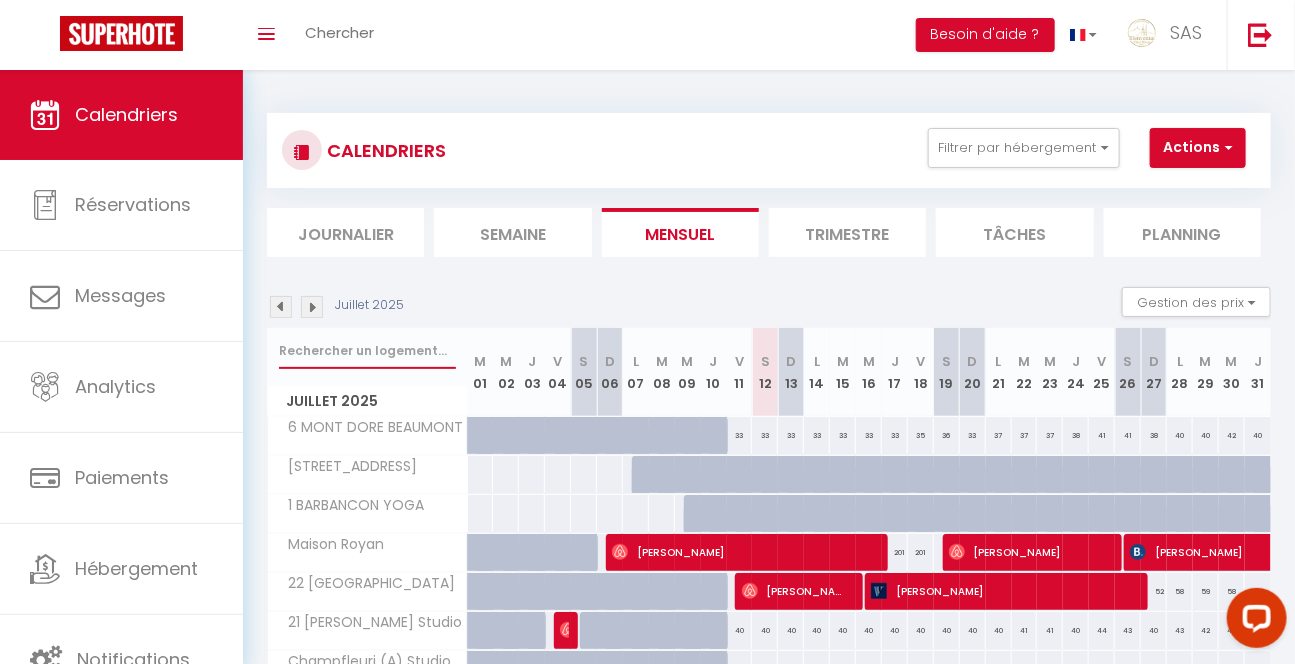 click at bounding box center [367, 351] 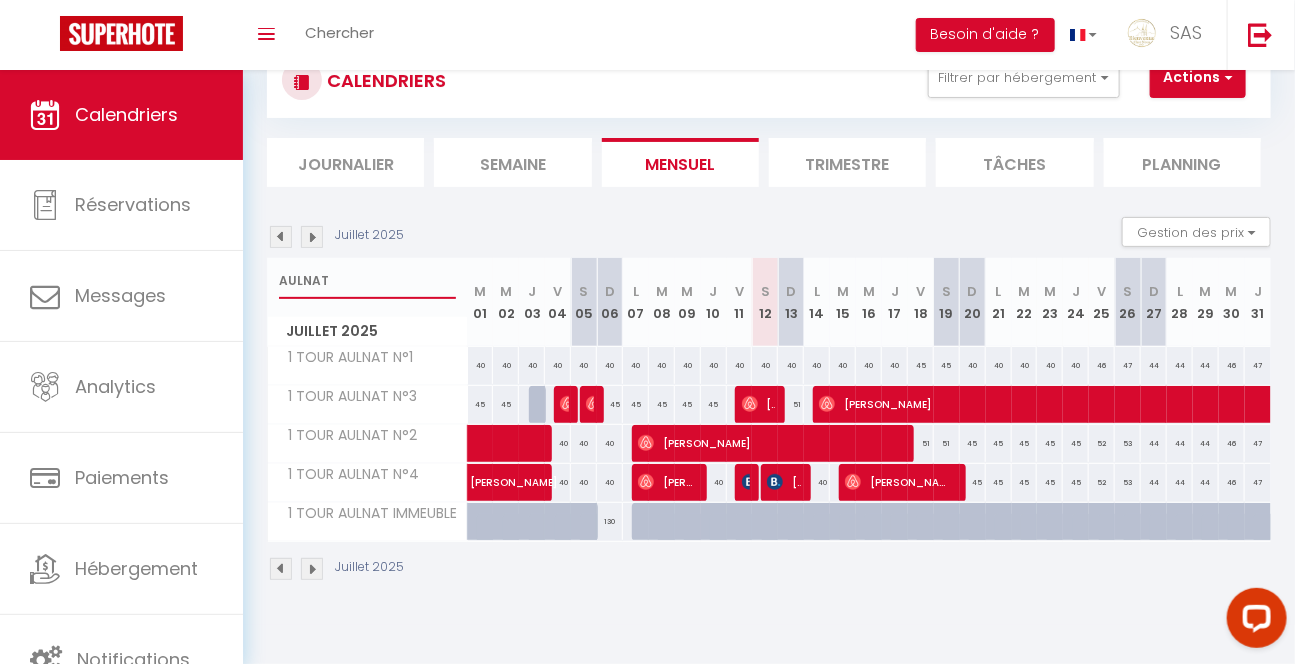 scroll, scrollTop: 0, scrollLeft: 0, axis: both 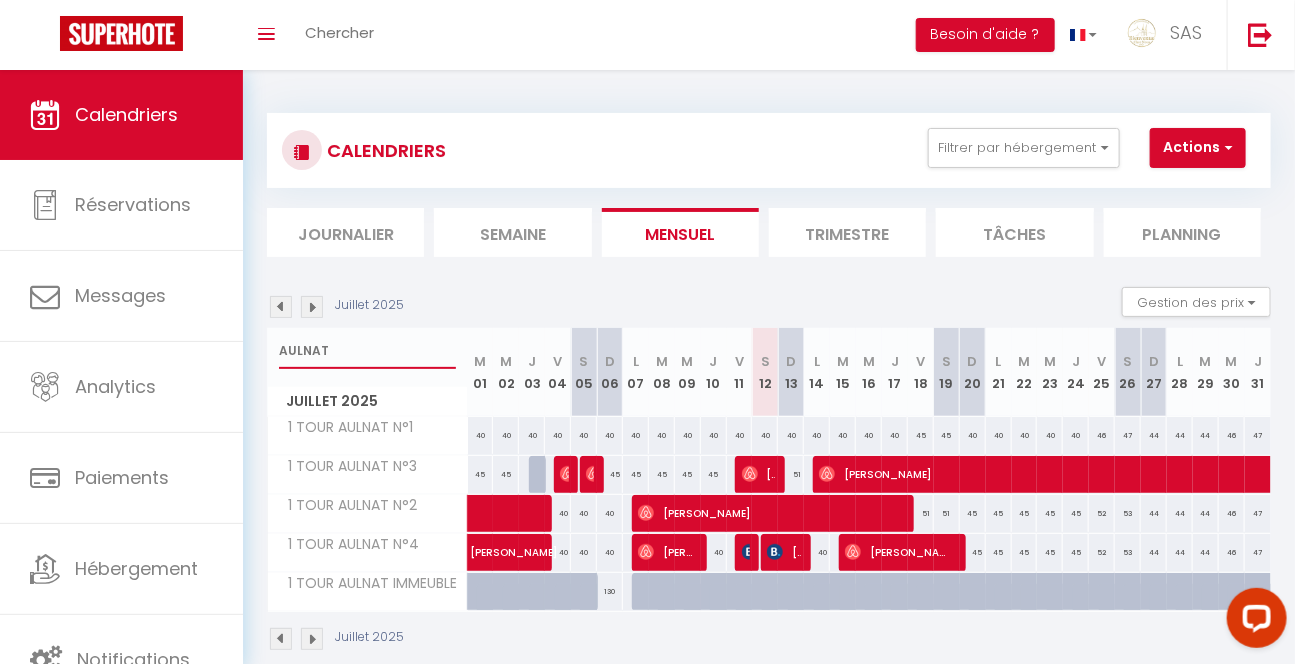 type on "AULNAT" 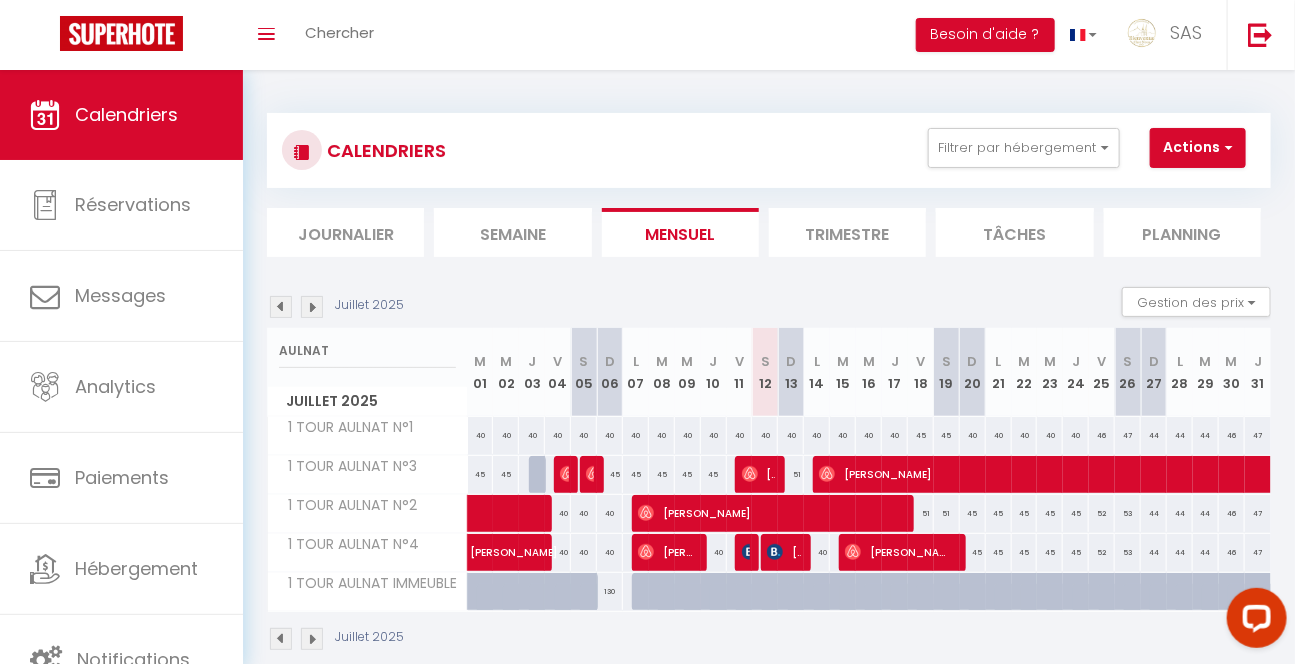 click on "40" at bounding box center (765, 435) 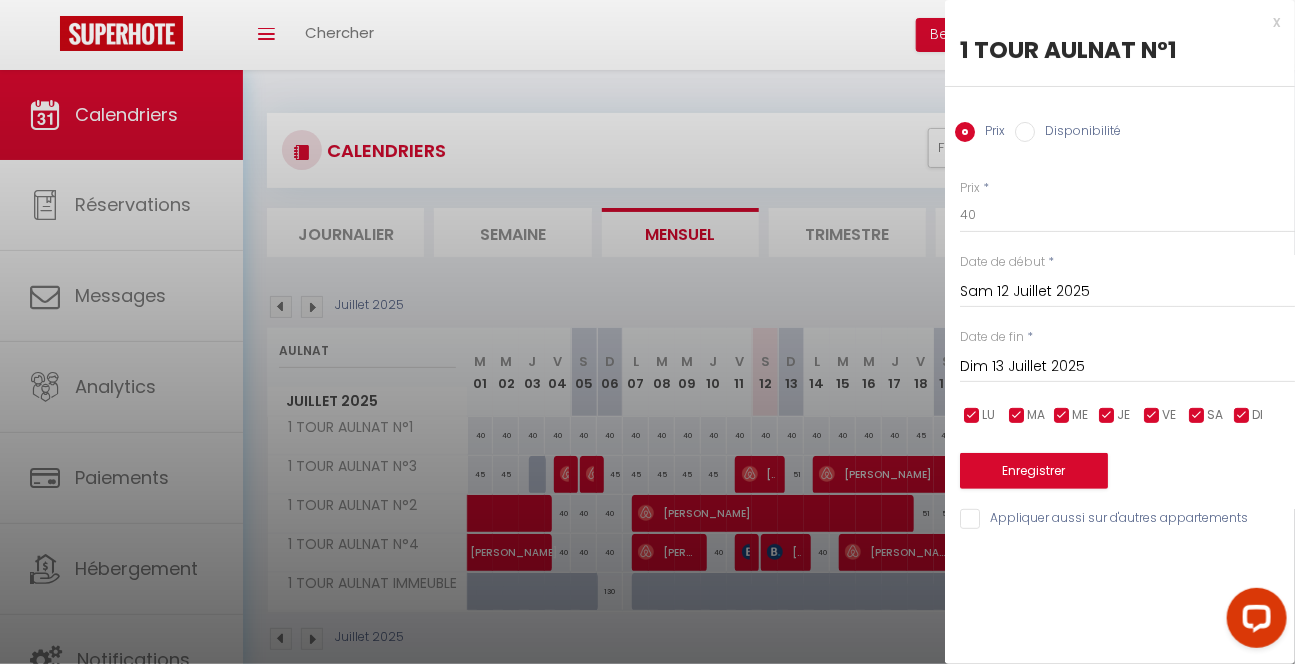 click on "Disponibilité" at bounding box center [1078, 133] 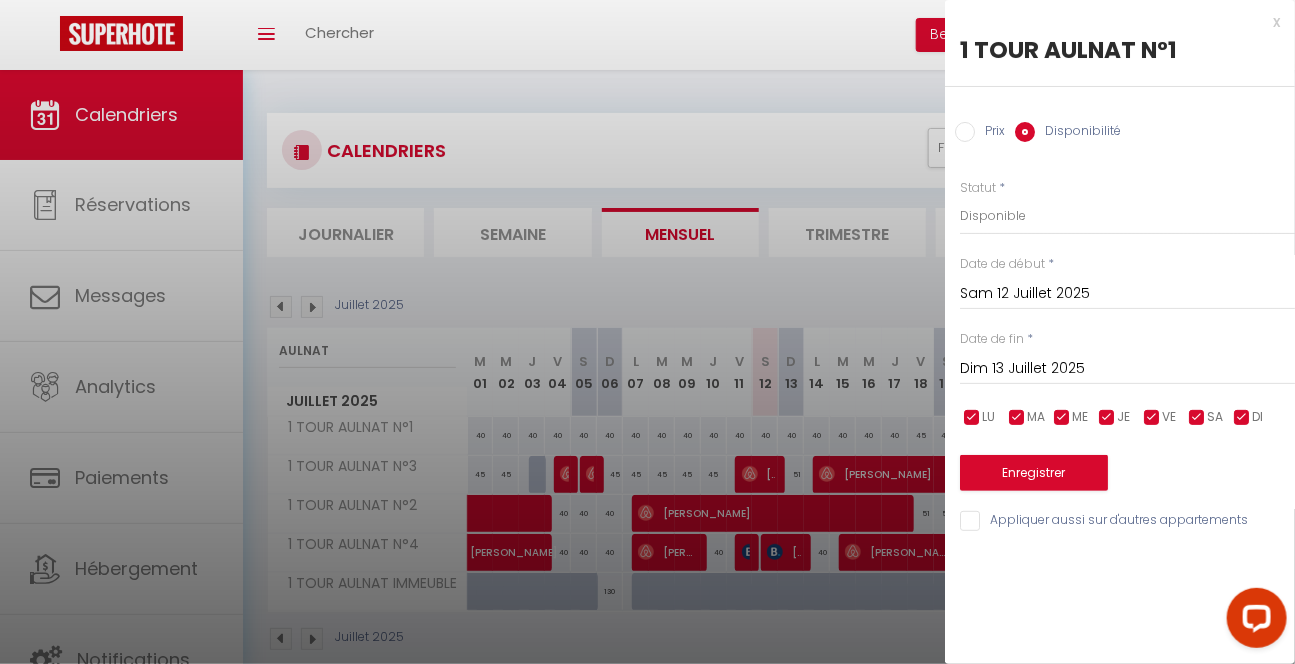 click on "Prix" at bounding box center [990, 133] 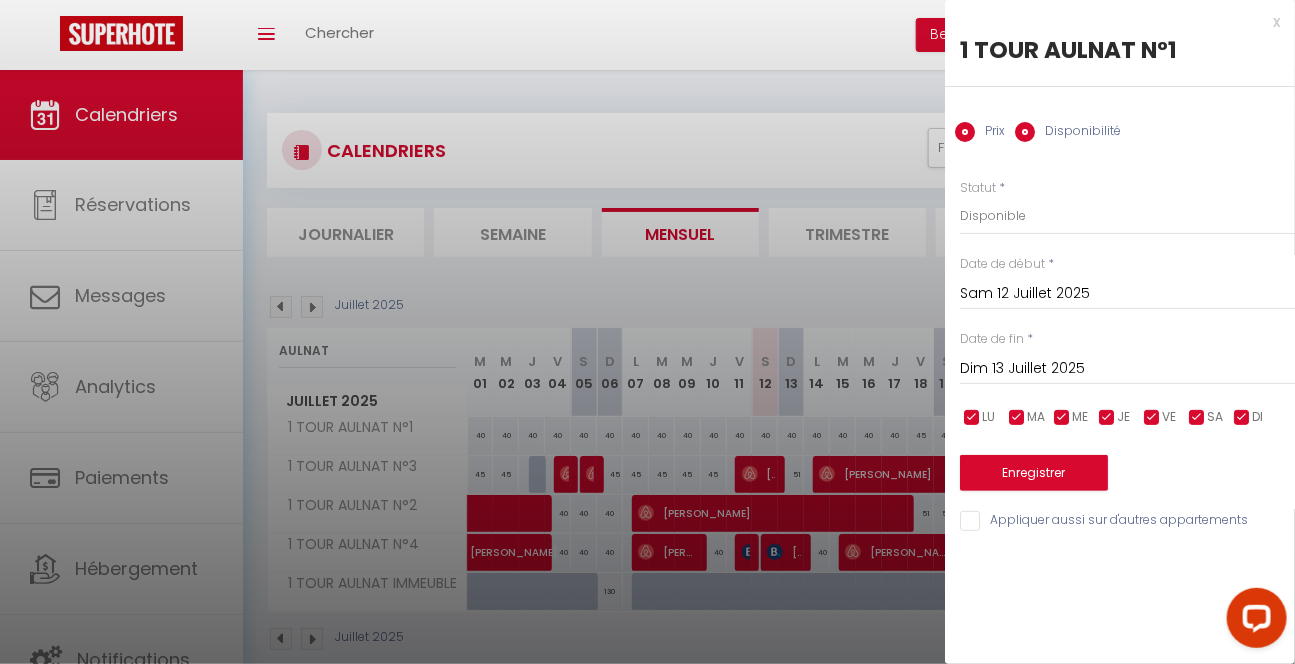 radio on "false" 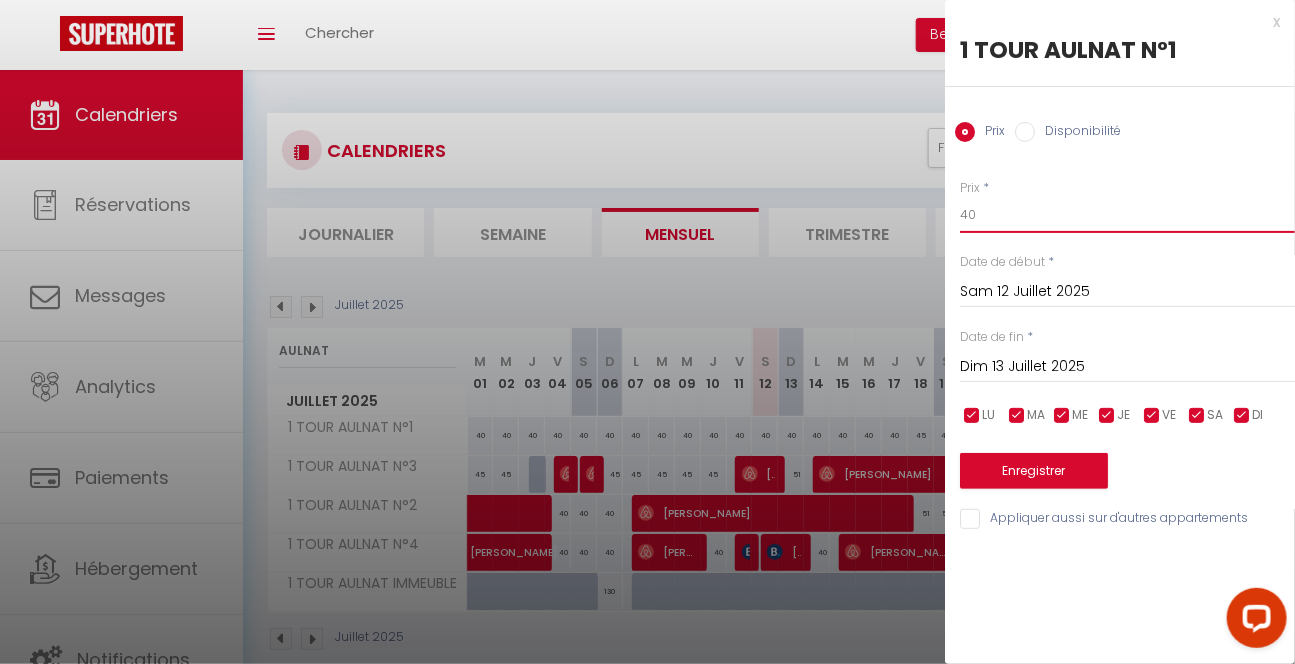 drag, startPoint x: 985, startPoint y: 204, endPoint x: 918, endPoint y: 221, distance: 69.12308 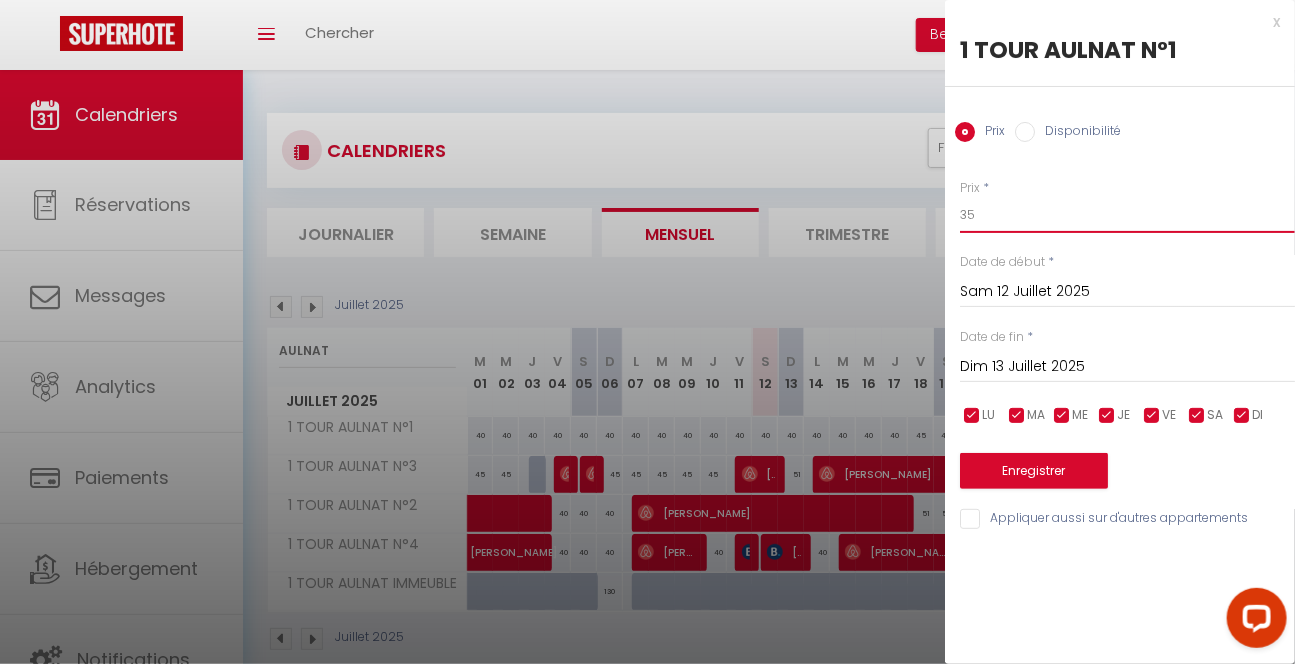 type on "35" 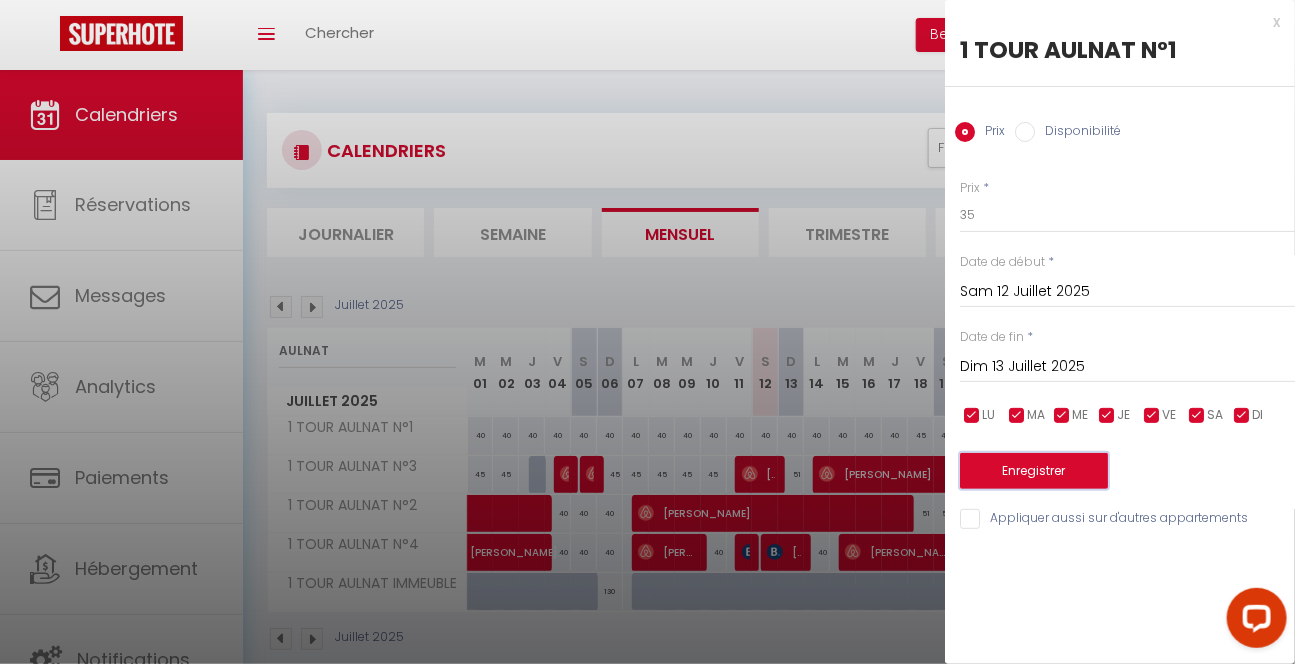 click on "Enregistrer" at bounding box center (1034, 471) 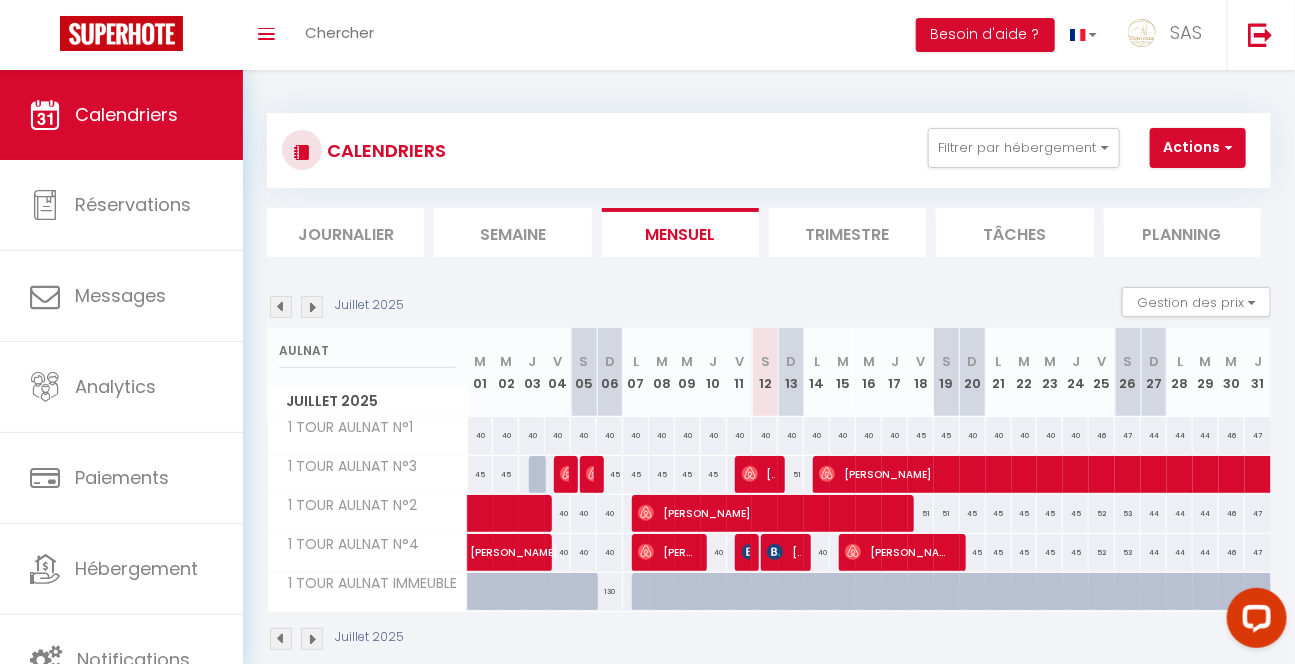 click on "Juillet 2025
Gestion des prix
Nb Nuits minimum   Règles   Disponibilité" at bounding box center [769, 307] 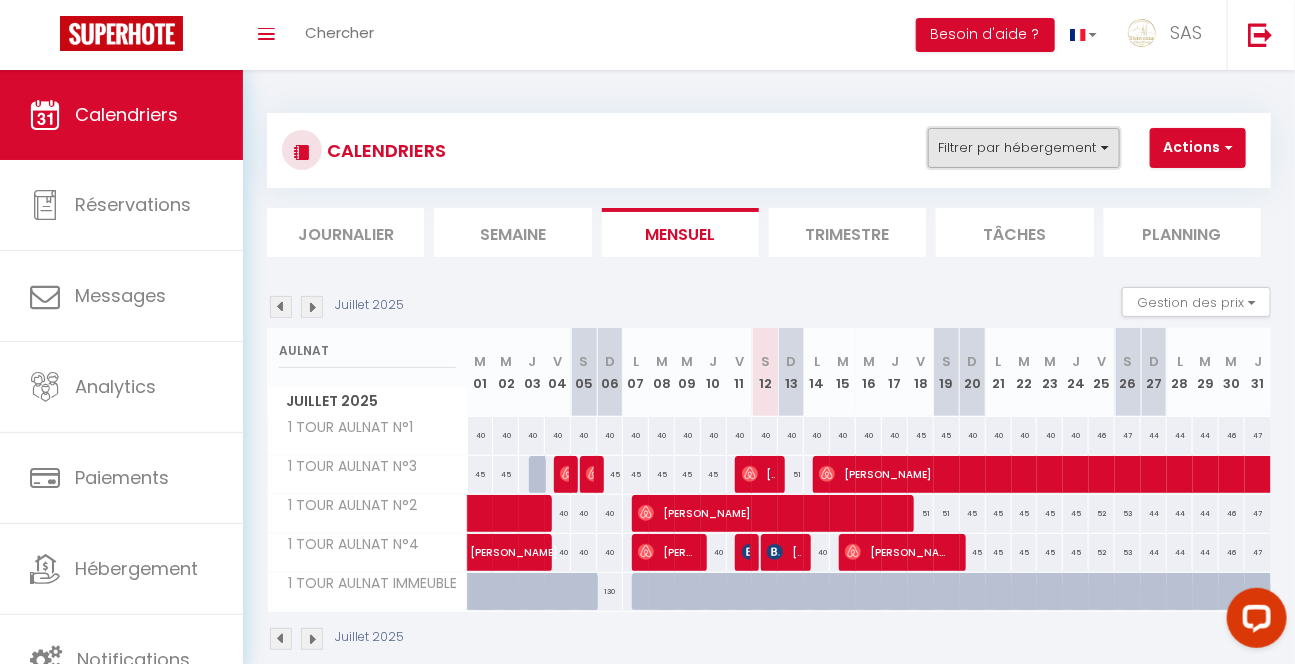 click on "Filtrer par hébergement" at bounding box center (1024, 148) 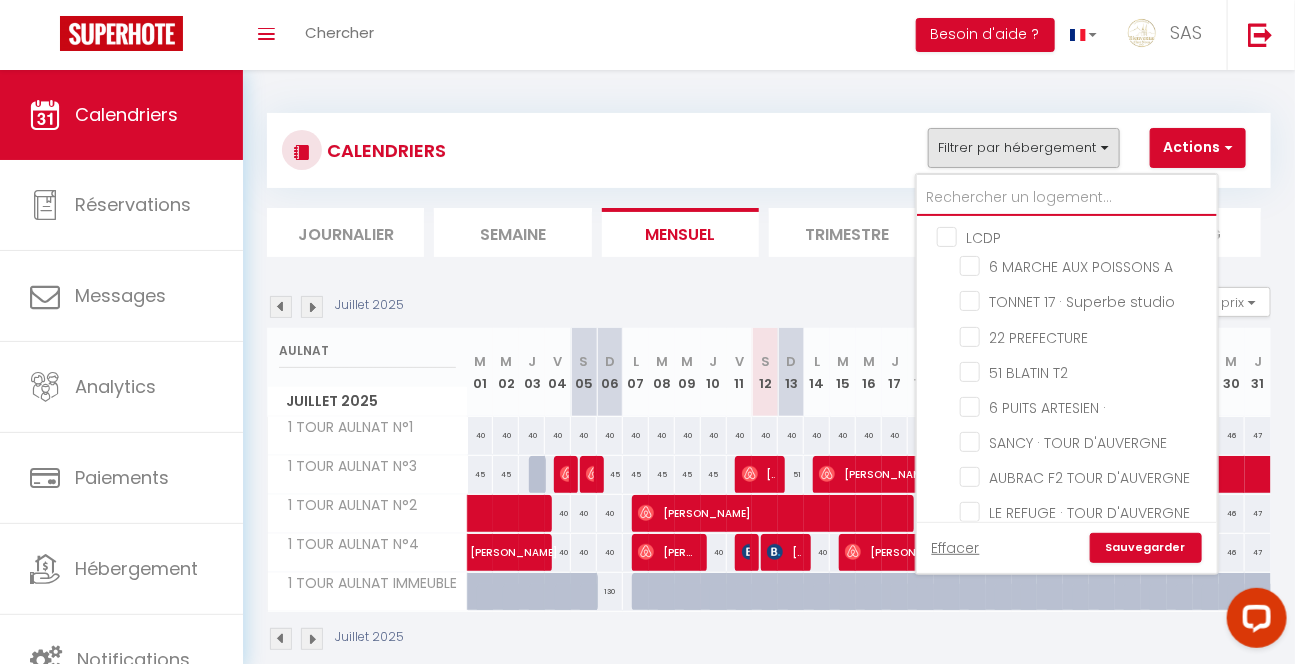 click at bounding box center [1067, 198] 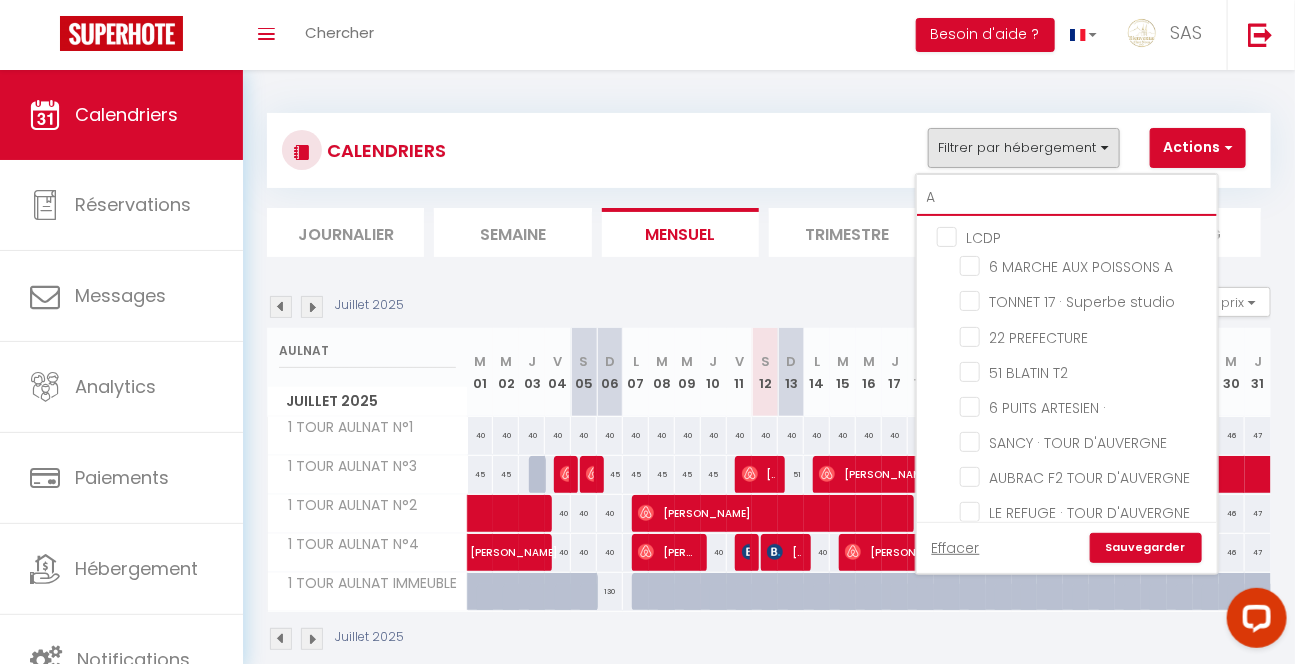 checkbox on "false" 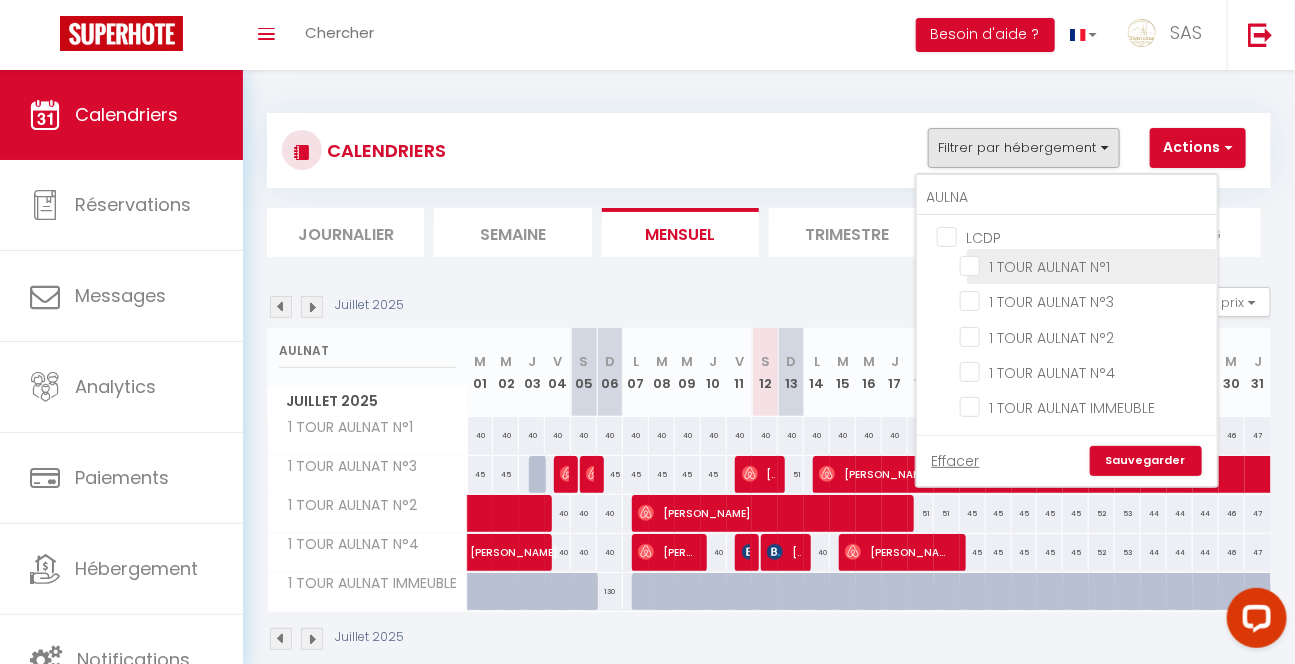 click on "1 TOUR AULNAT N°1" at bounding box center [1085, 265] 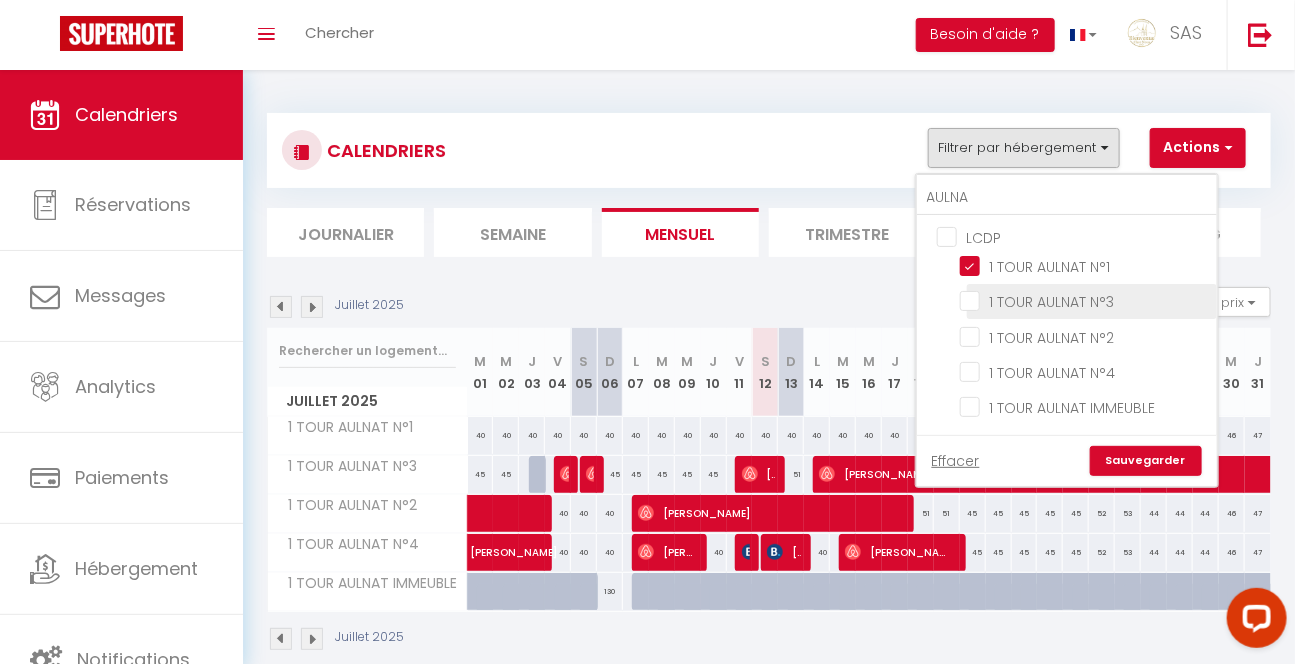click on "1 TOUR AULNAT N°3" at bounding box center (1085, 300) 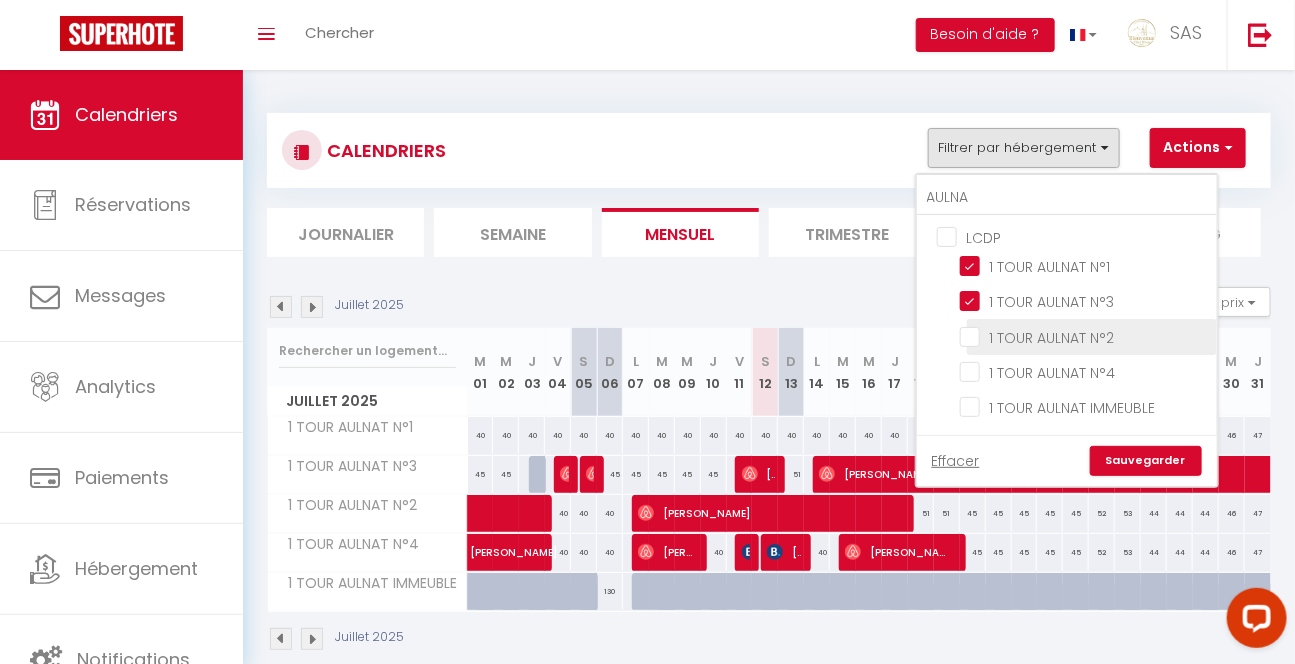 click on "1 TOUR AULNAT N°2" at bounding box center (1085, 335) 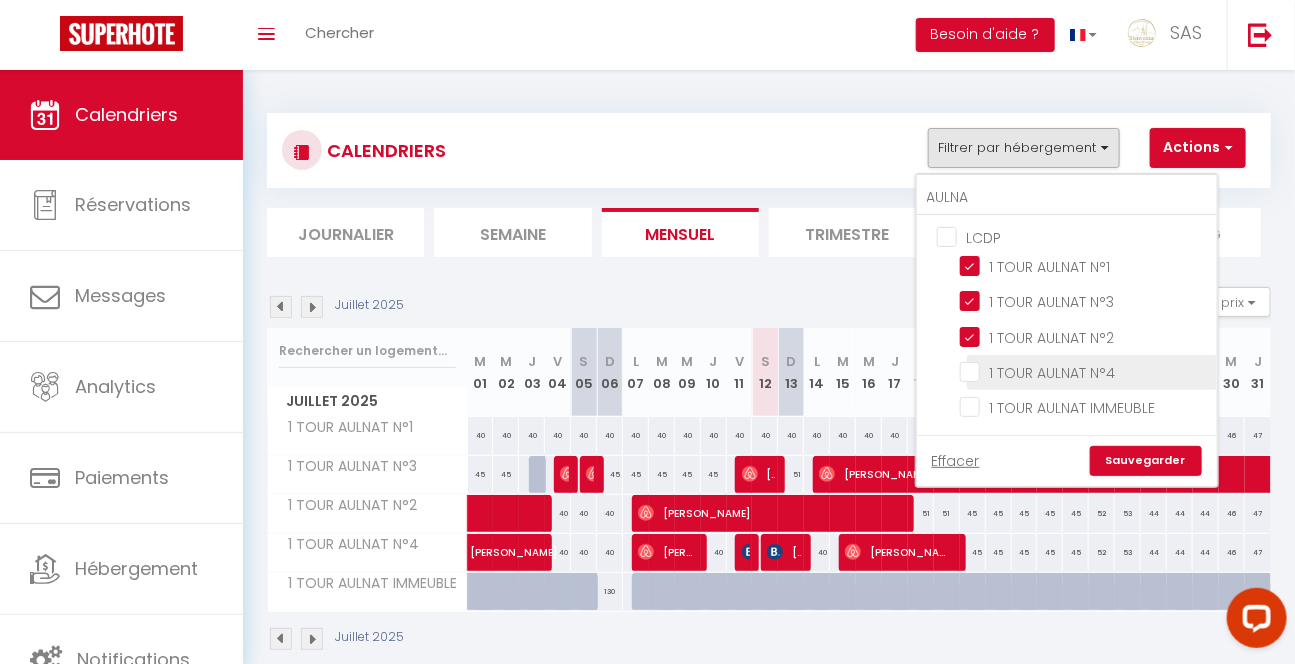 click on "1 TOUR AULNAT N°4" at bounding box center [1085, 371] 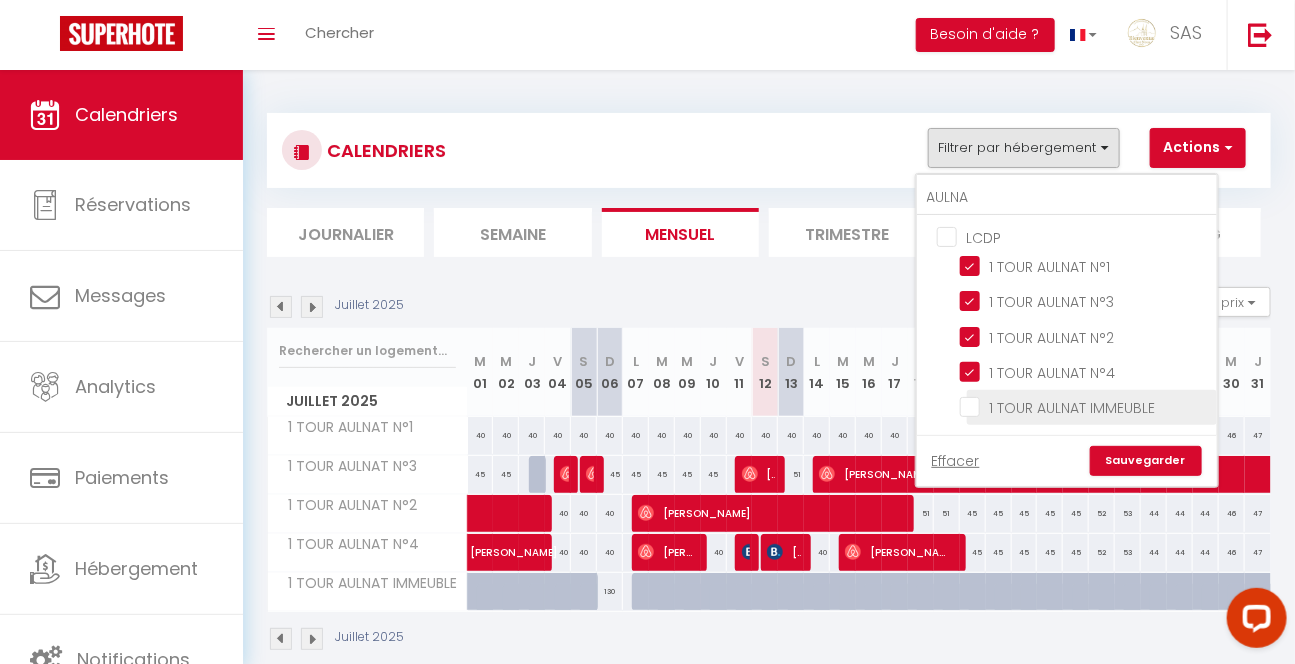 click on "1 TOUR AULNAT IMMEUBLE" at bounding box center (1092, 407) 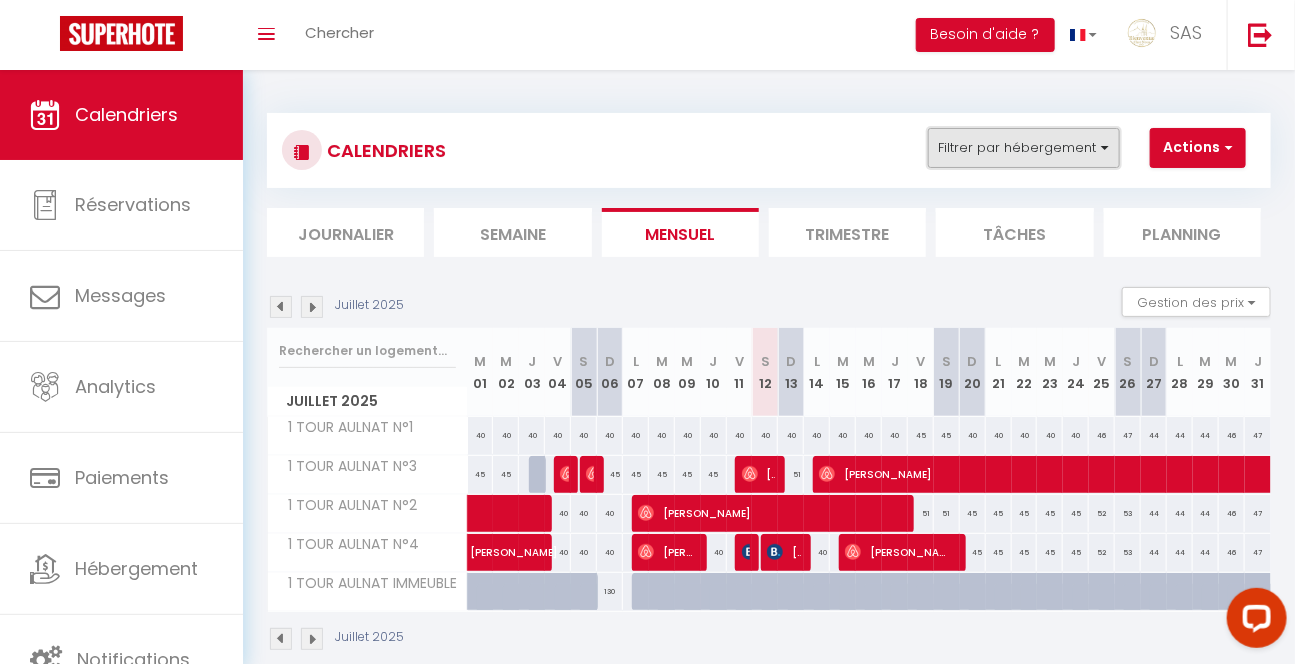 click on "Filtrer par hébergement" at bounding box center [1024, 148] 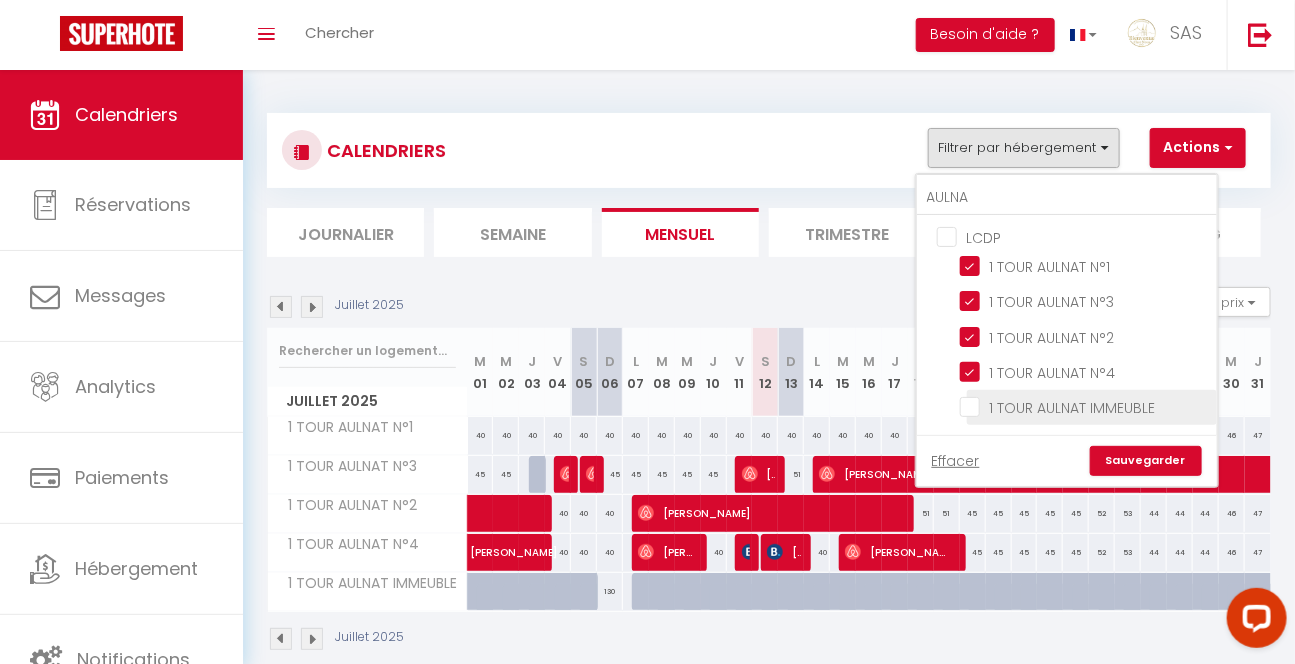 click on "1 TOUR AULNAT IMMEUBLE" at bounding box center (1085, 406) 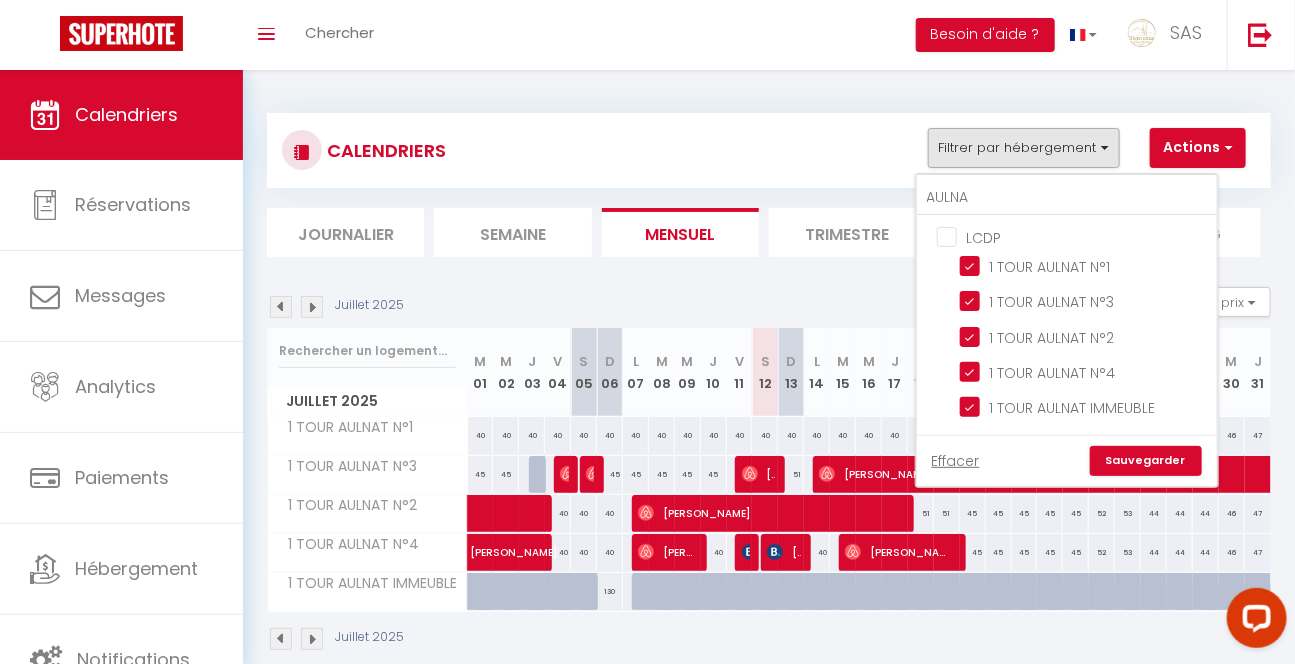 click on "Sauvegarder" at bounding box center (1146, 461) 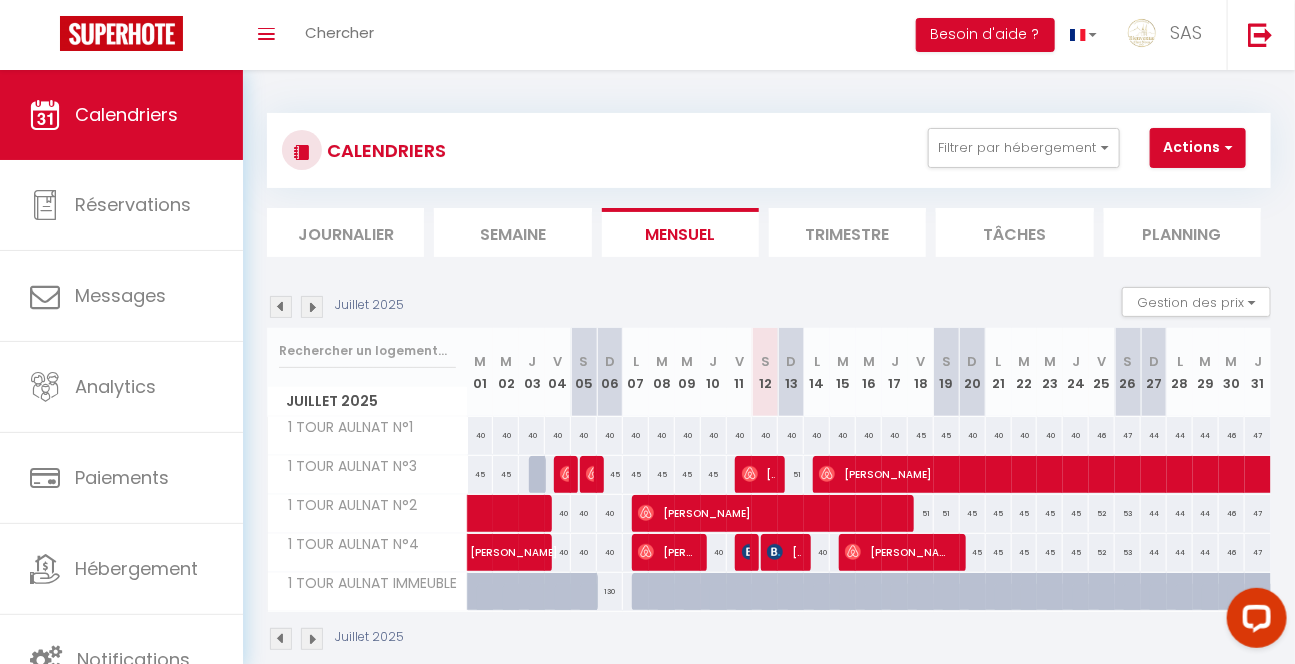 click at bounding box center (281, 307) 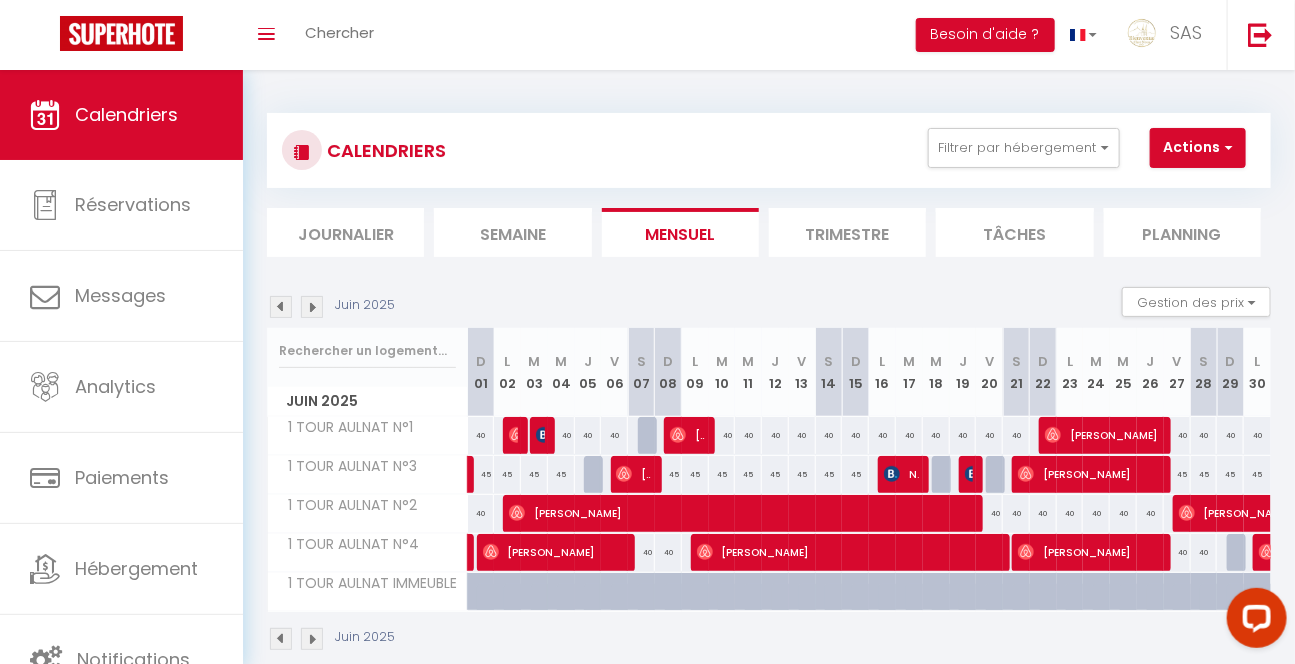 click at bounding box center (312, 307) 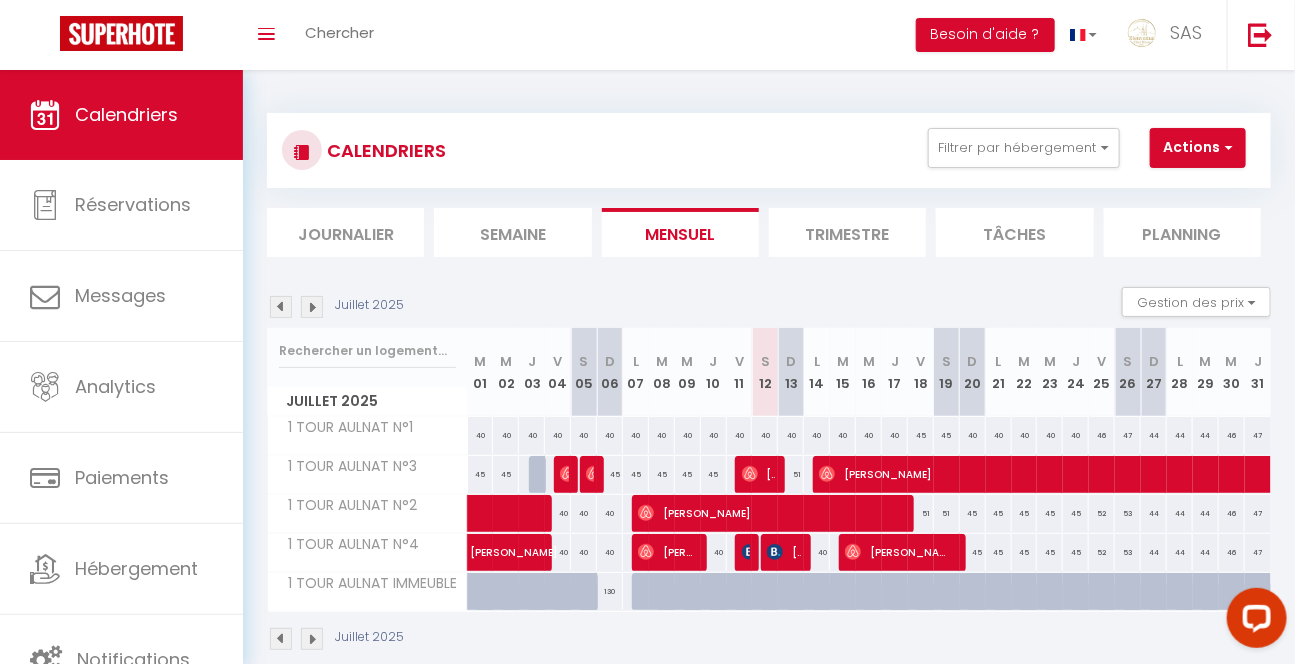 click at bounding box center [312, 307] 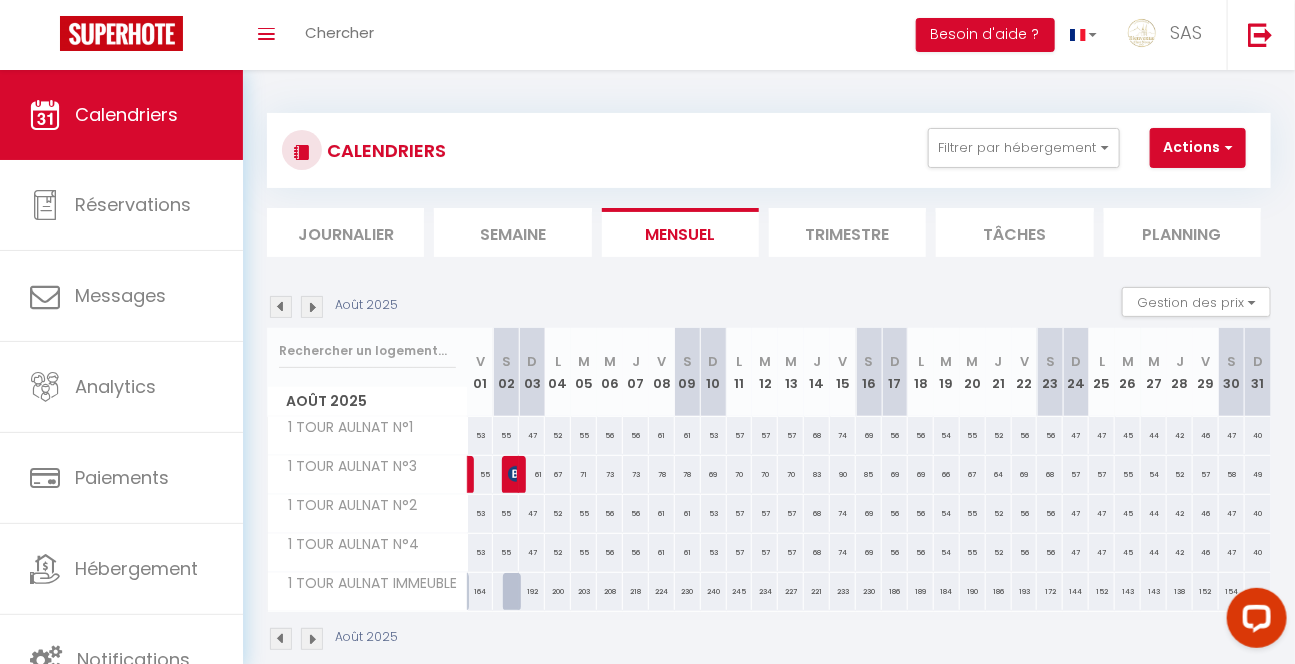 click at bounding box center (281, 307) 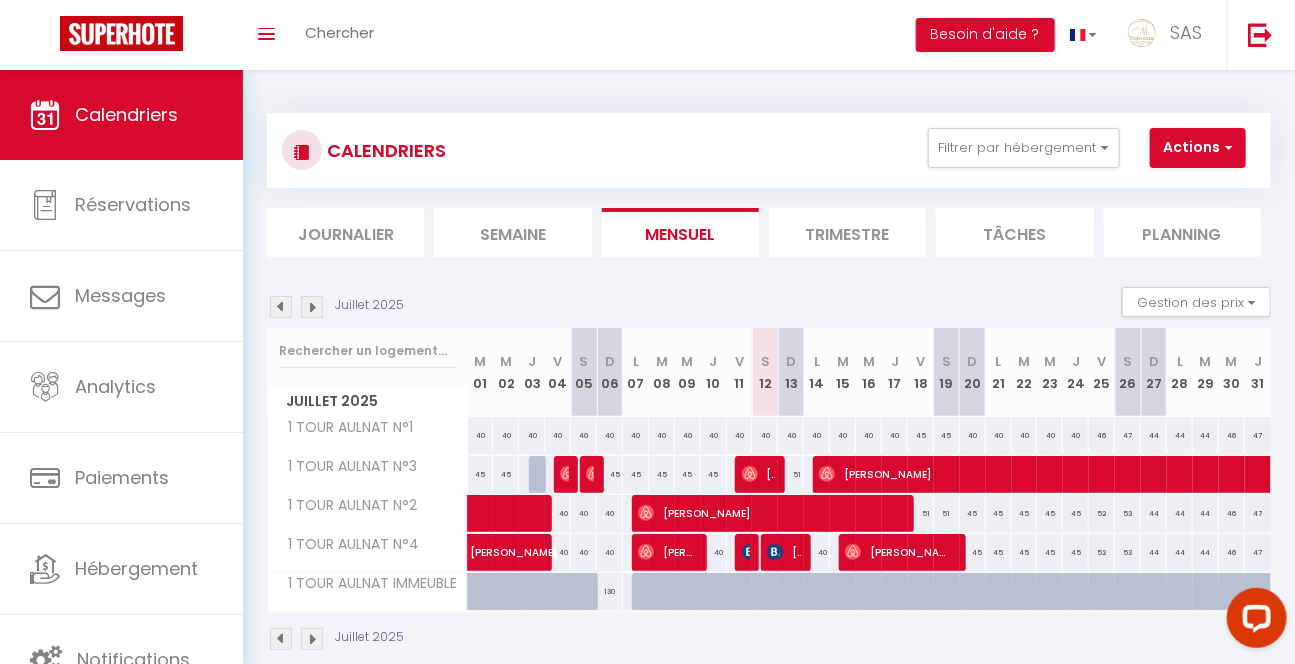 click at bounding box center (281, 307) 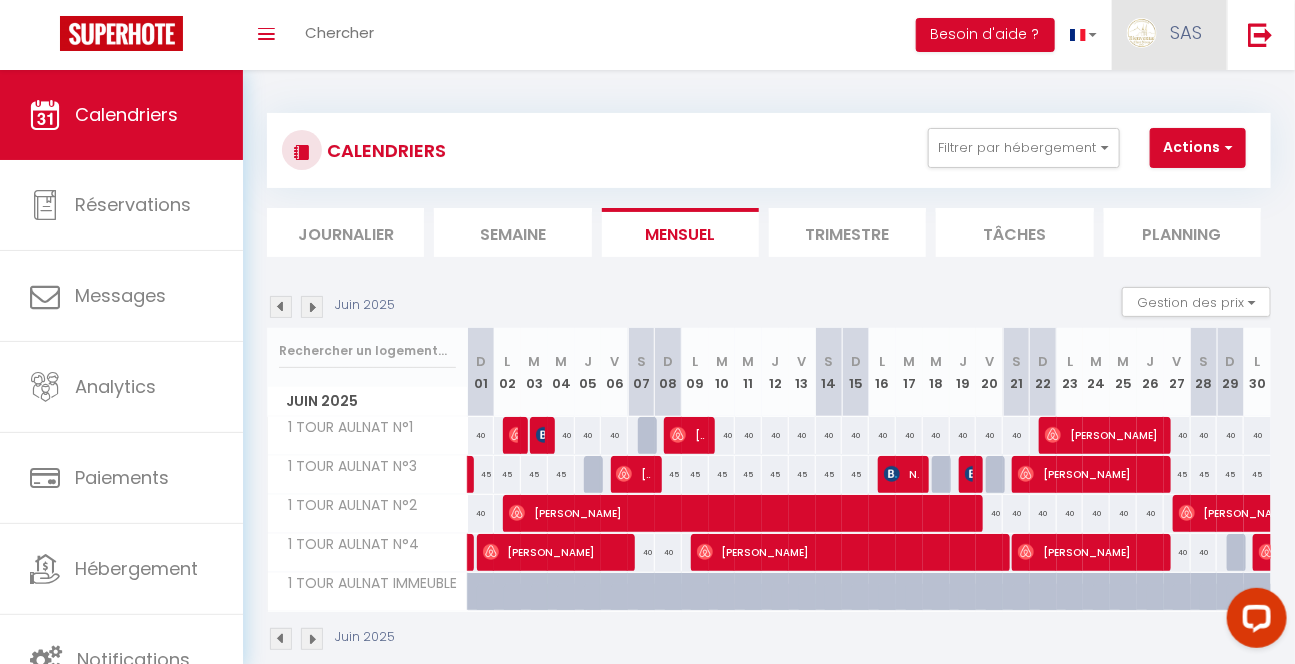 click on "SAS" at bounding box center (1169, 35) 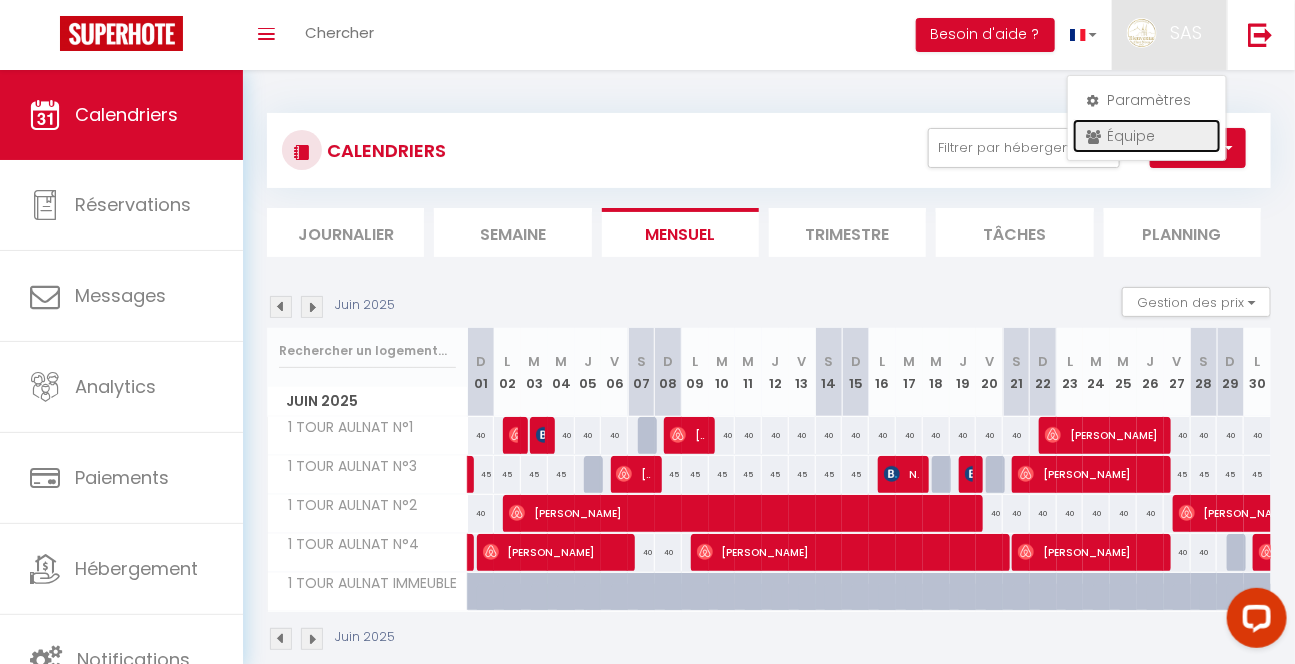 click on "Équipe" at bounding box center (1147, 136) 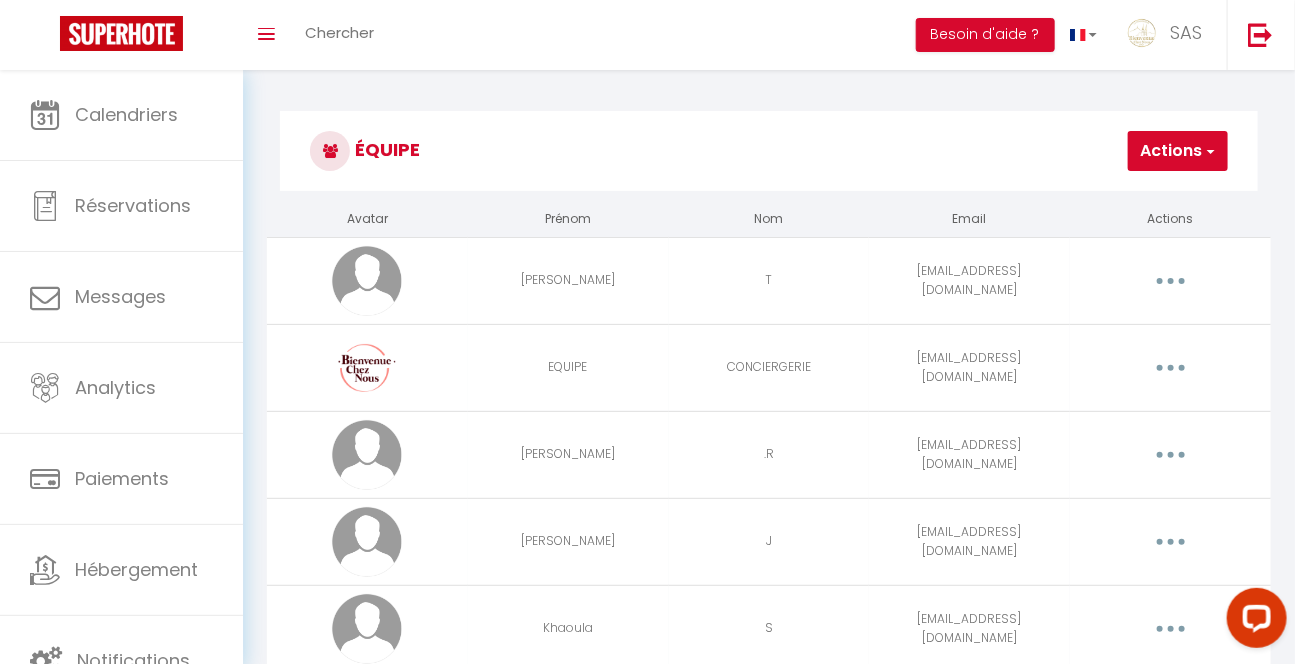 click on "Actions" at bounding box center (1178, 151) 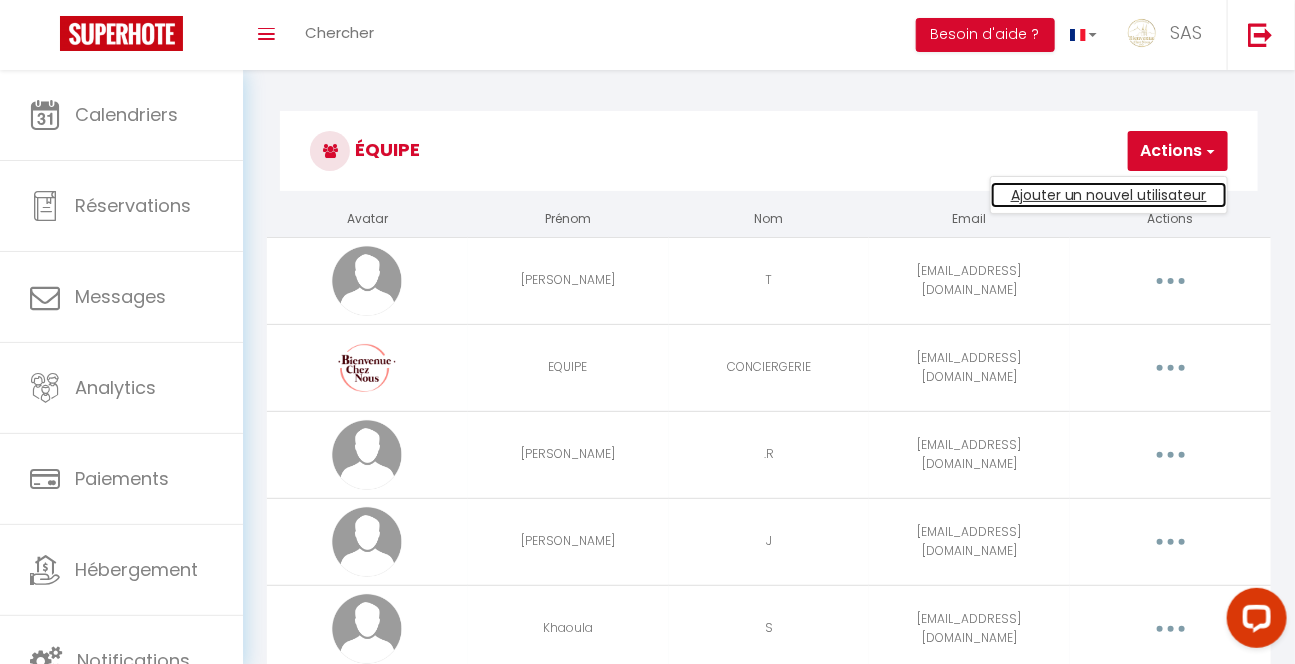 click on "Ajouter un nouvel utilisateur" at bounding box center [1109, 195] 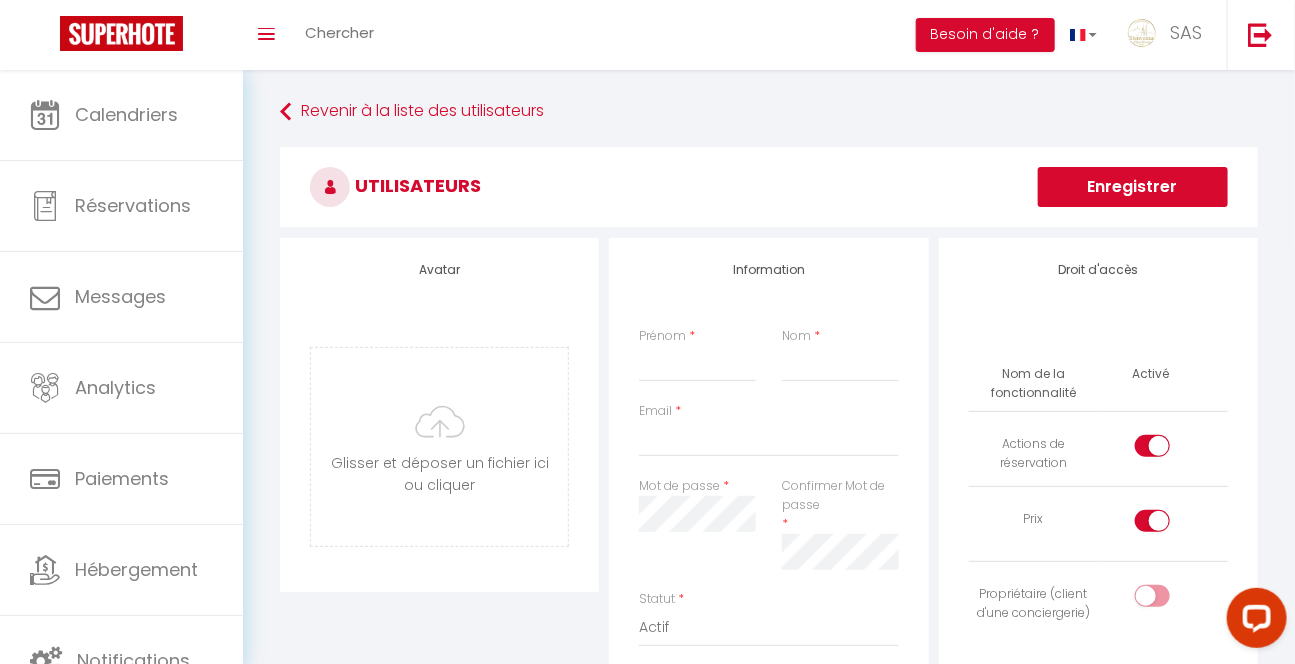 click on "Email   *" at bounding box center (769, 439) 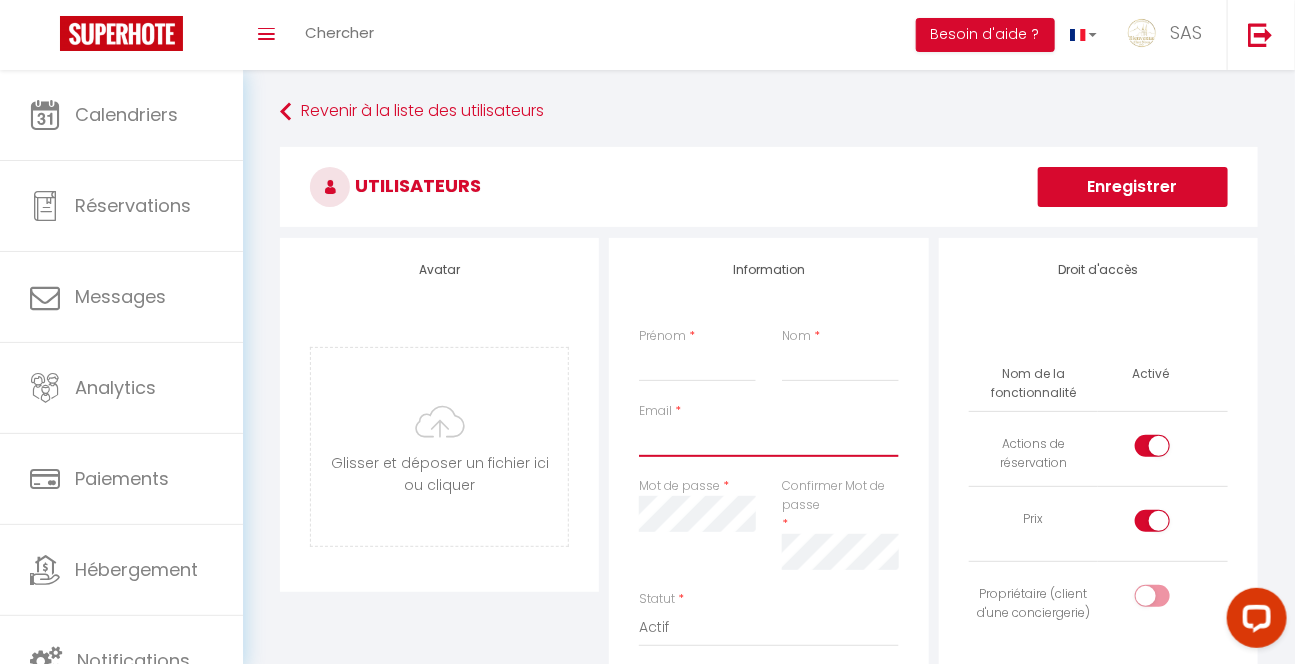 click on "Email" at bounding box center (768, 439) 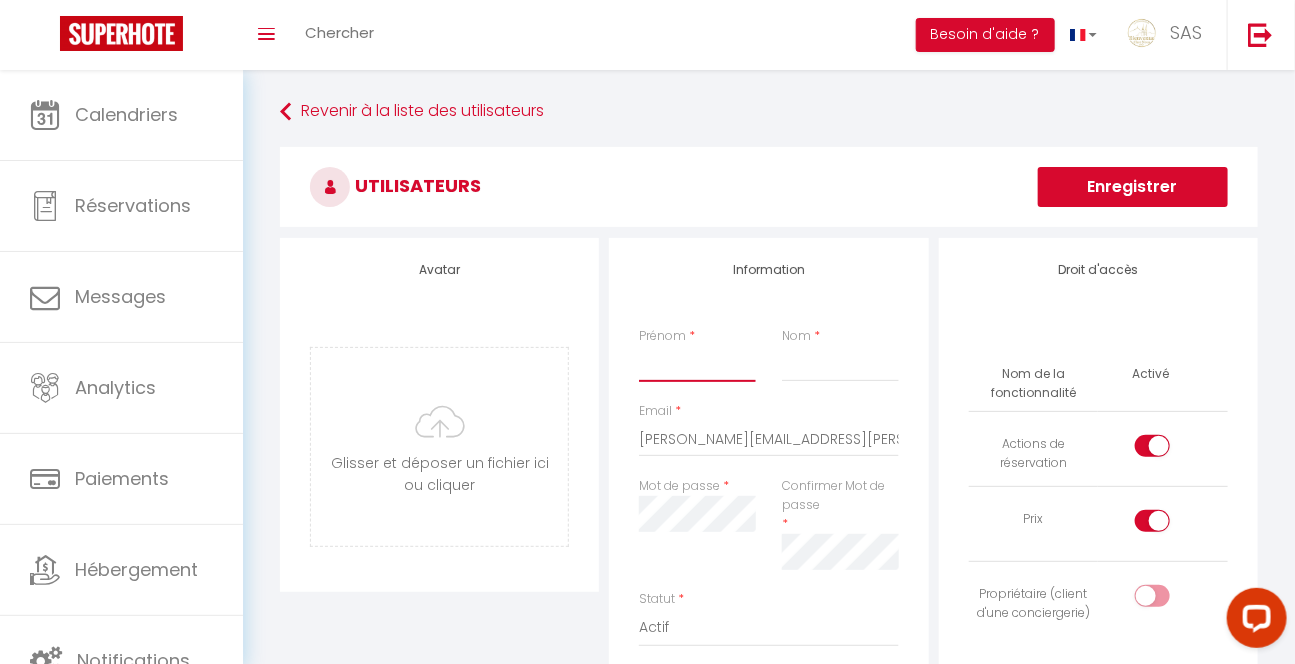 click on "Prénom" at bounding box center (697, 364) 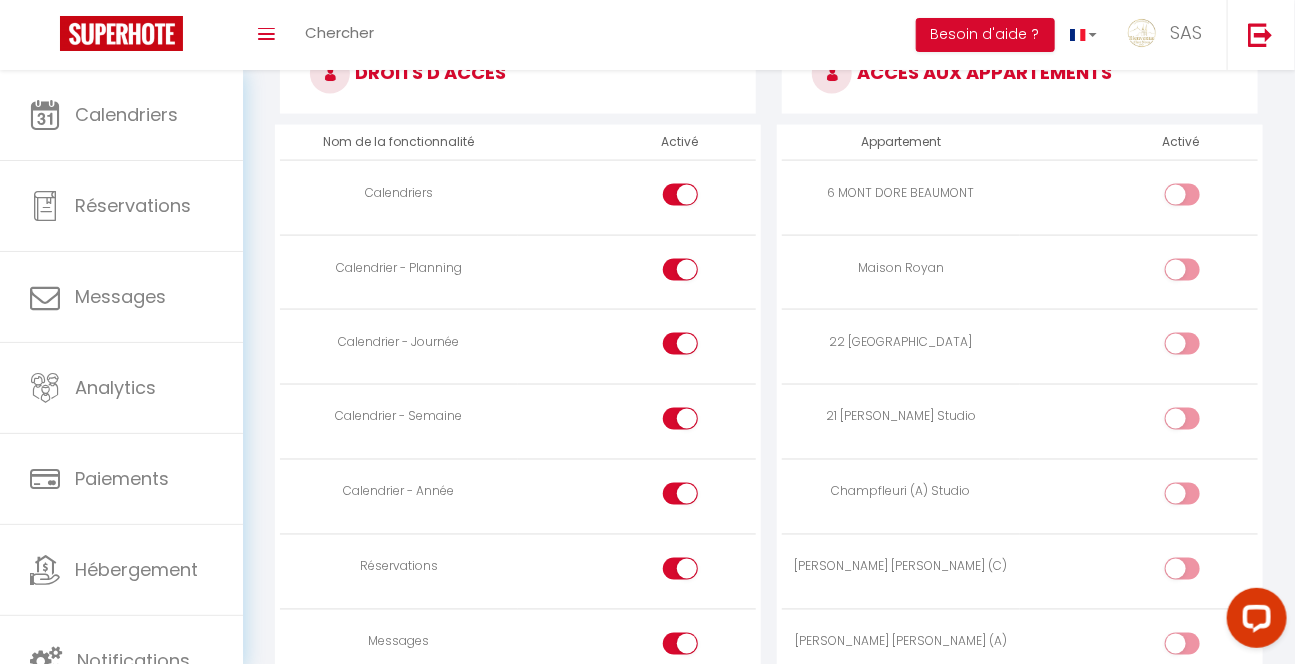 scroll, scrollTop: 1050, scrollLeft: 0, axis: vertical 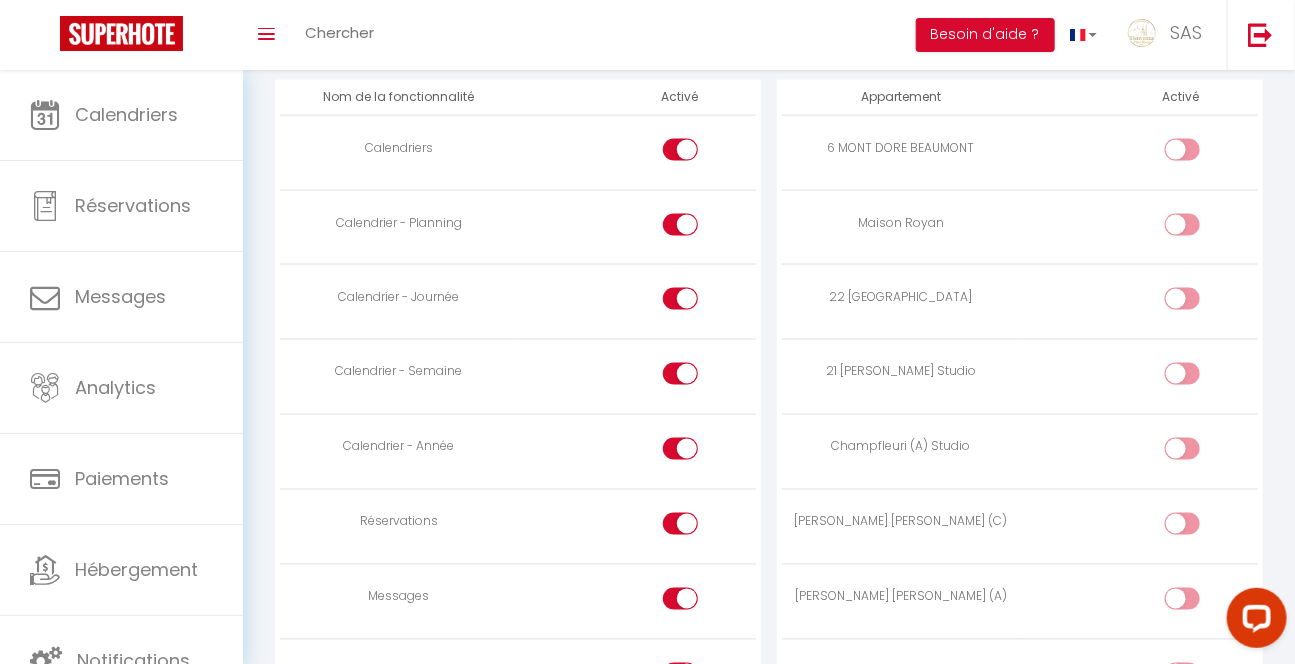 click at bounding box center (697, 603) 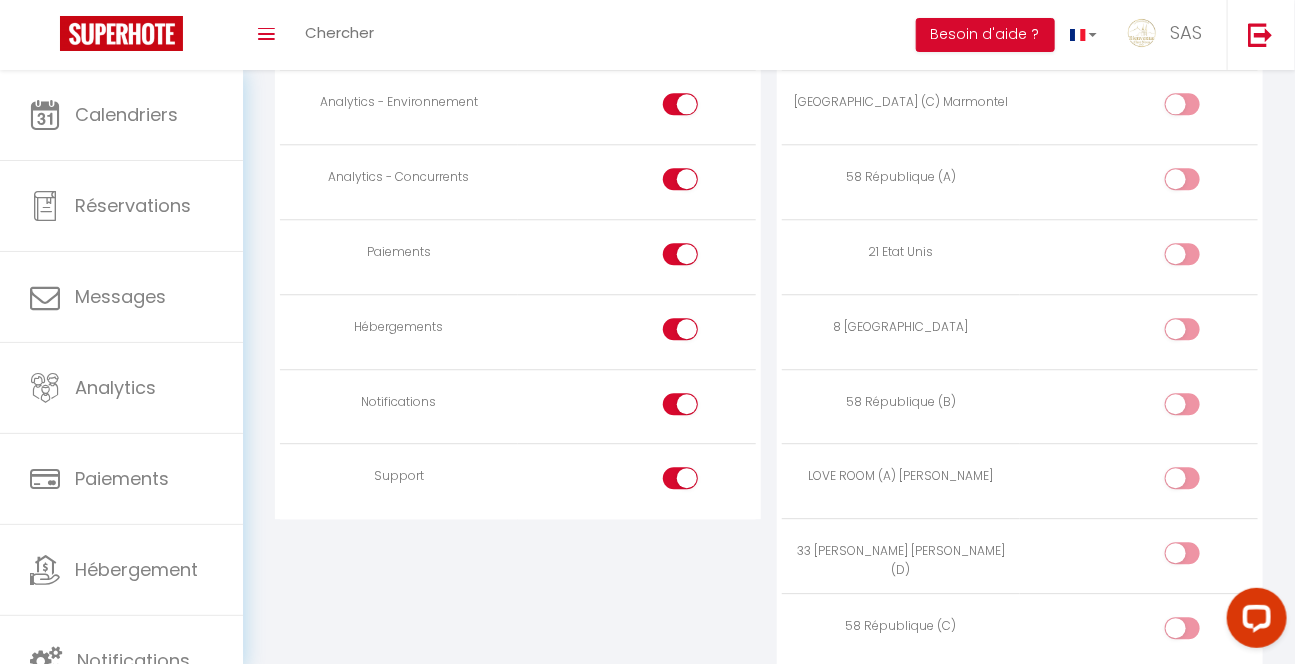 scroll, scrollTop: 1841, scrollLeft: 0, axis: vertical 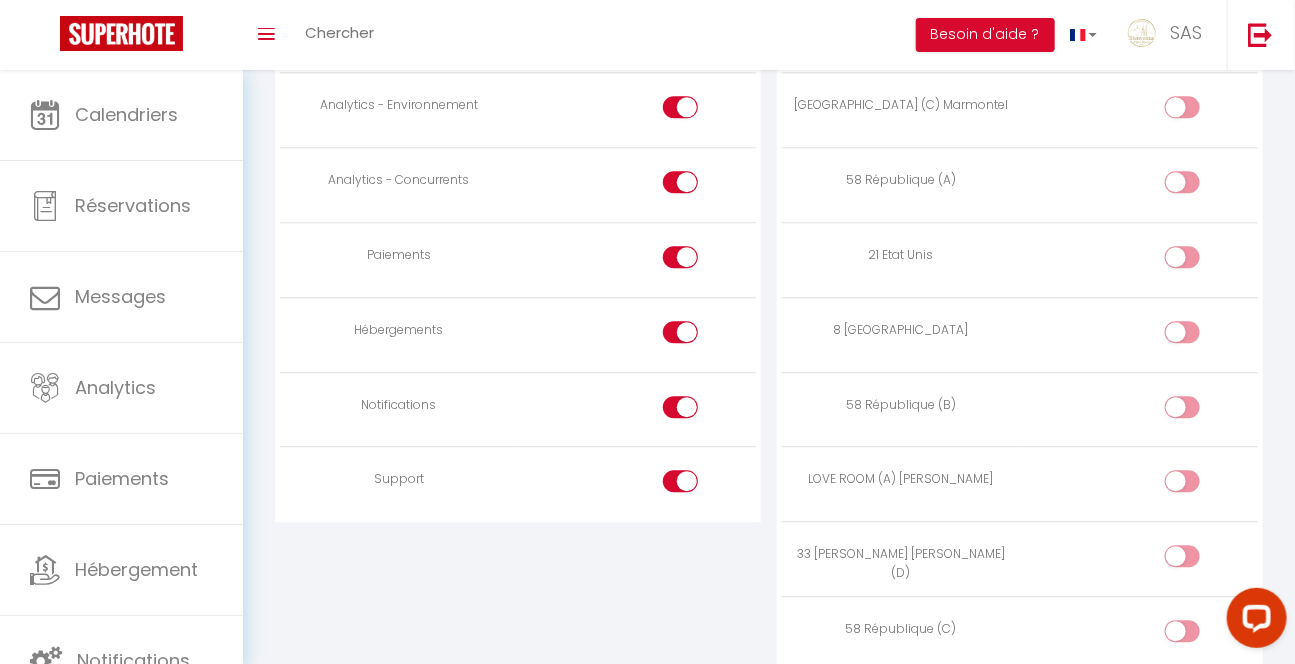 click at bounding box center (697, 485) 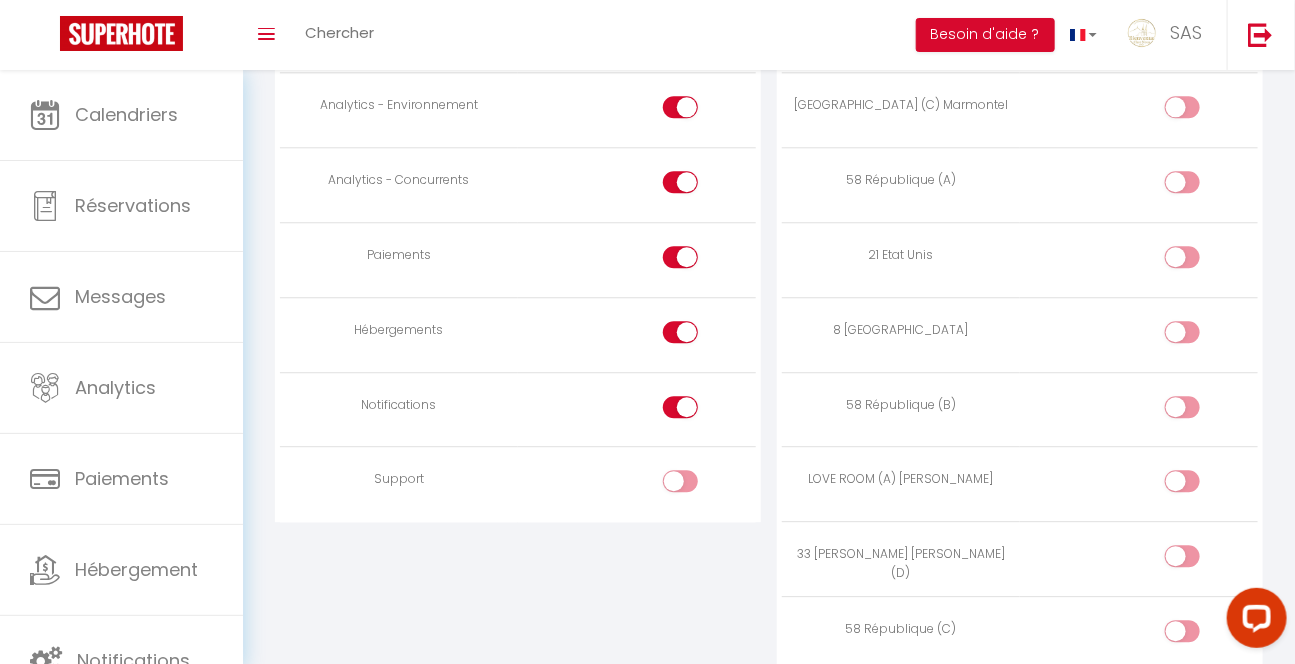 click at bounding box center (697, 411) 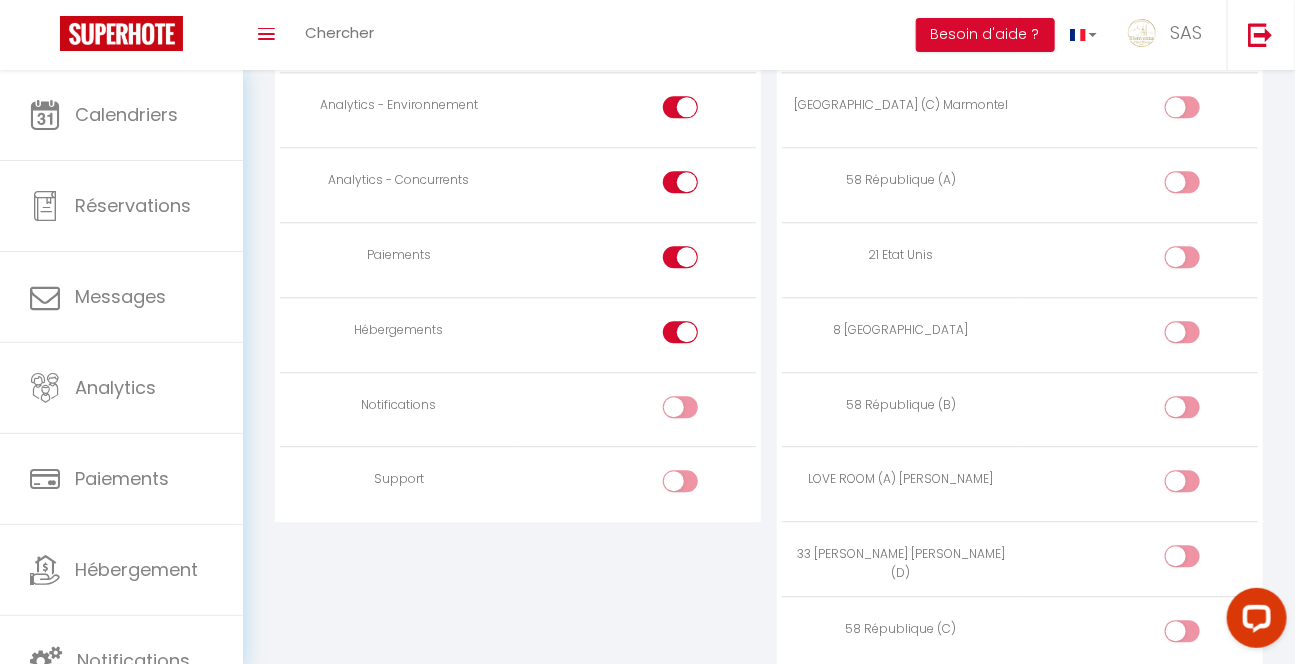 click at bounding box center [697, 336] 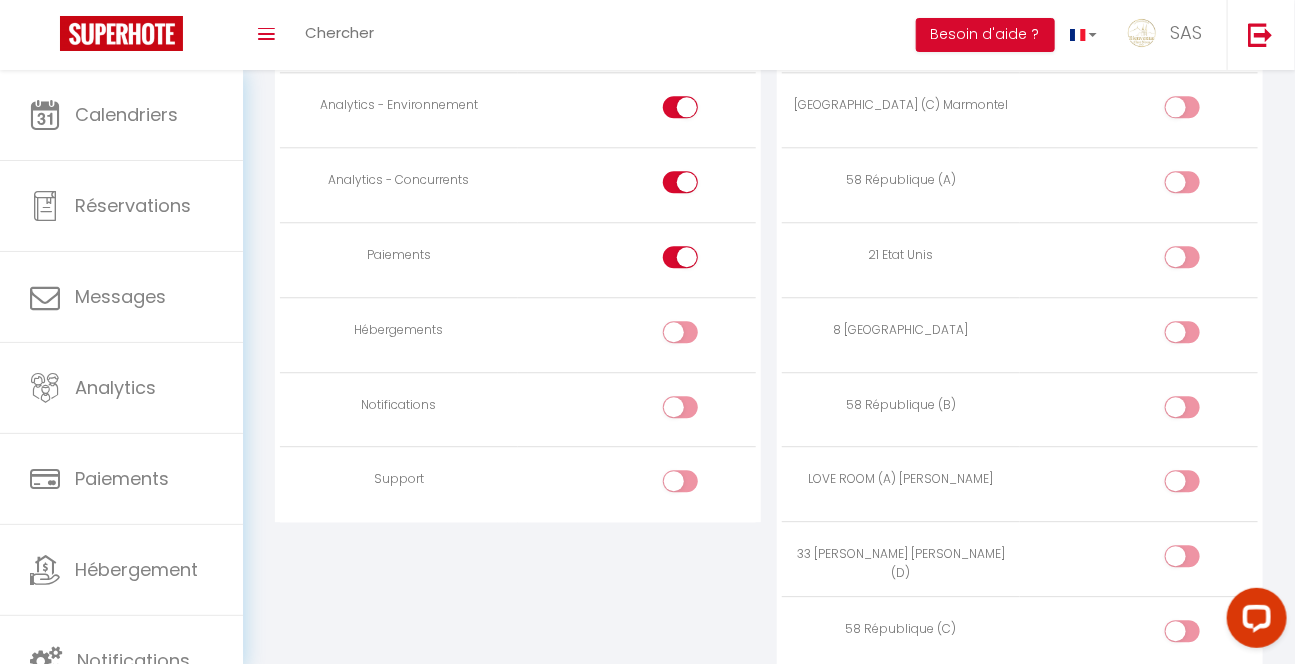 click at bounding box center [697, 261] 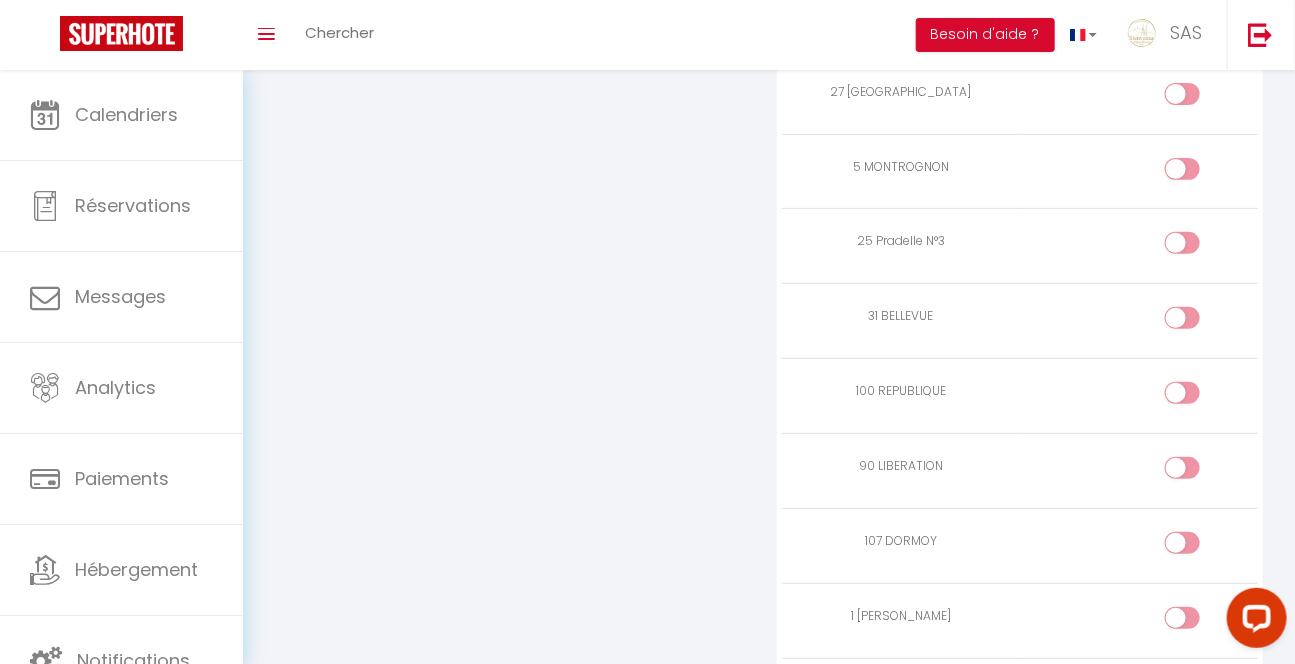 scroll, scrollTop: 15035, scrollLeft: 0, axis: vertical 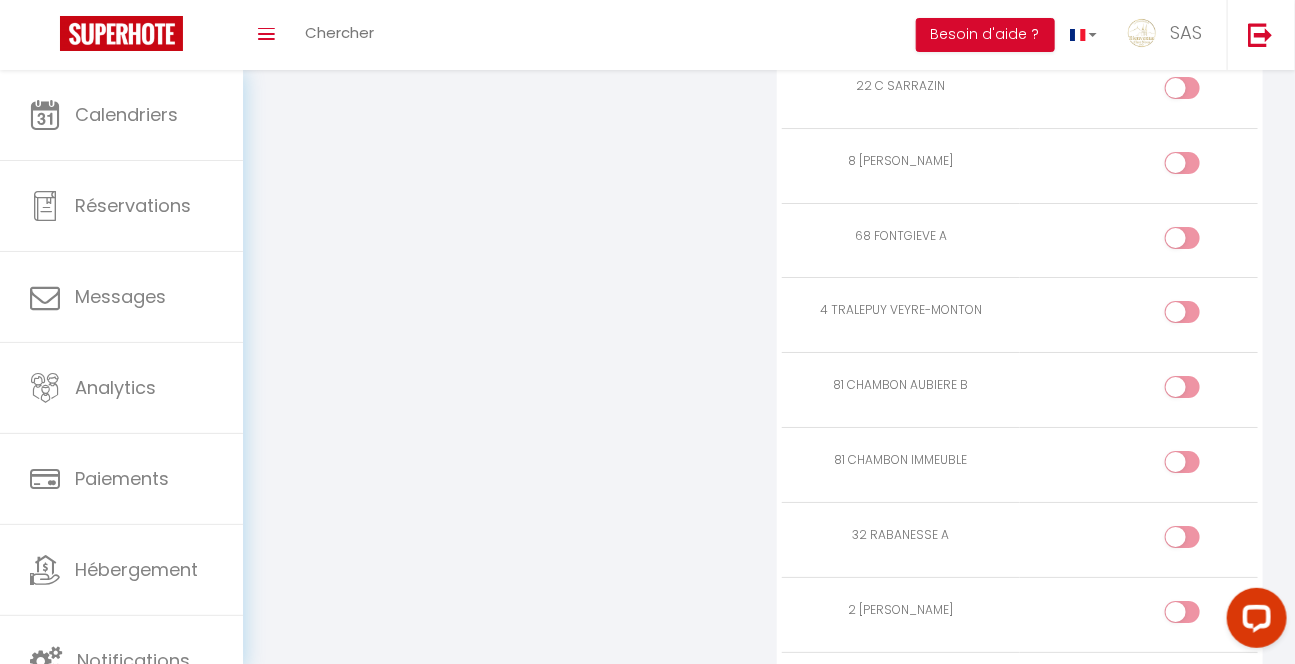 click at bounding box center [1199, 316] 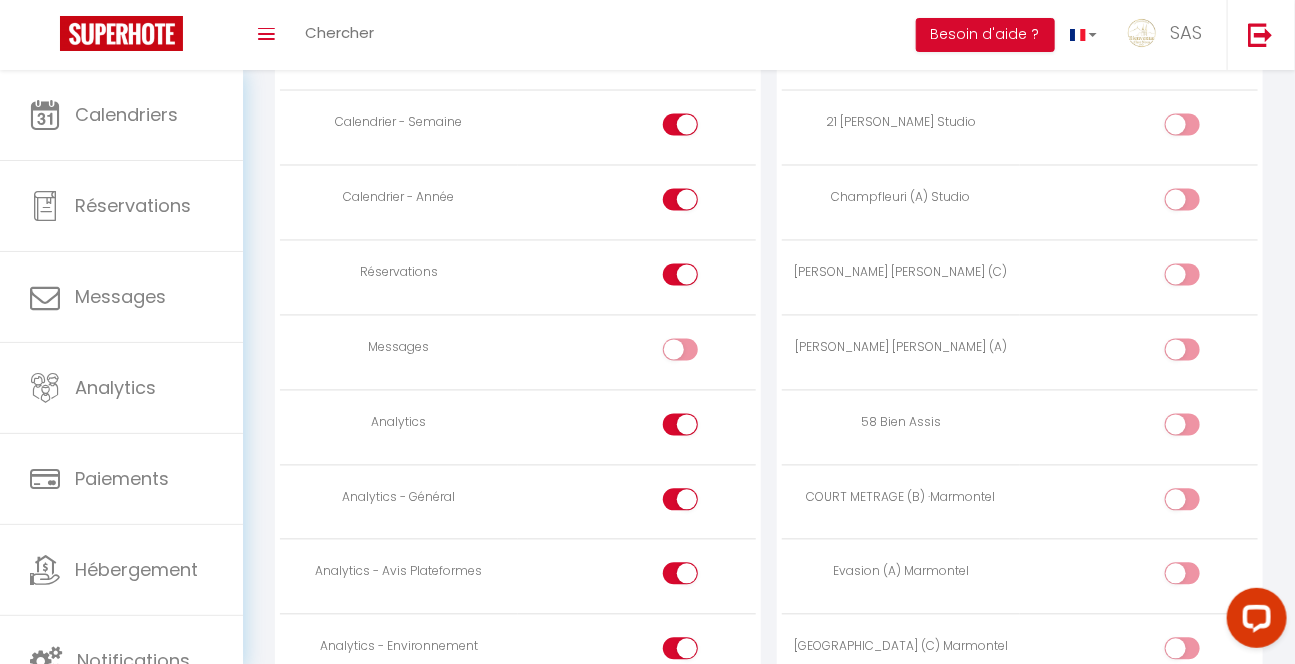 scroll, scrollTop: 0, scrollLeft: 0, axis: both 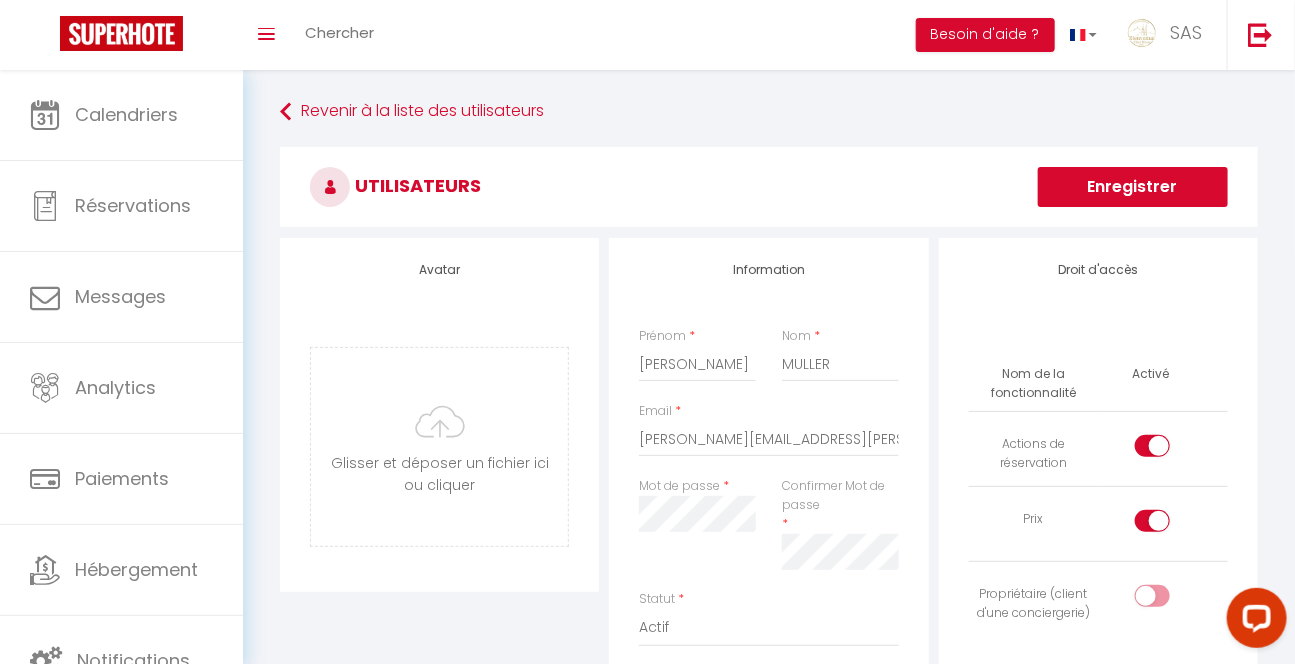 click at bounding box center (1169, 450) 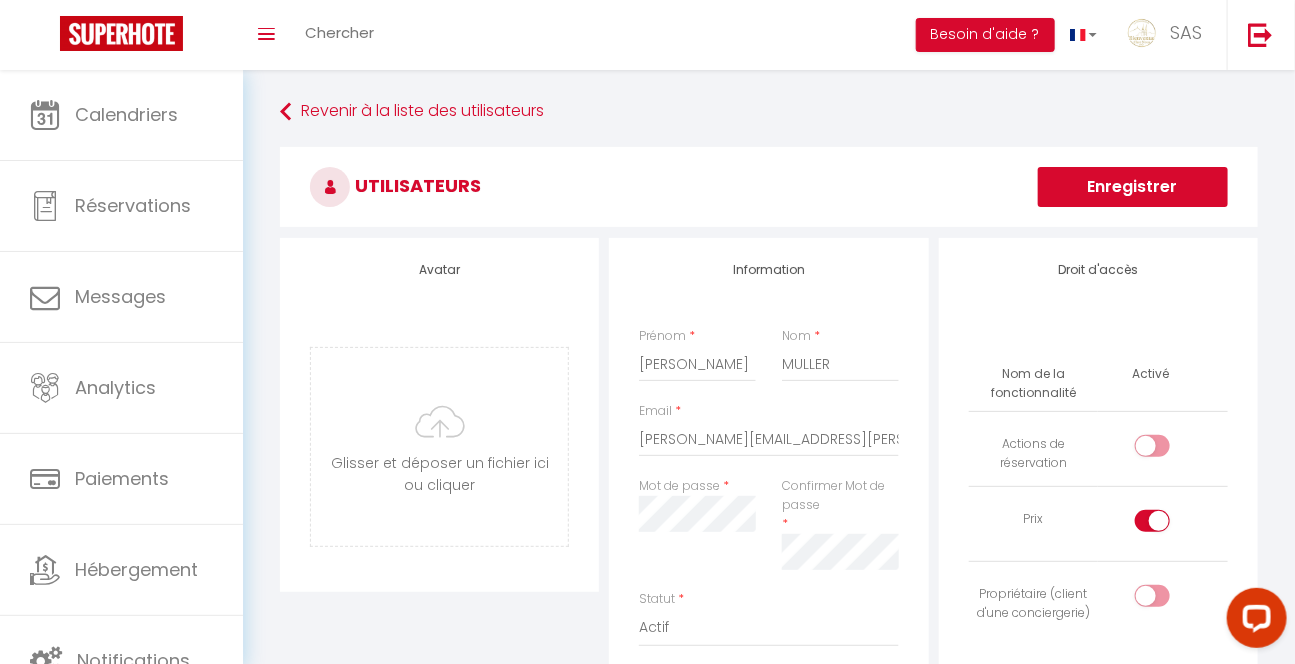 click at bounding box center (1169, 600) 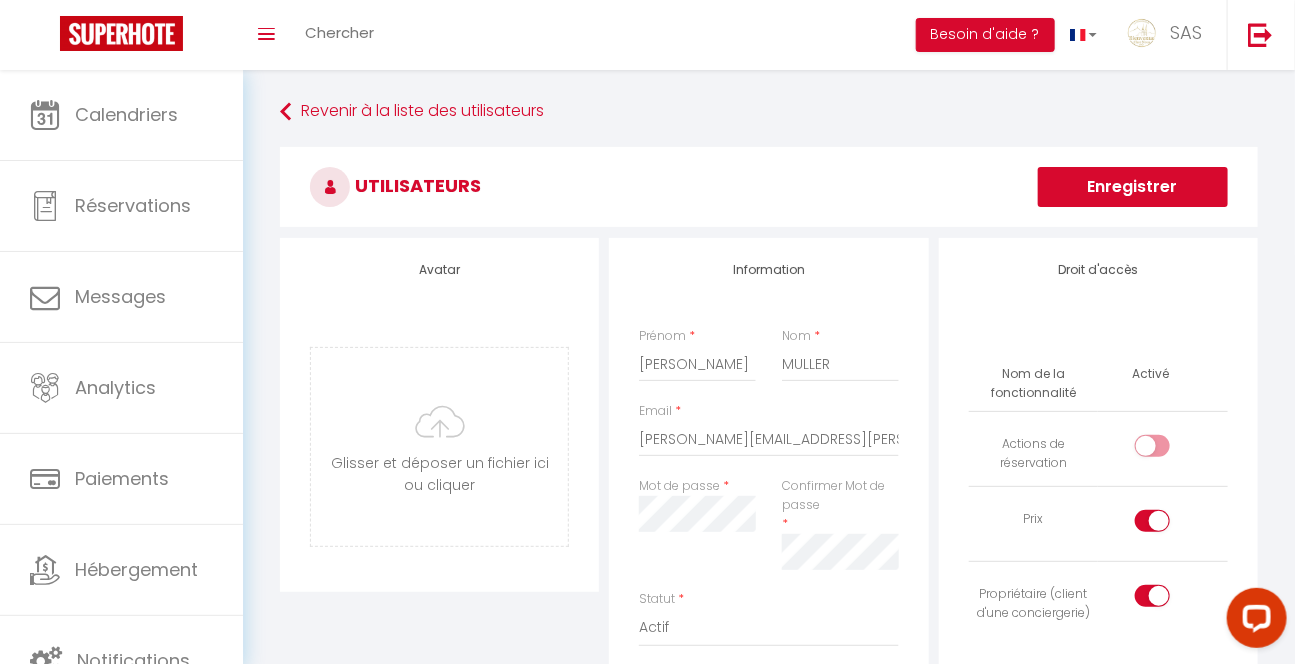 click on "Enregistrer" at bounding box center [1133, 187] 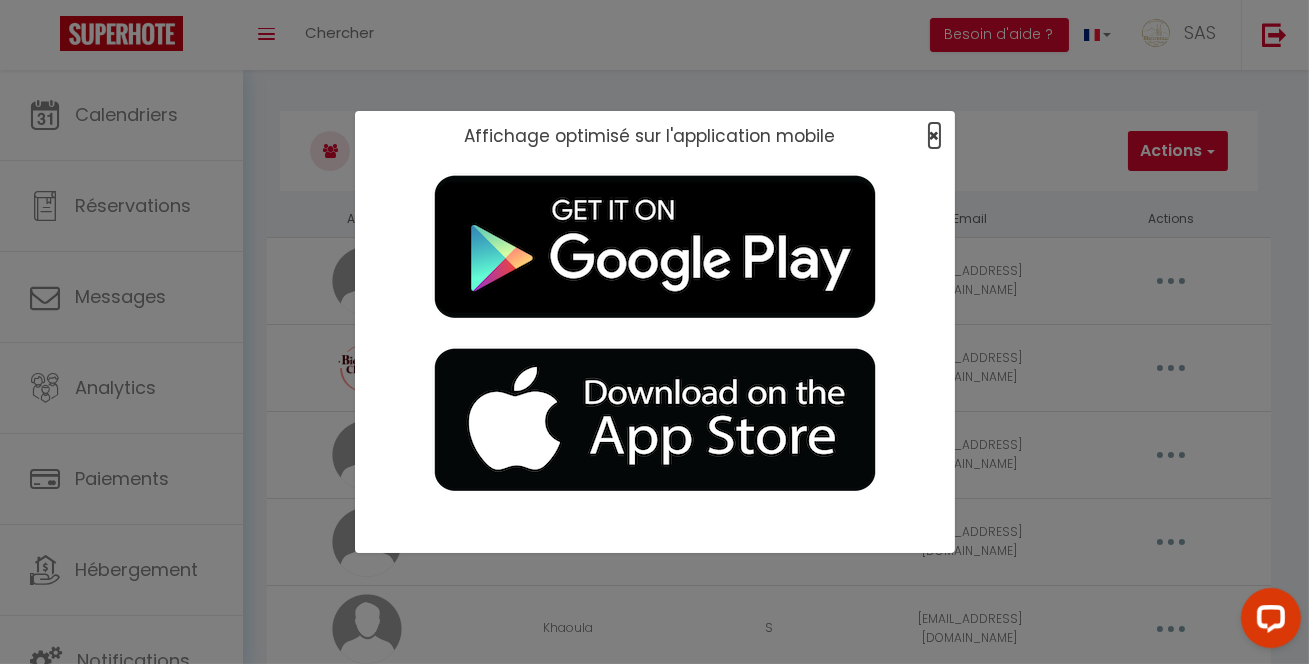 click on "×" at bounding box center [934, 135] 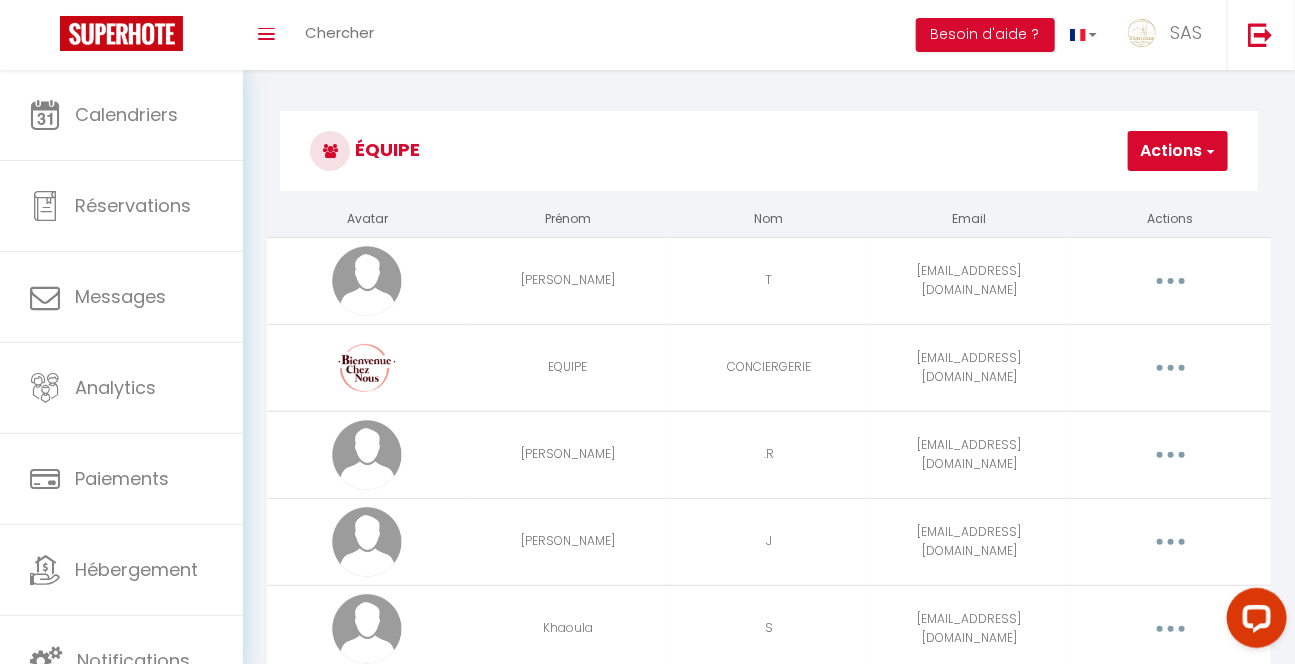 click on "Équipe" at bounding box center [769, 151] 